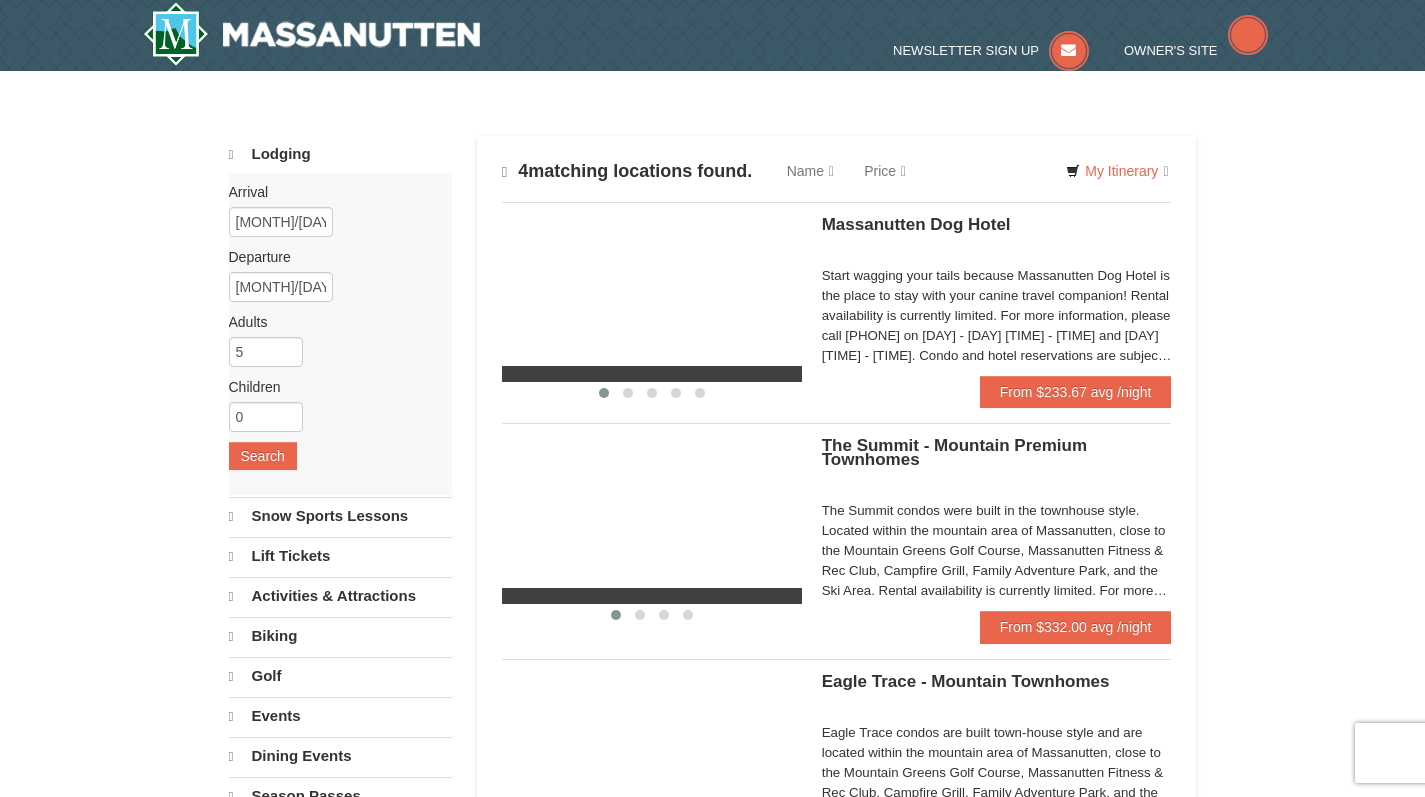scroll, scrollTop: 0, scrollLeft: 0, axis: both 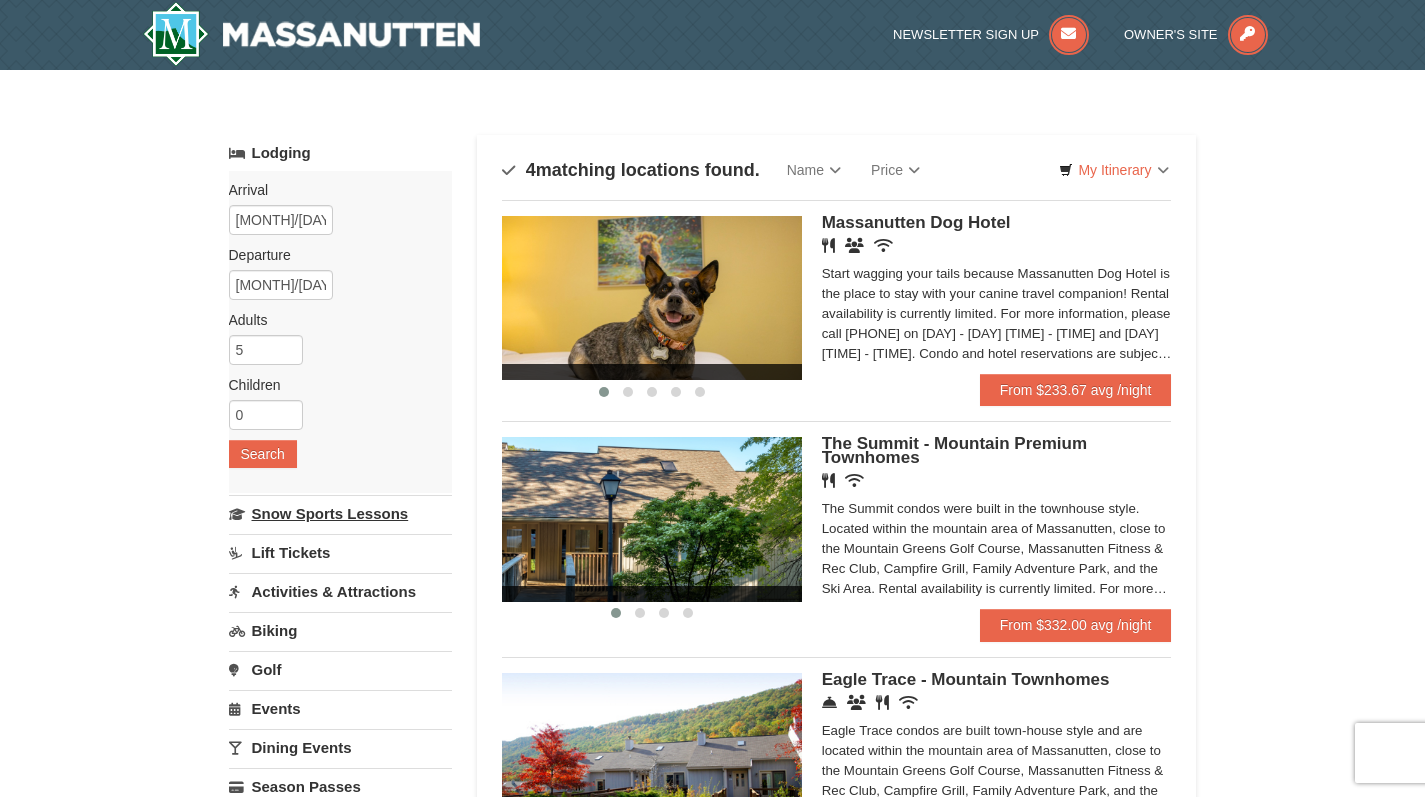click on "Snow Sports Lessons" at bounding box center [340, 513] 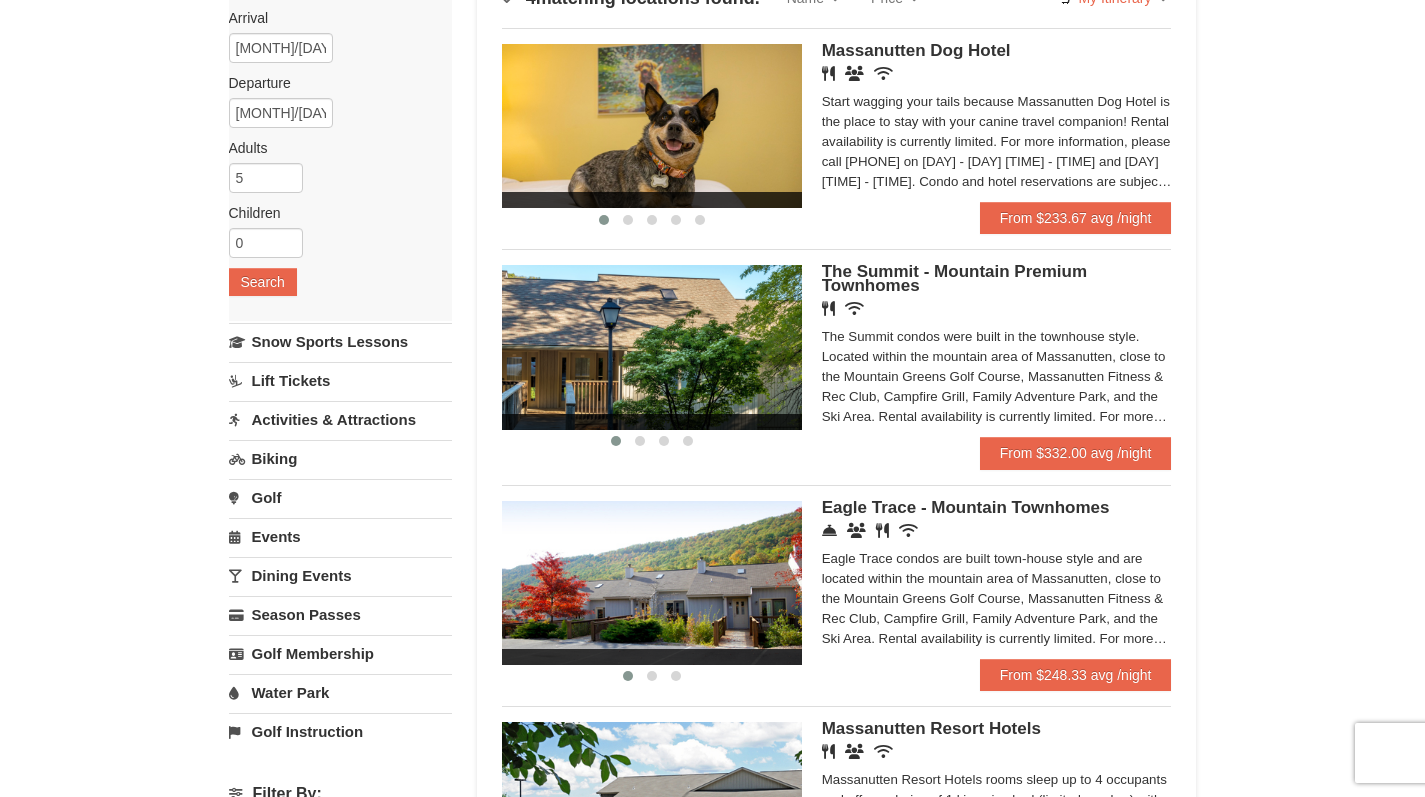 scroll, scrollTop: 165, scrollLeft: 0, axis: vertical 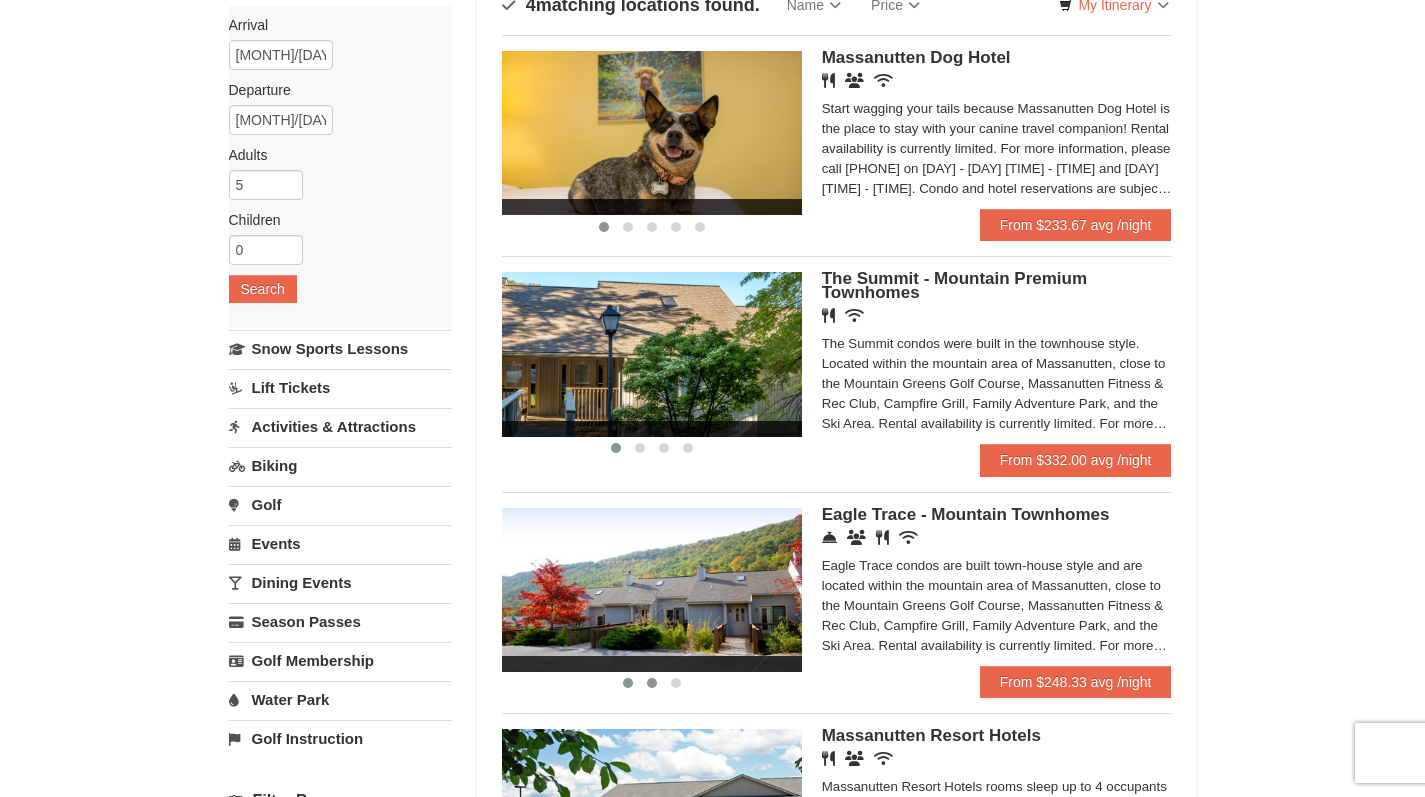 click at bounding box center [652, 683] 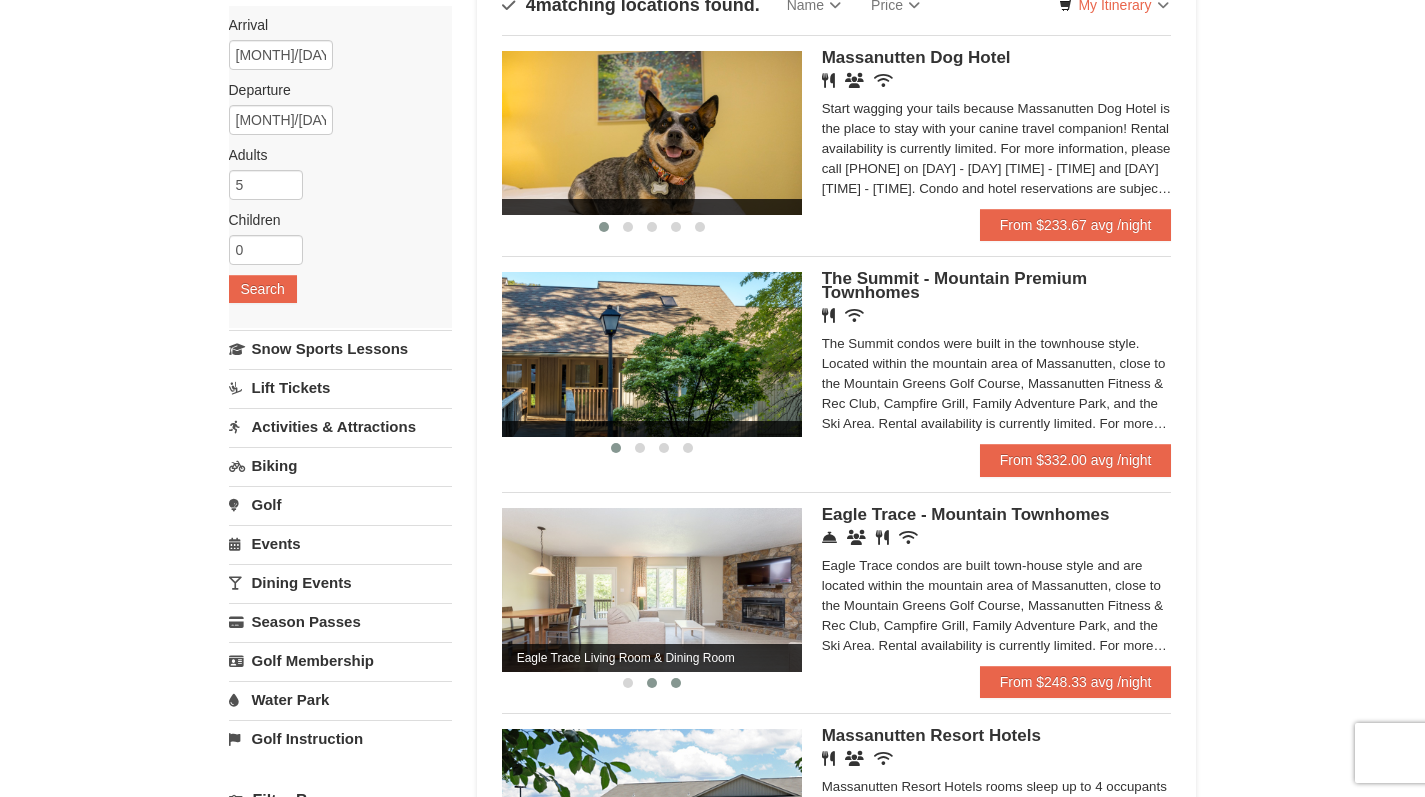 click at bounding box center [676, 683] 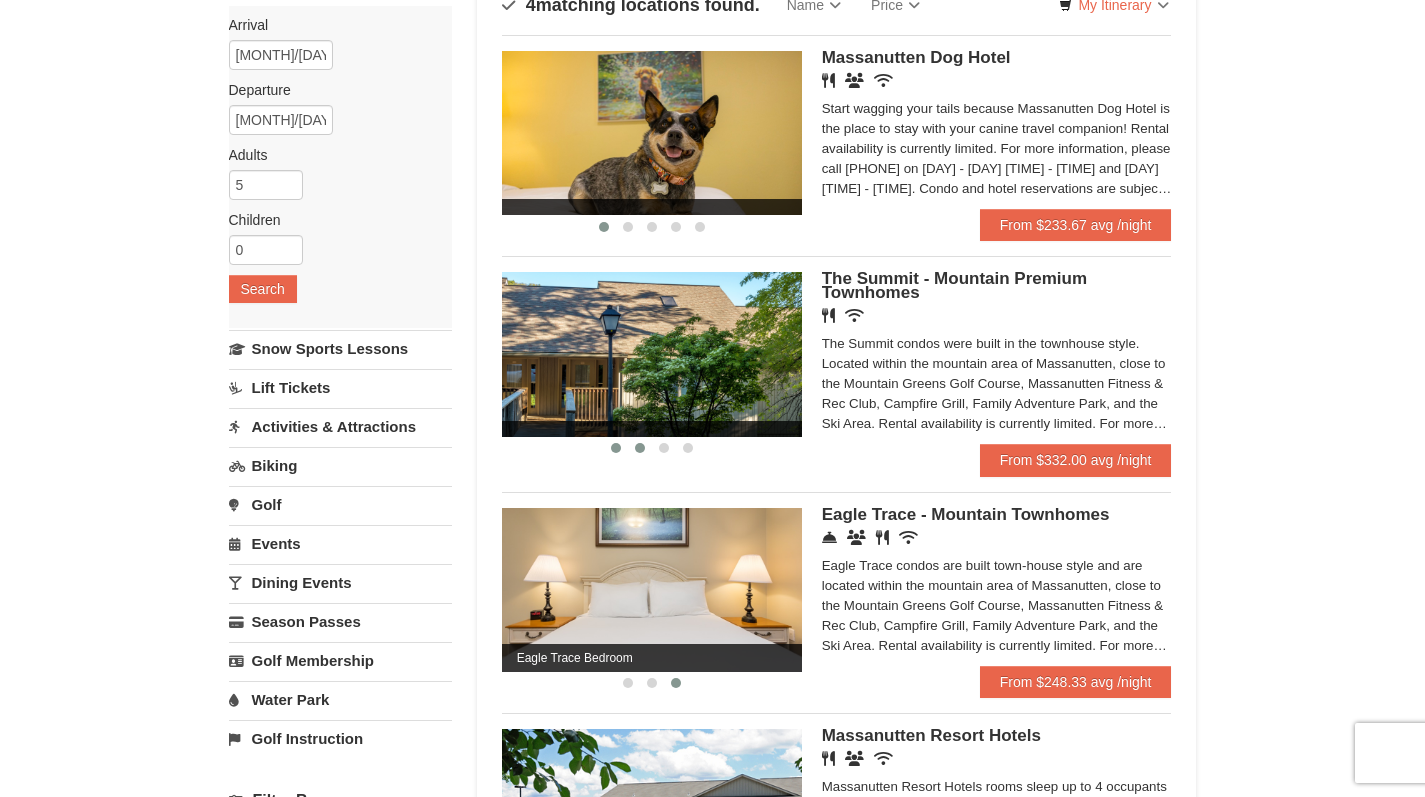click at bounding box center [640, 448] 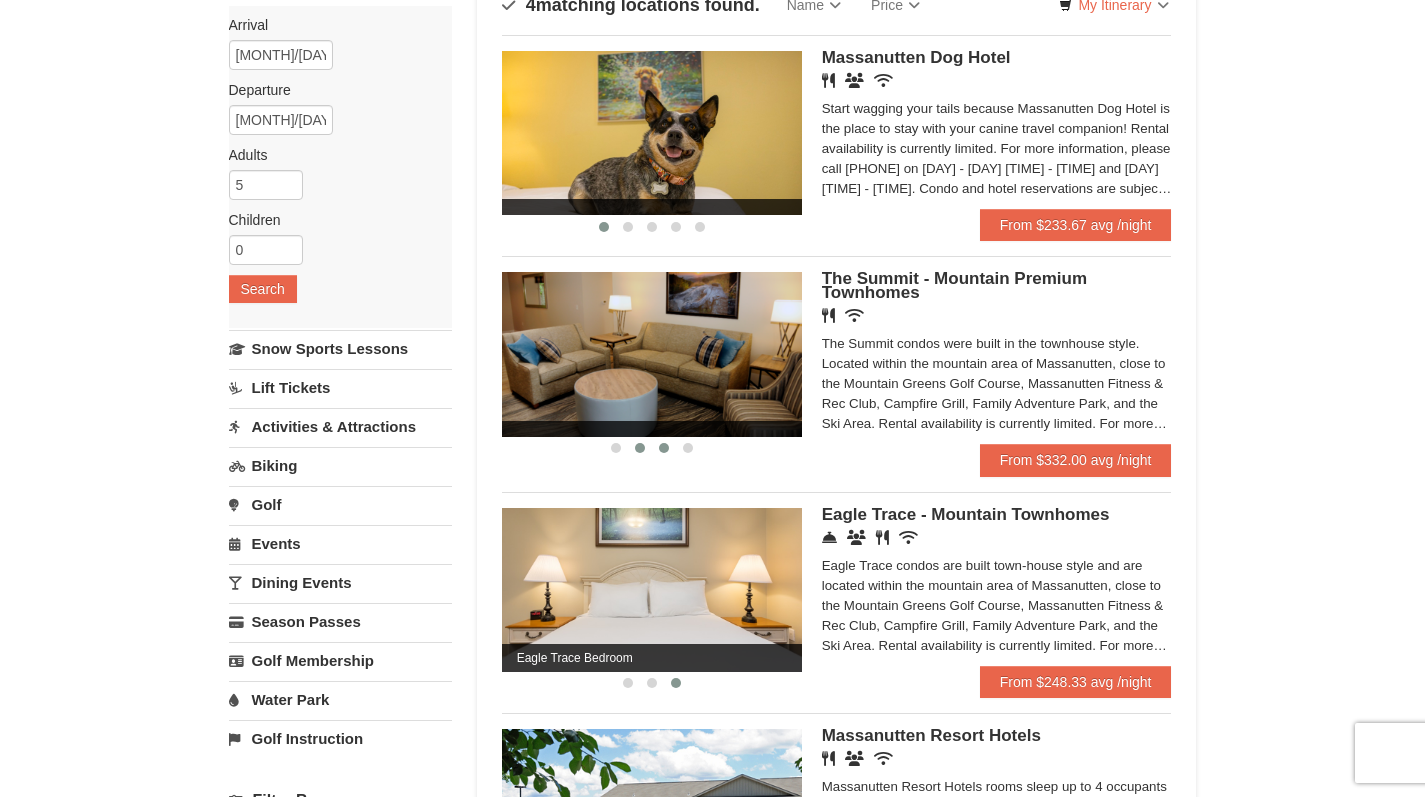 click at bounding box center (664, 448) 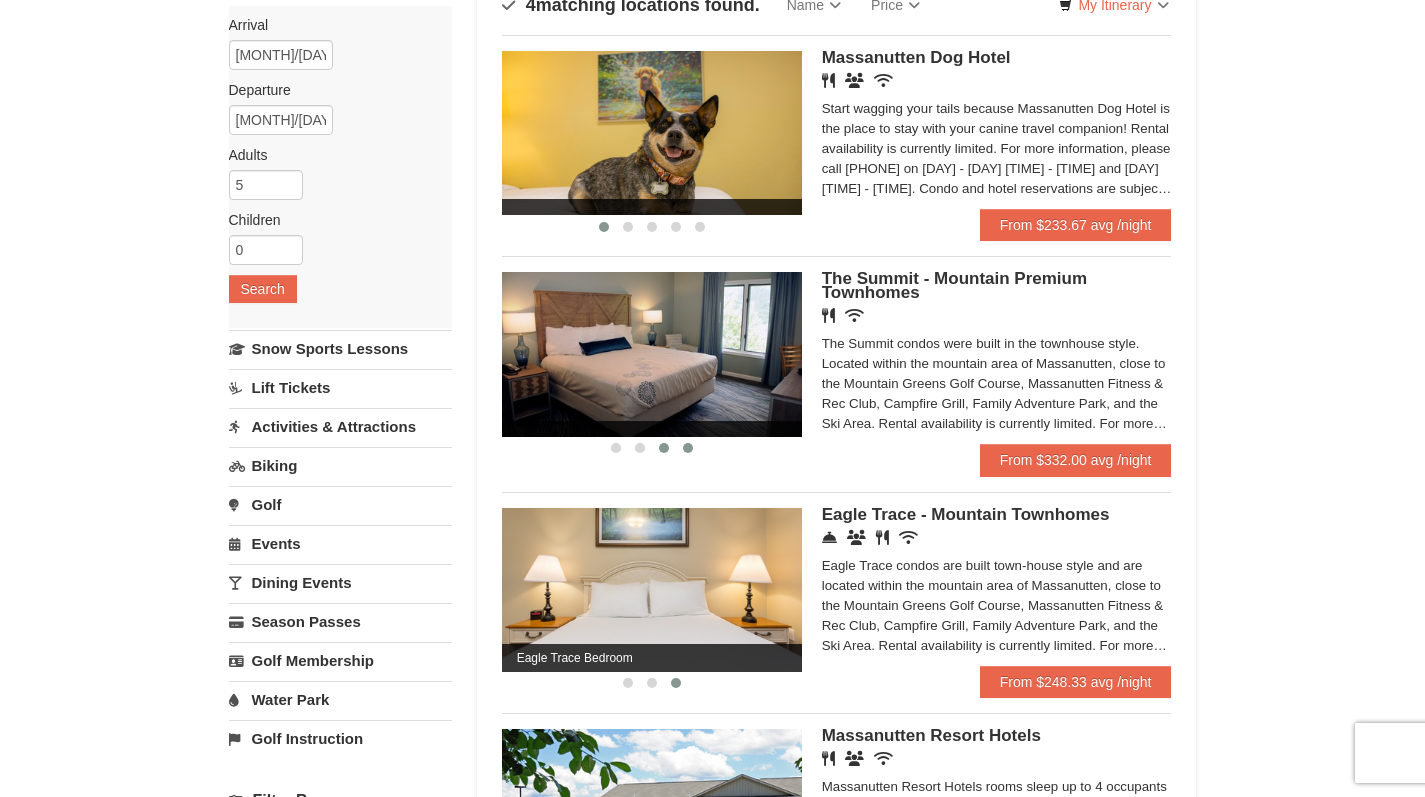 click at bounding box center [688, 448] 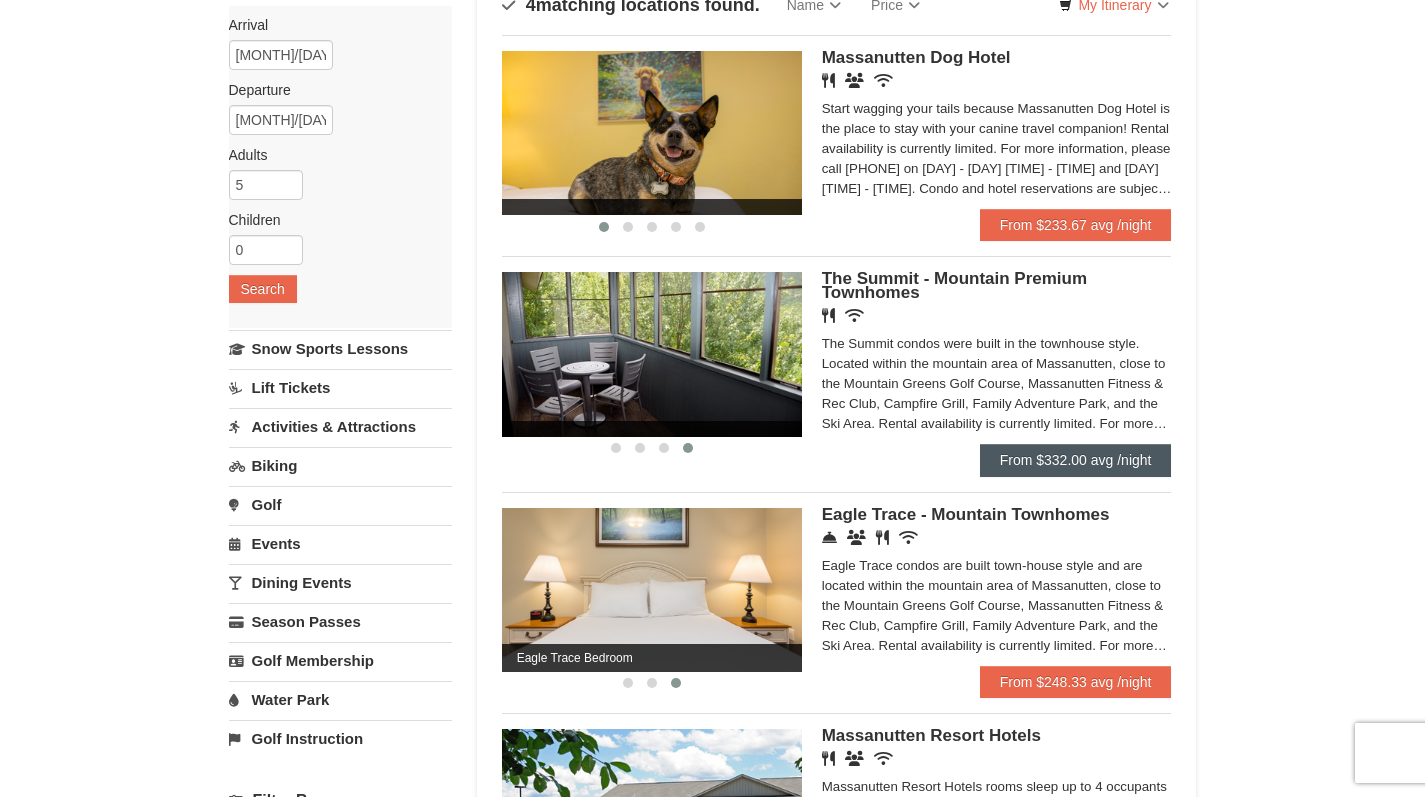 click on "From $332.00 avg /night" at bounding box center [1076, 460] 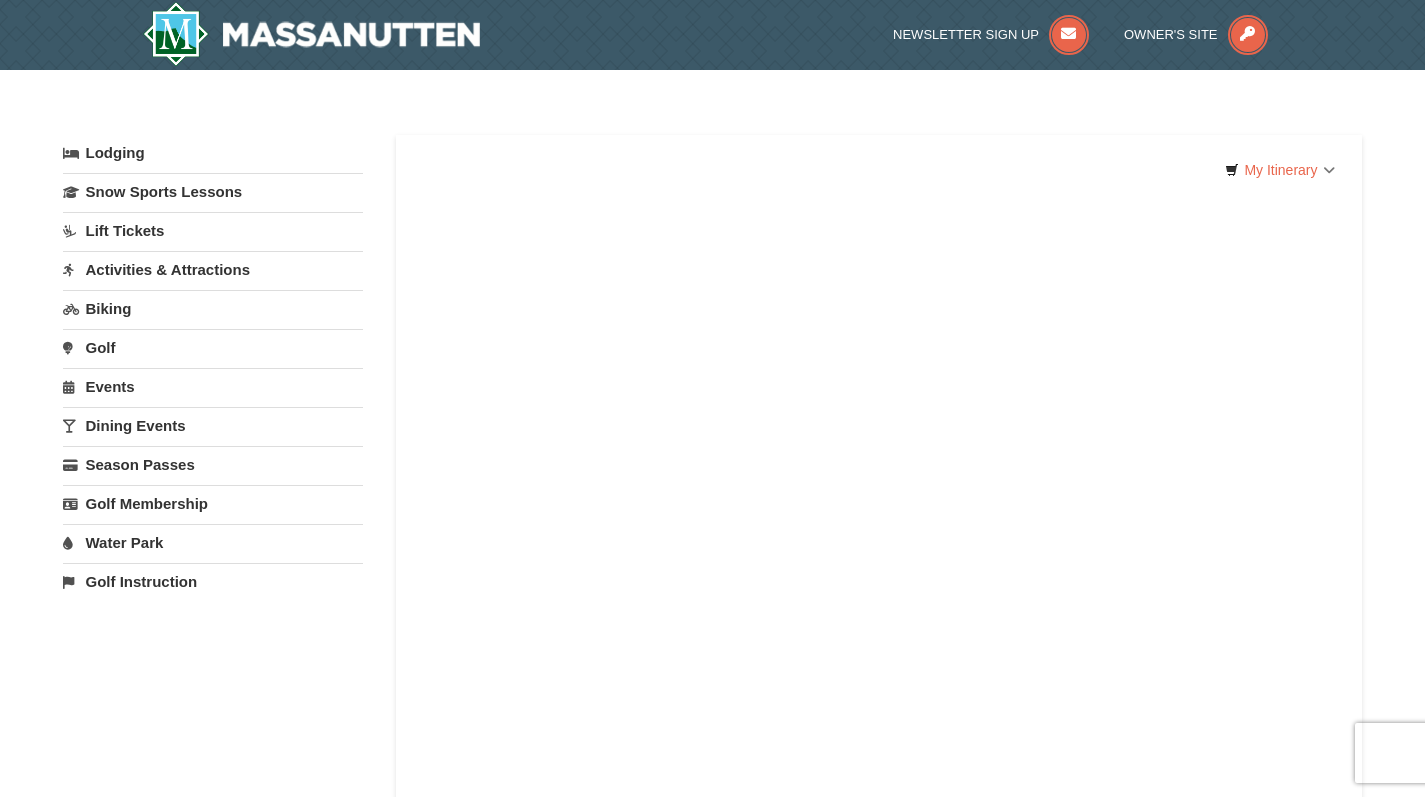 scroll, scrollTop: 0, scrollLeft: 0, axis: both 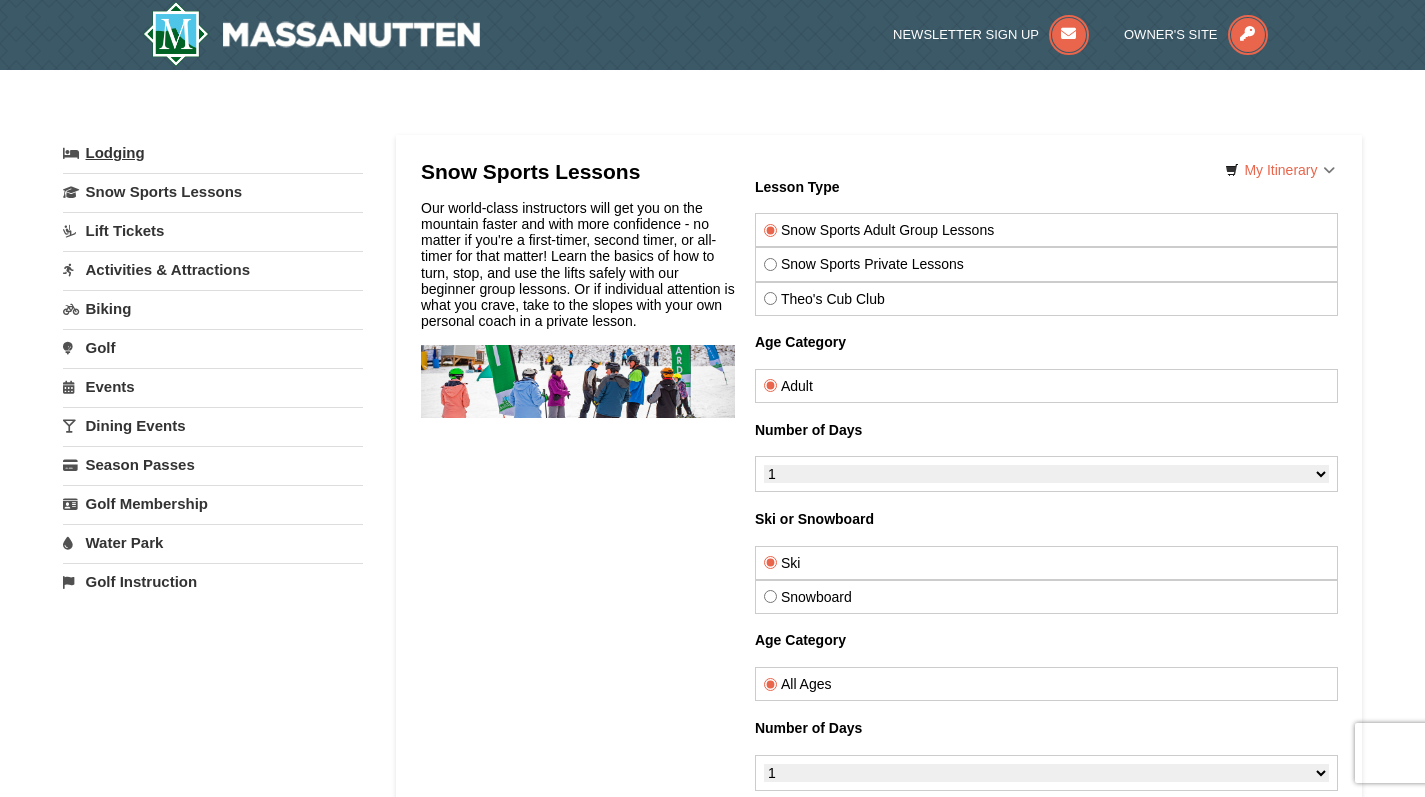 click on "Lodging" at bounding box center (213, 153) 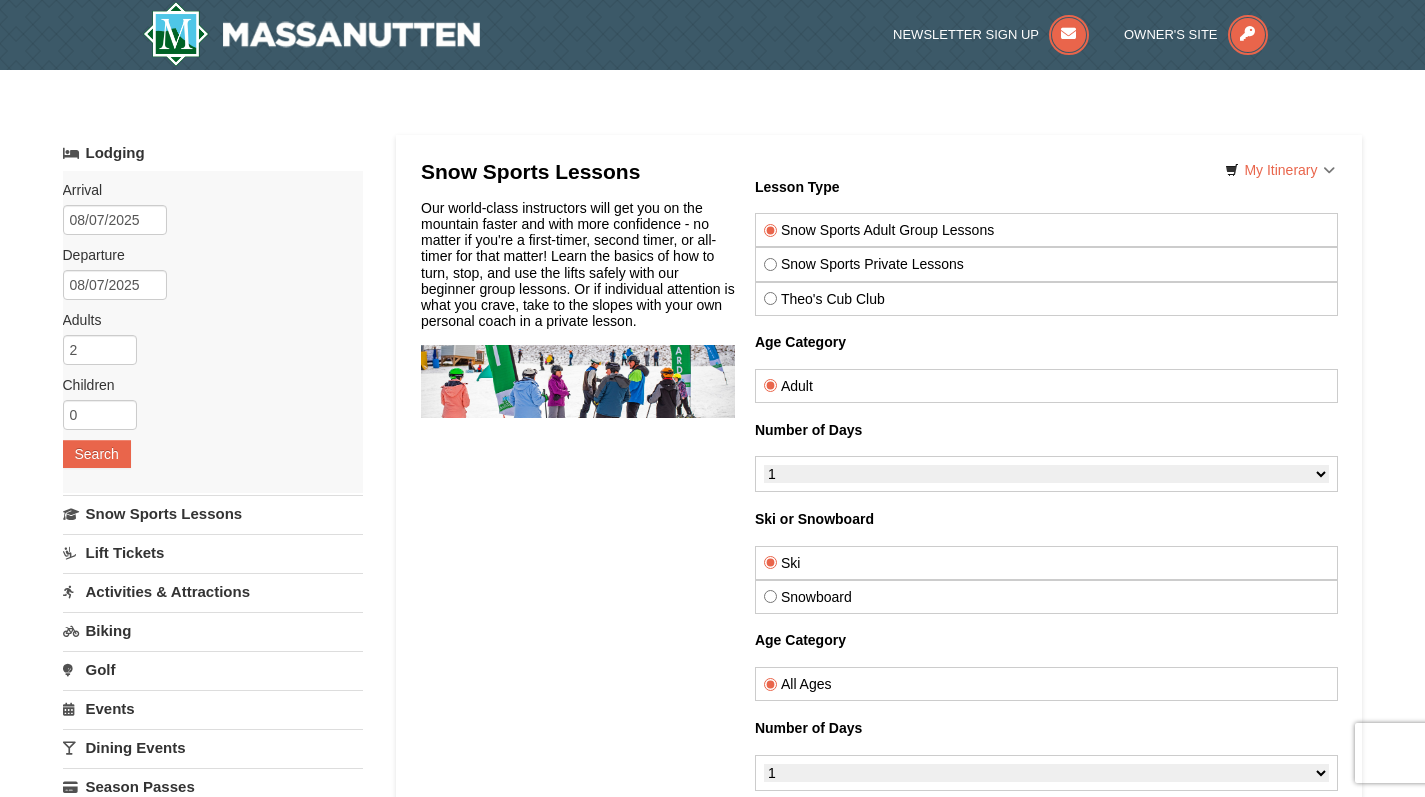 click on "Snowboard" at bounding box center (1045, 597) 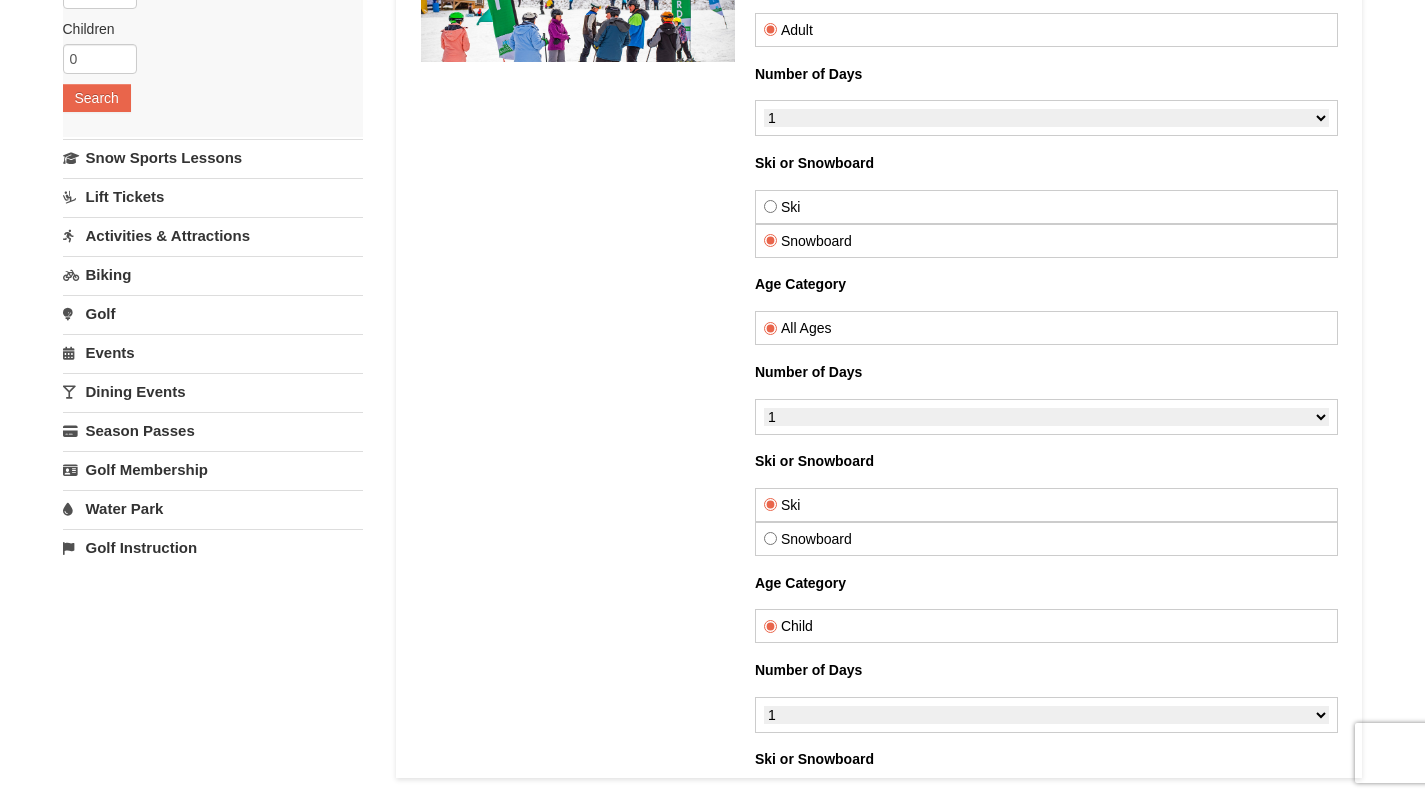 scroll, scrollTop: 341, scrollLeft: 0, axis: vertical 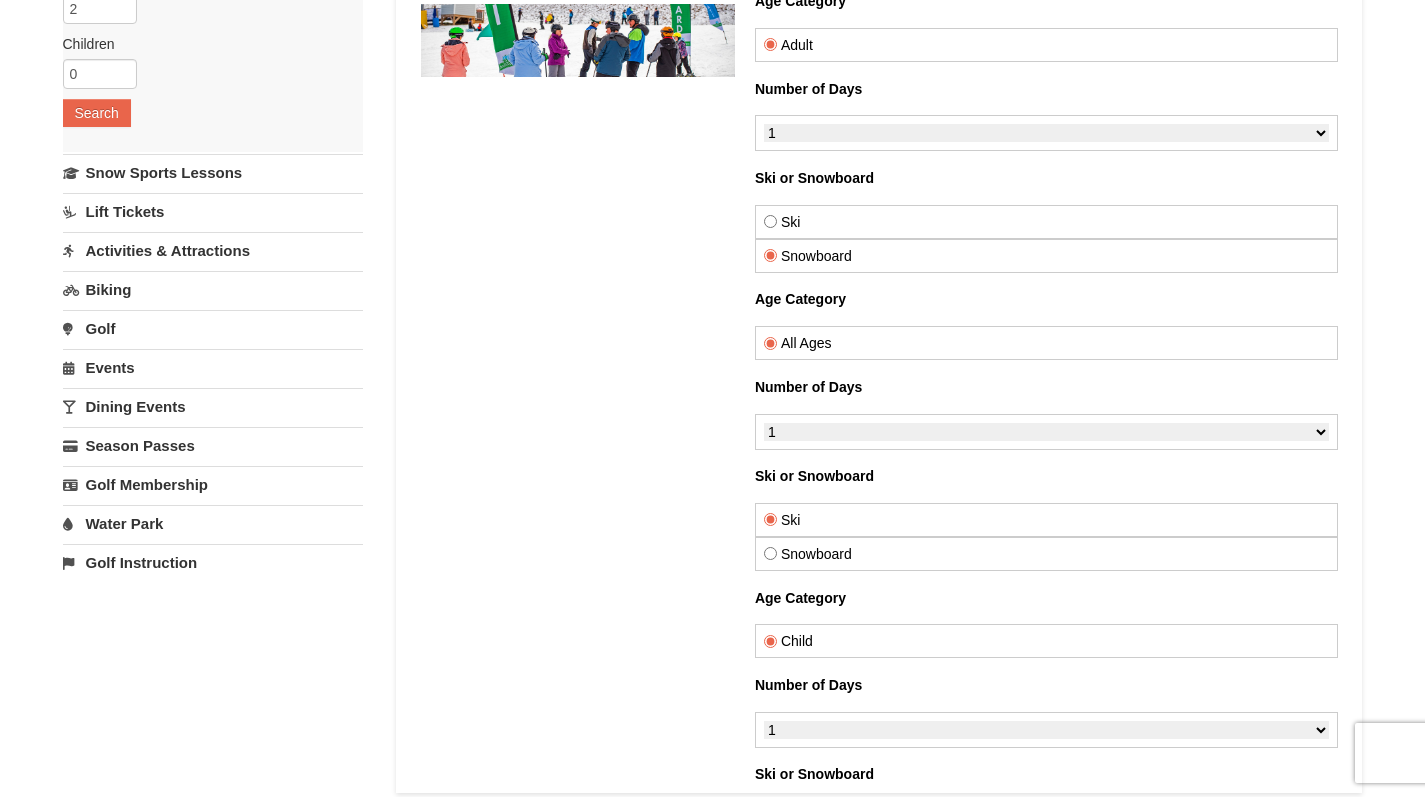 click on "[MONTH] [YEAR]" at bounding box center [1045, 956] 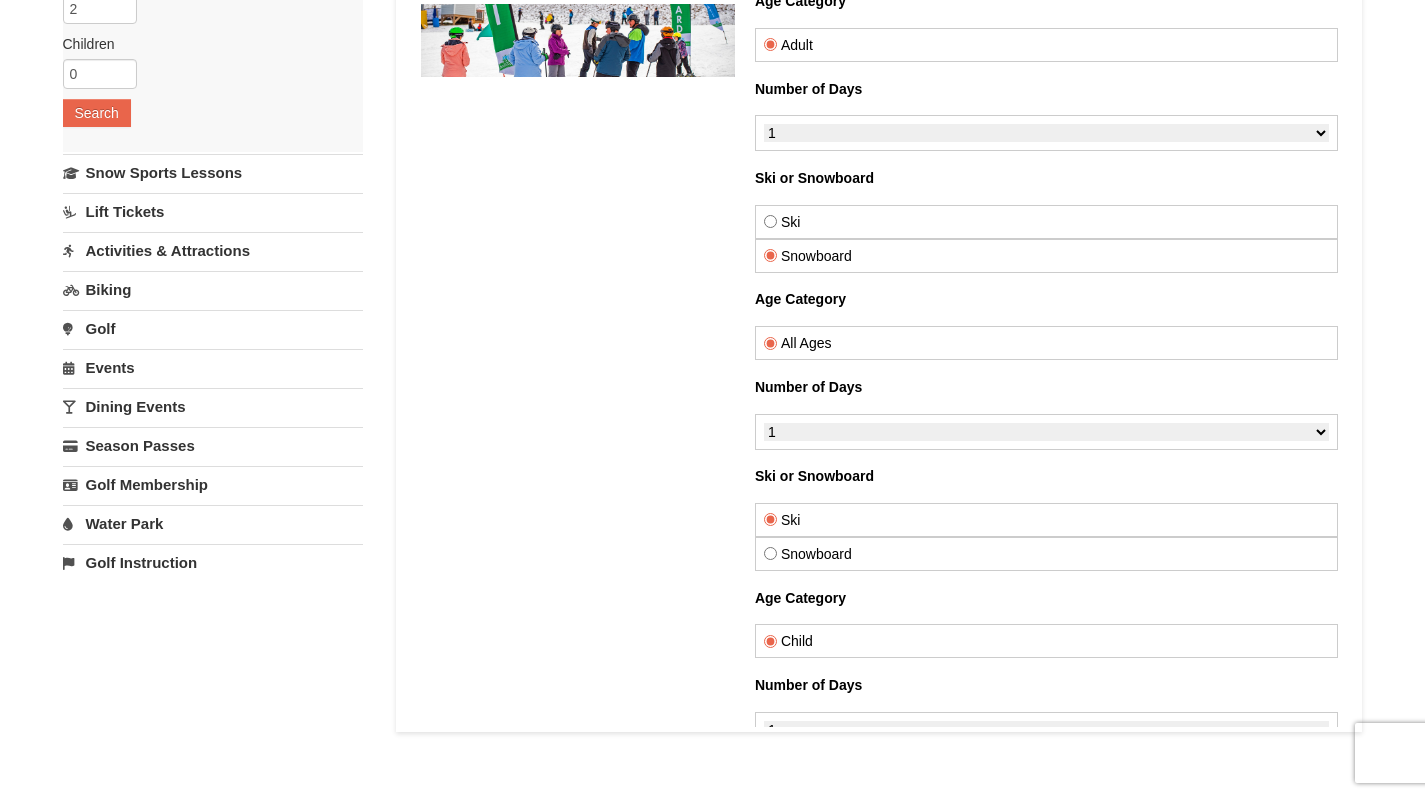 click at bounding box center (1316, 956) 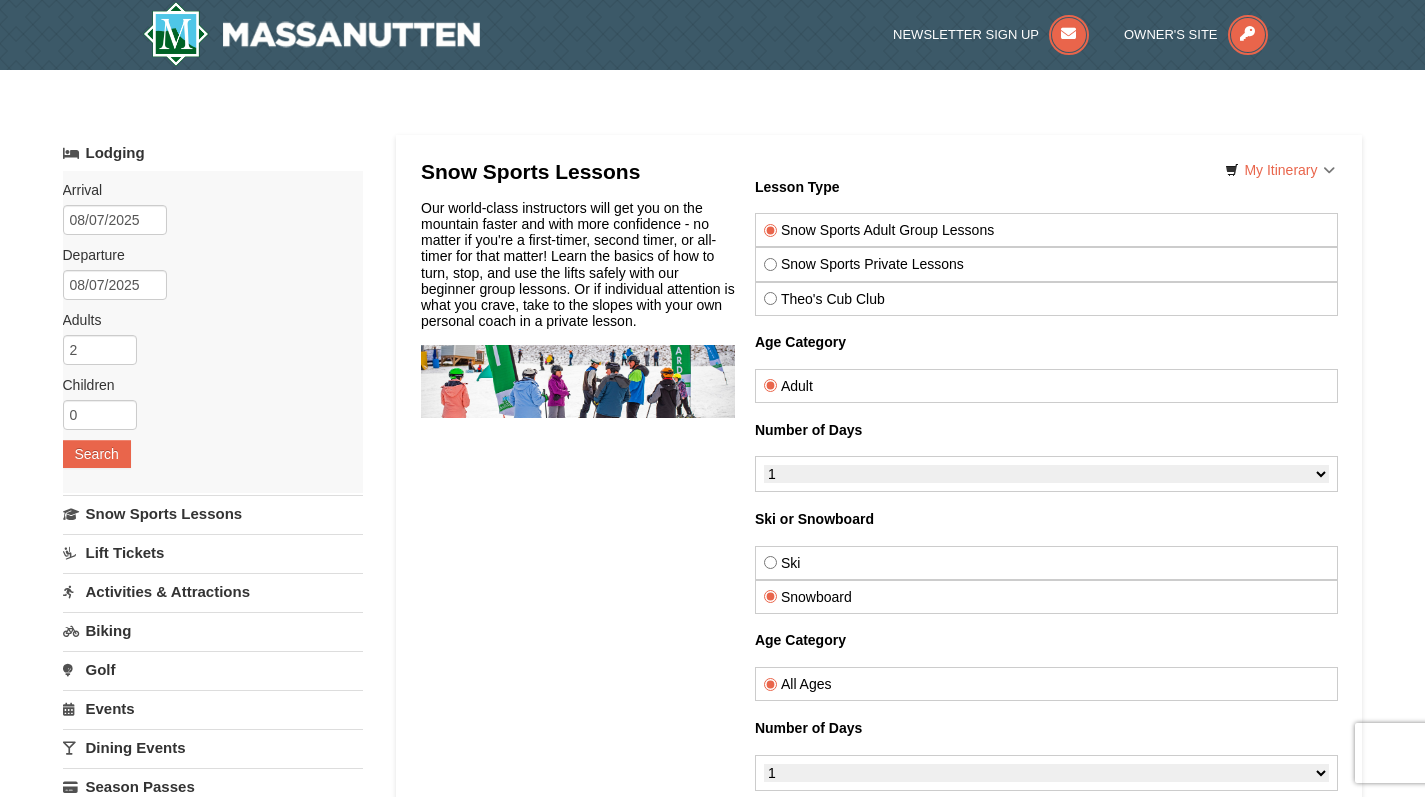 scroll, scrollTop: 0, scrollLeft: 0, axis: both 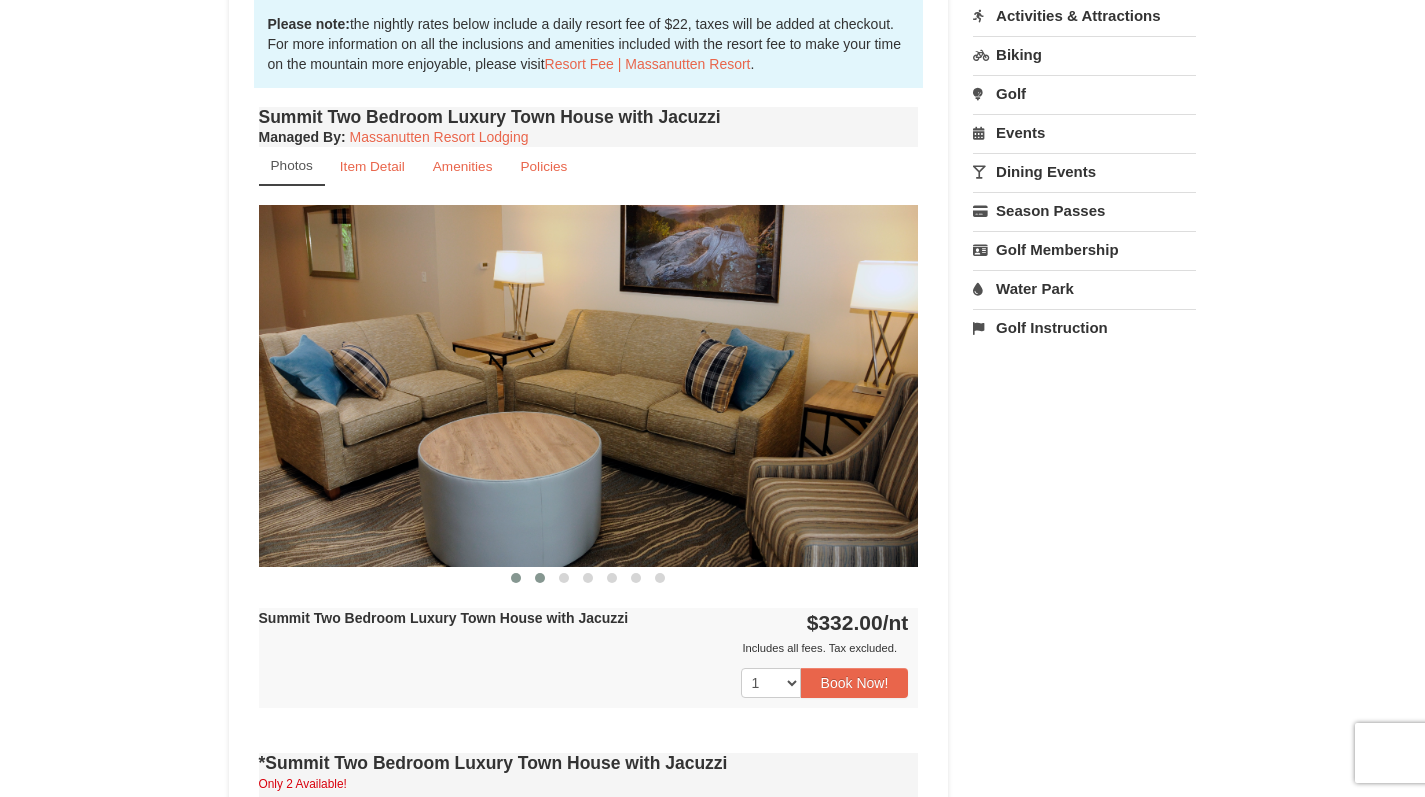 click at bounding box center [540, 578] 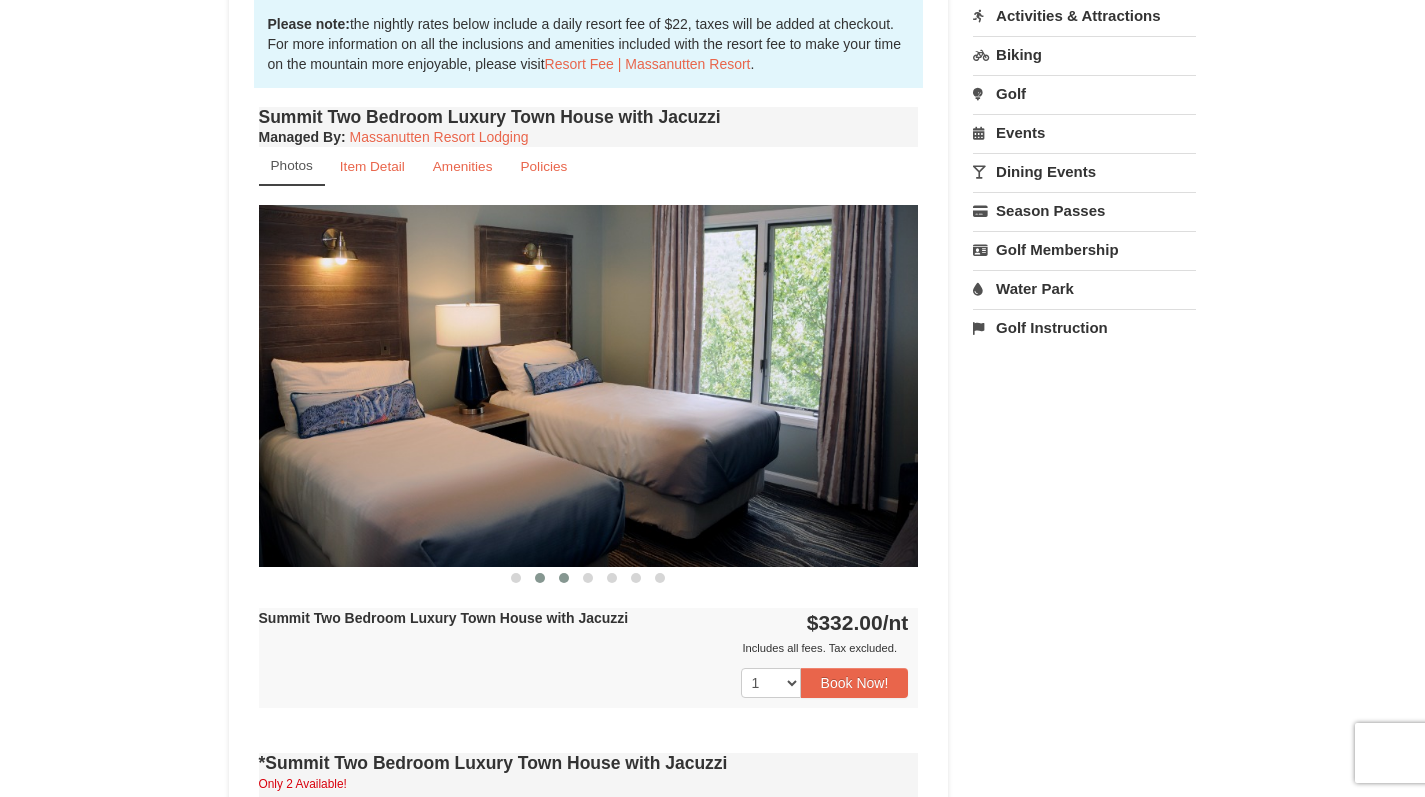 click at bounding box center [564, 578] 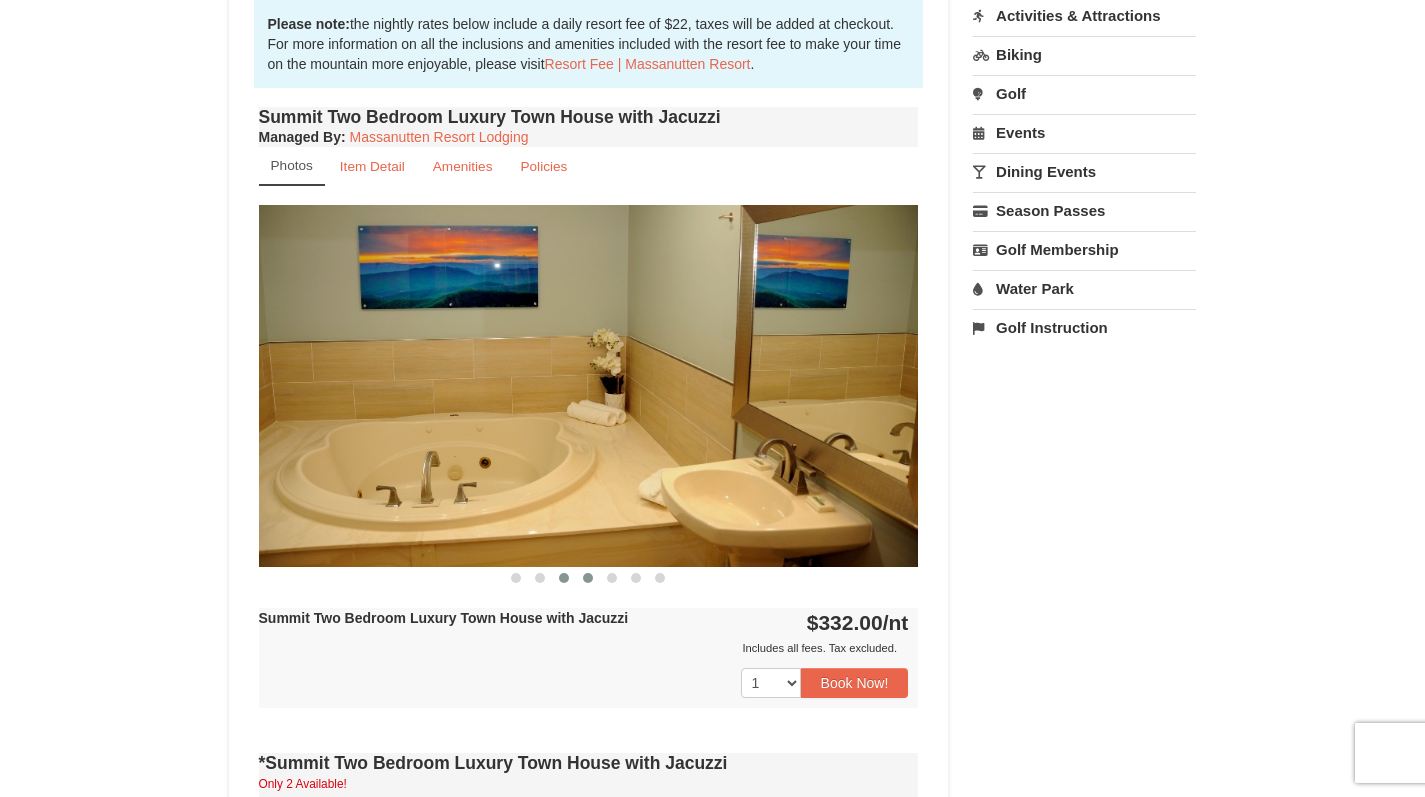 click at bounding box center (588, 578) 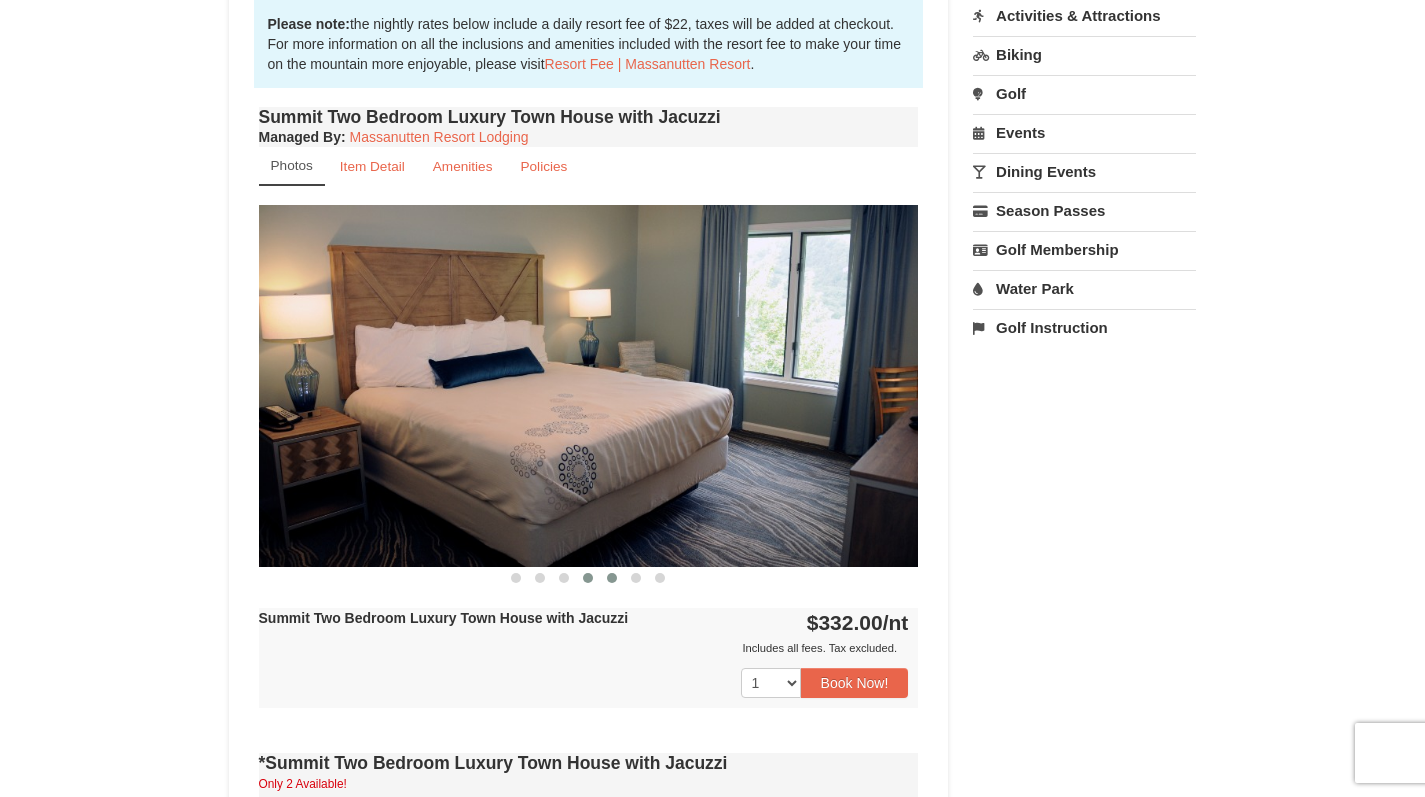 click at bounding box center (612, 578) 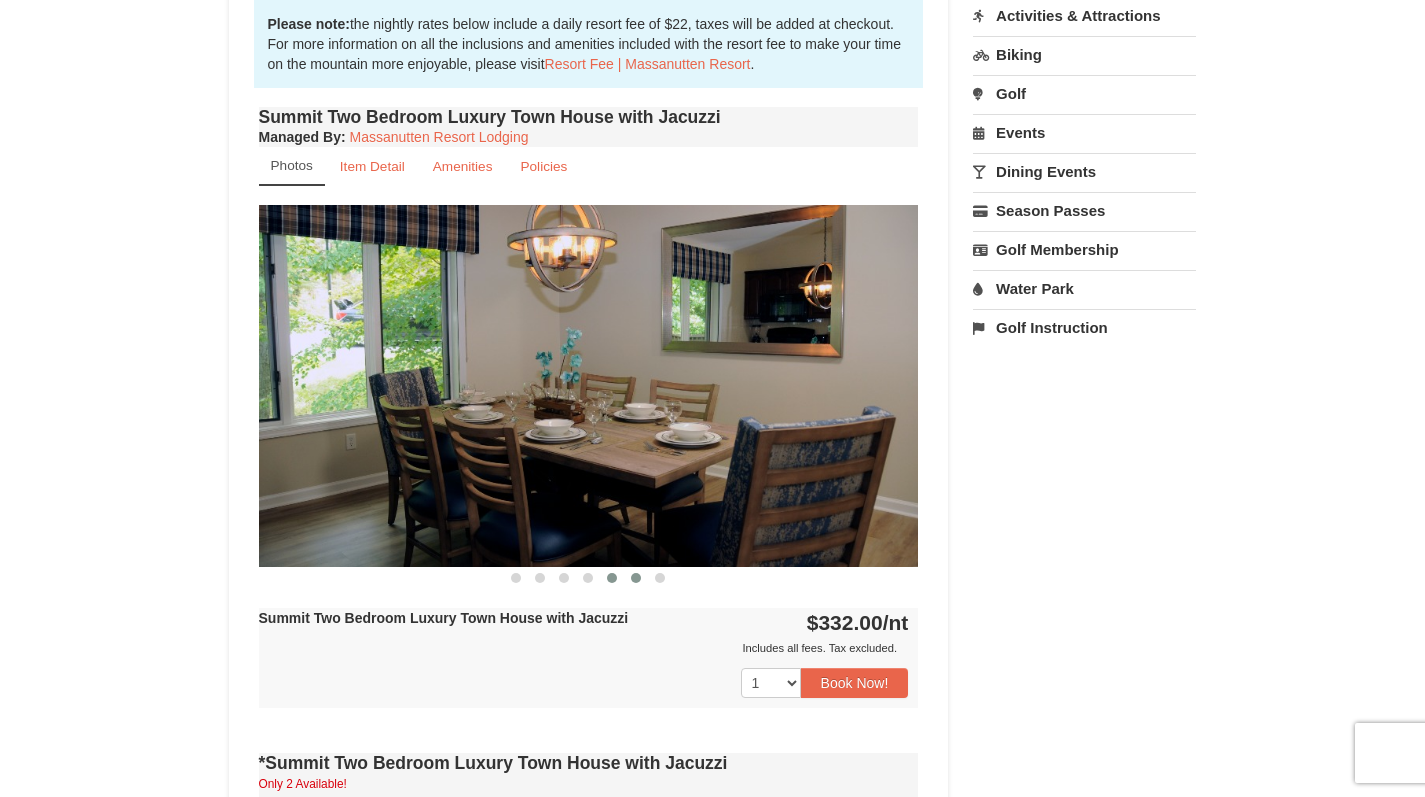 click at bounding box center [636, 578] 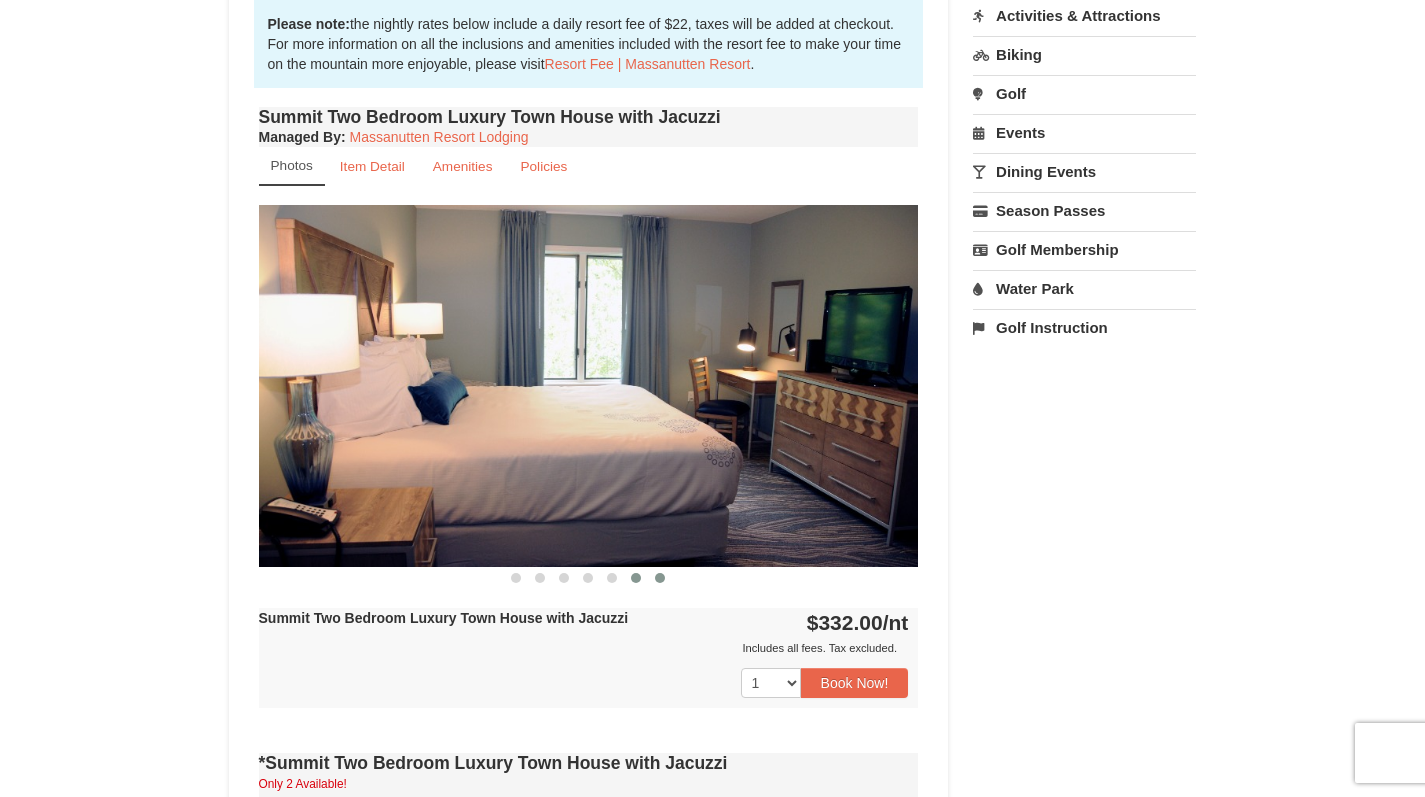 click at bounding box center [660, 578] 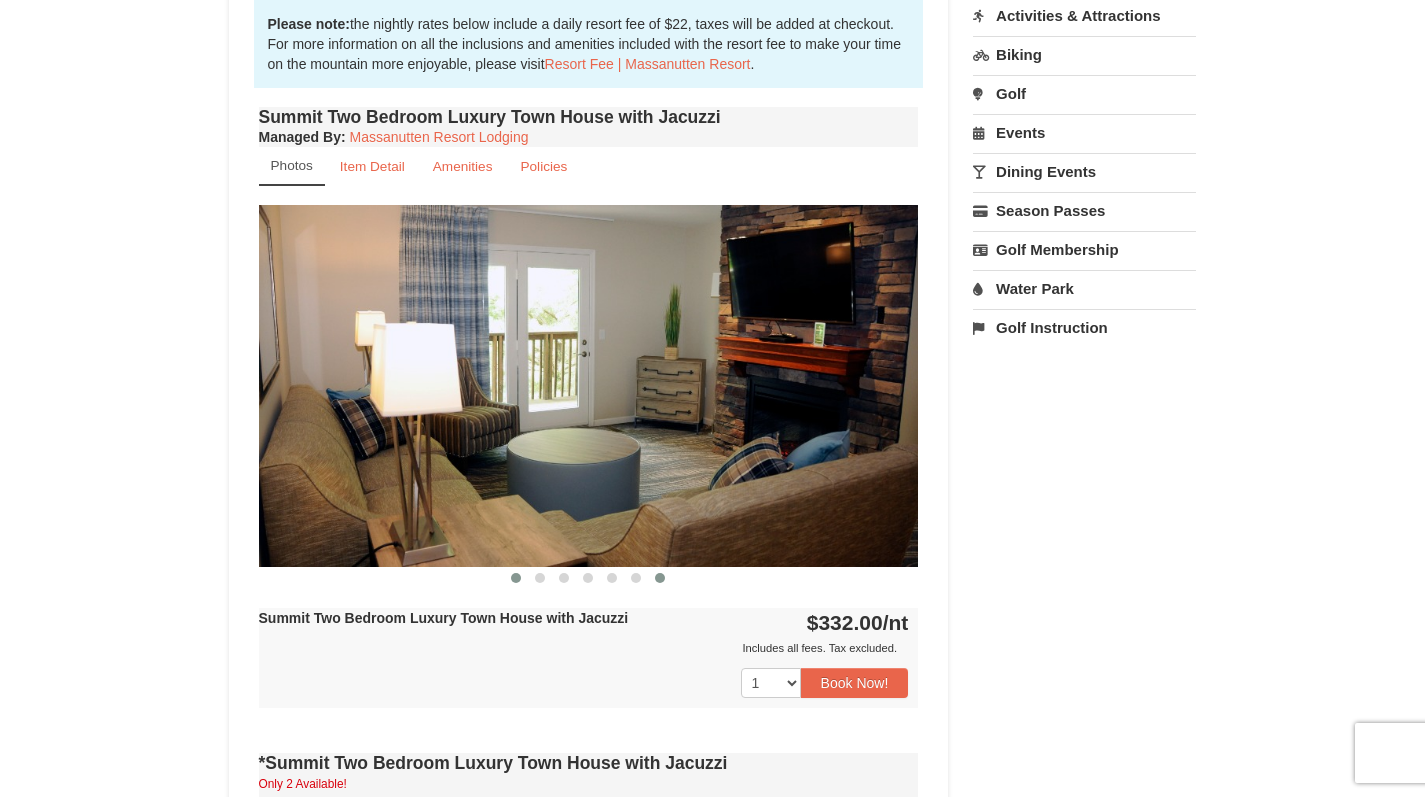 click at bounding box center [516, 578] 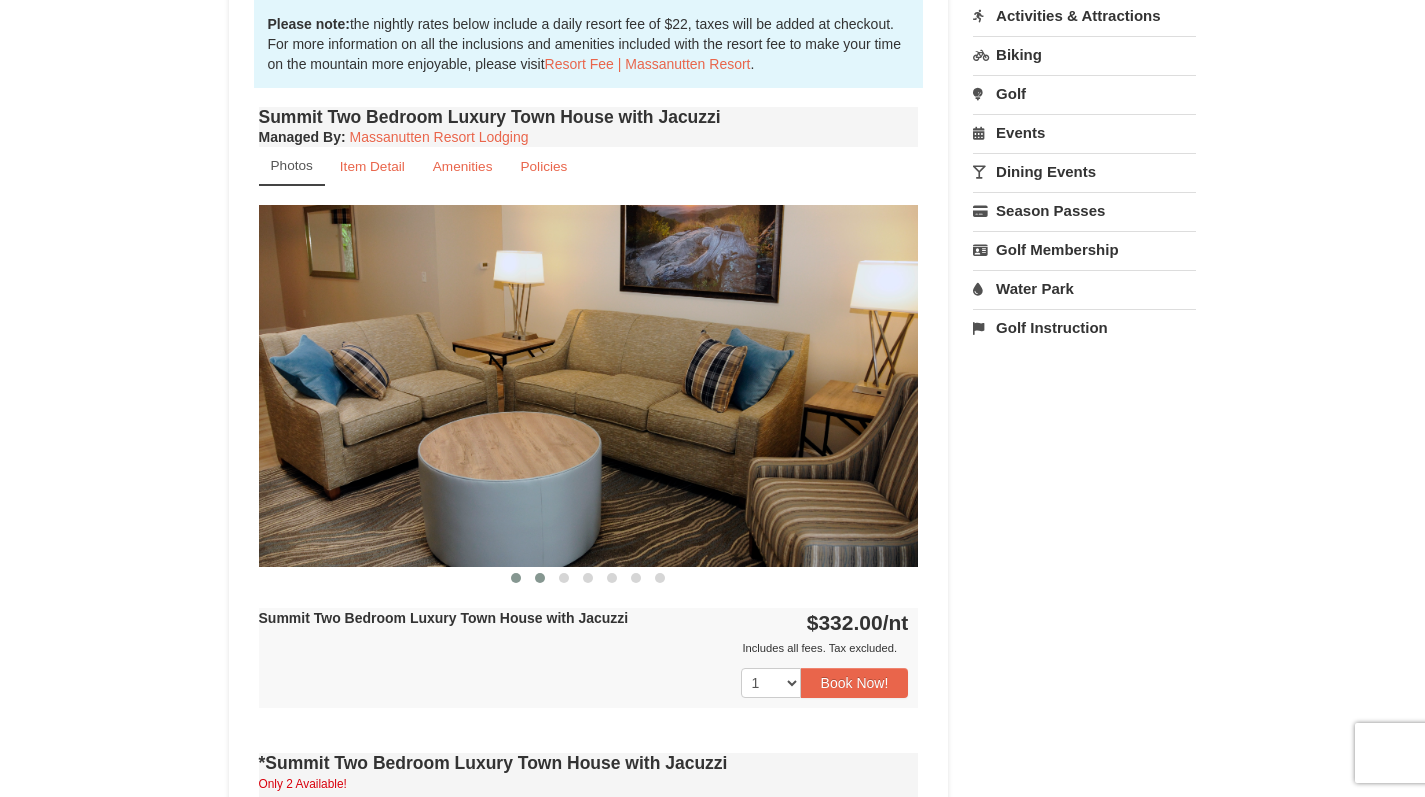 click at bounding box center [540, 578] 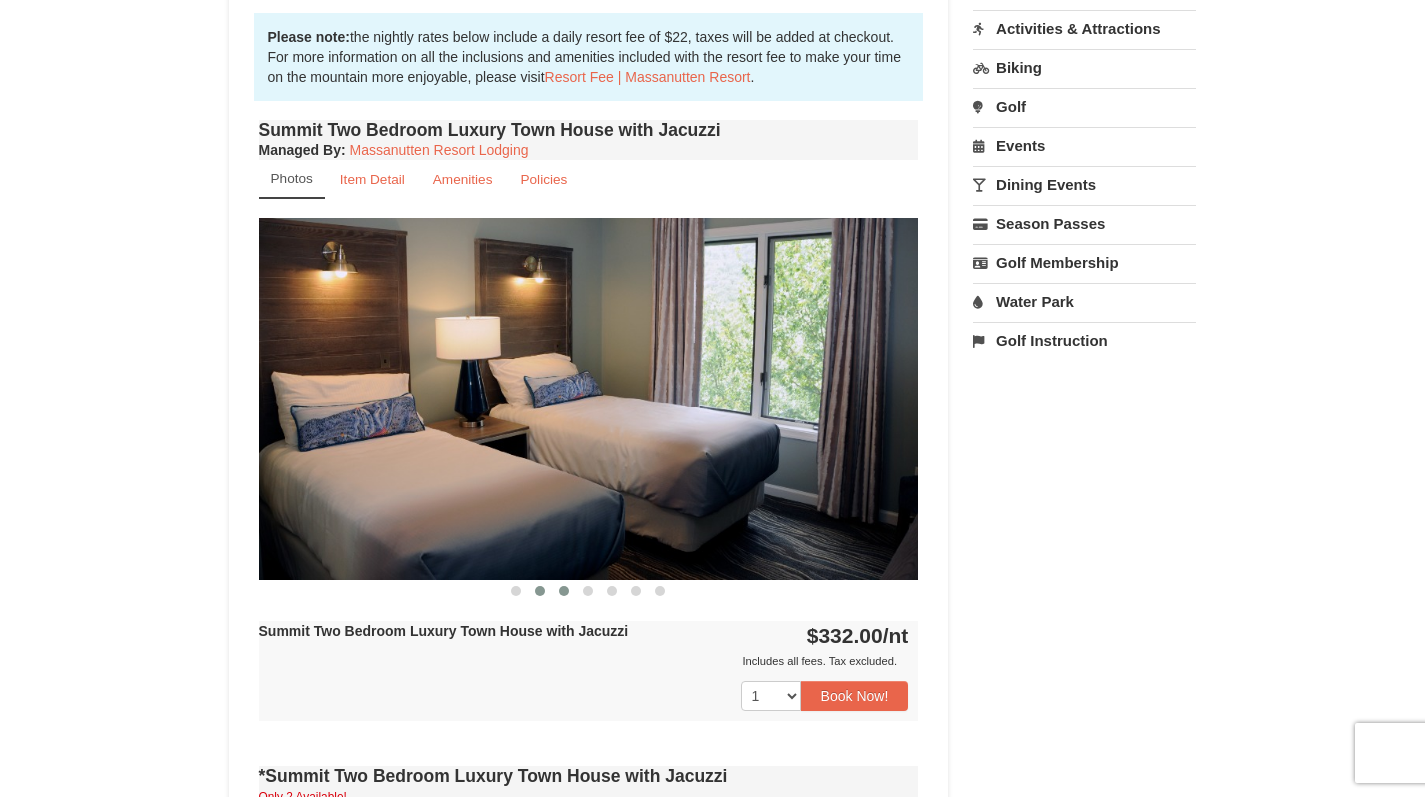 scroll, scrollTop: 610, scrollLeft: 0, axis: vertical 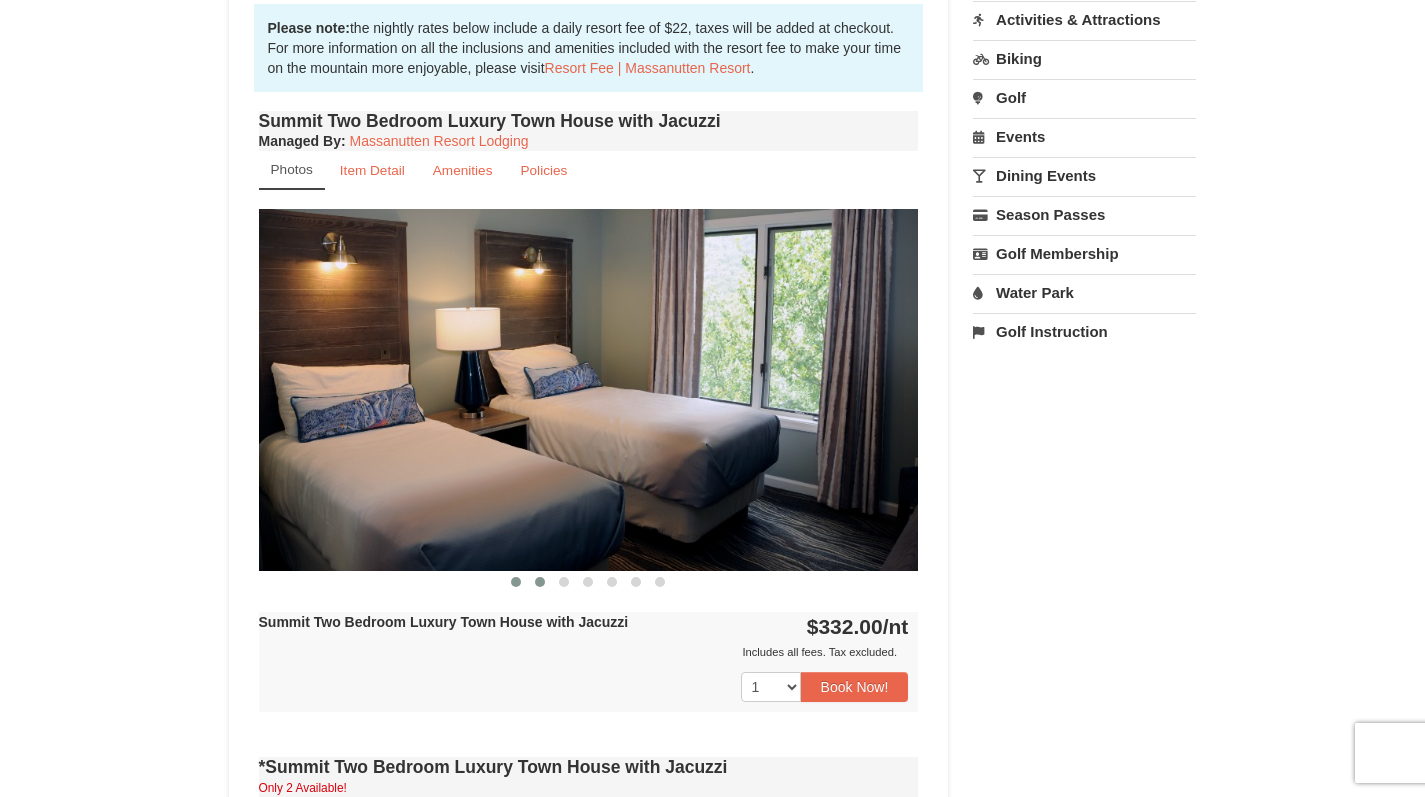 click at bounding box center (516, 582) 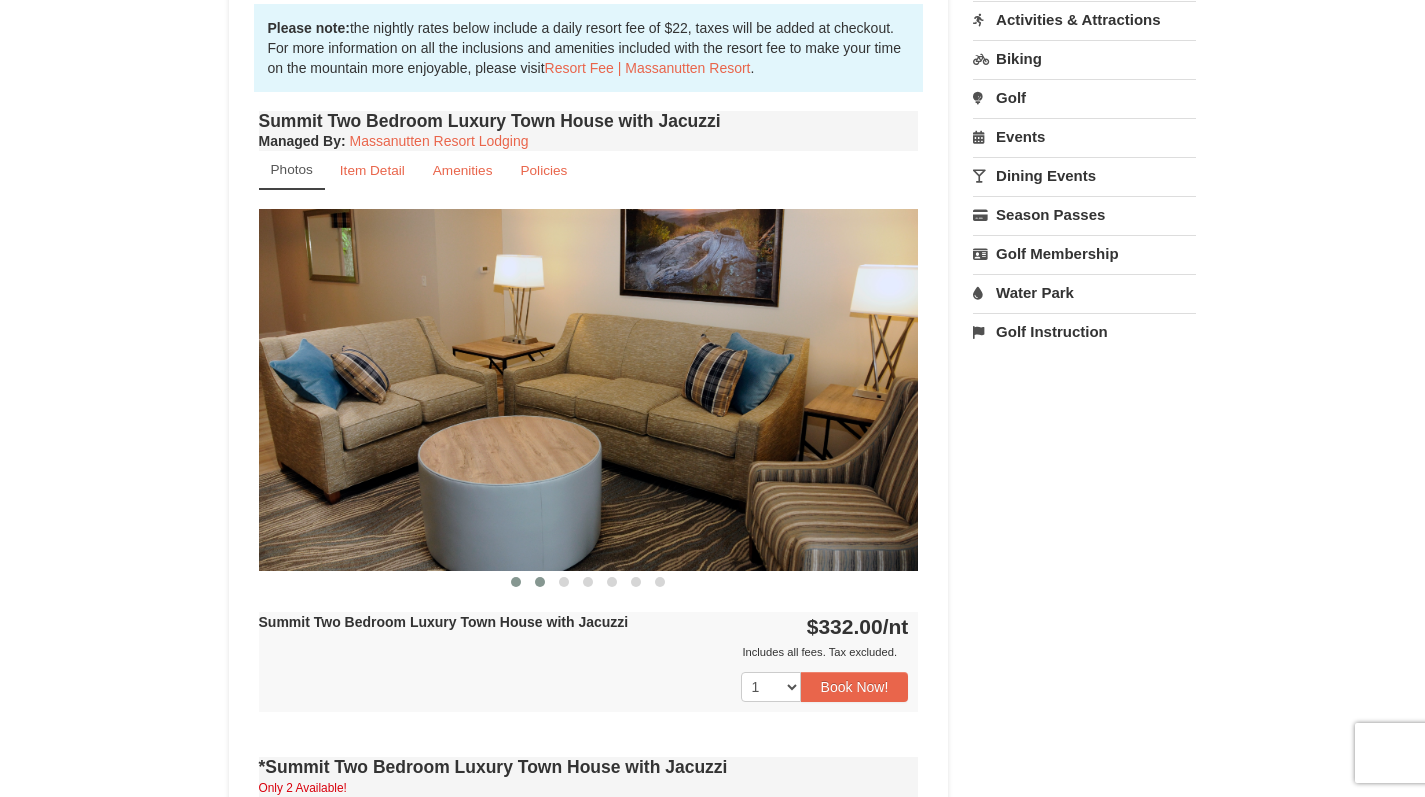 click at bounding box center [540, 582] 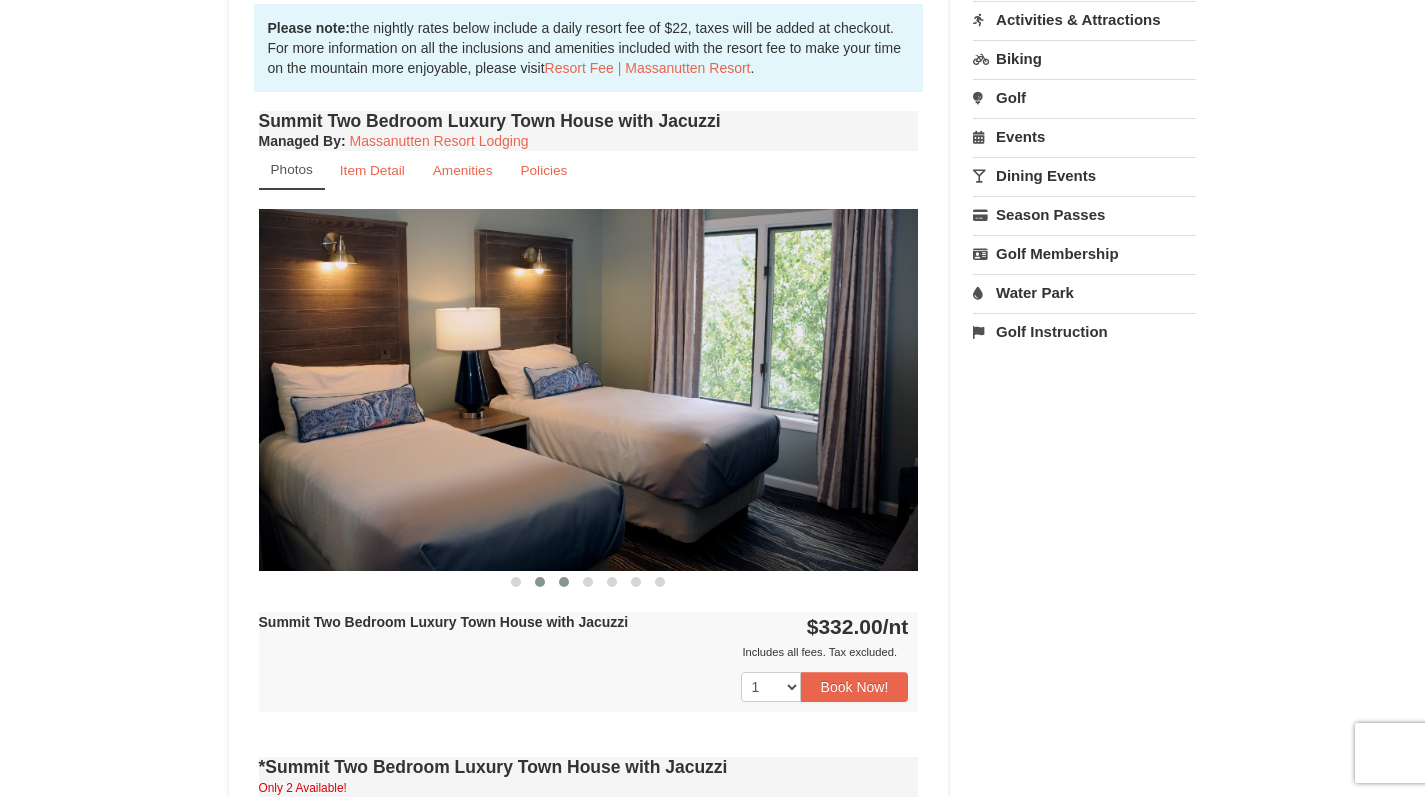 click at bounding box center (564, 582) 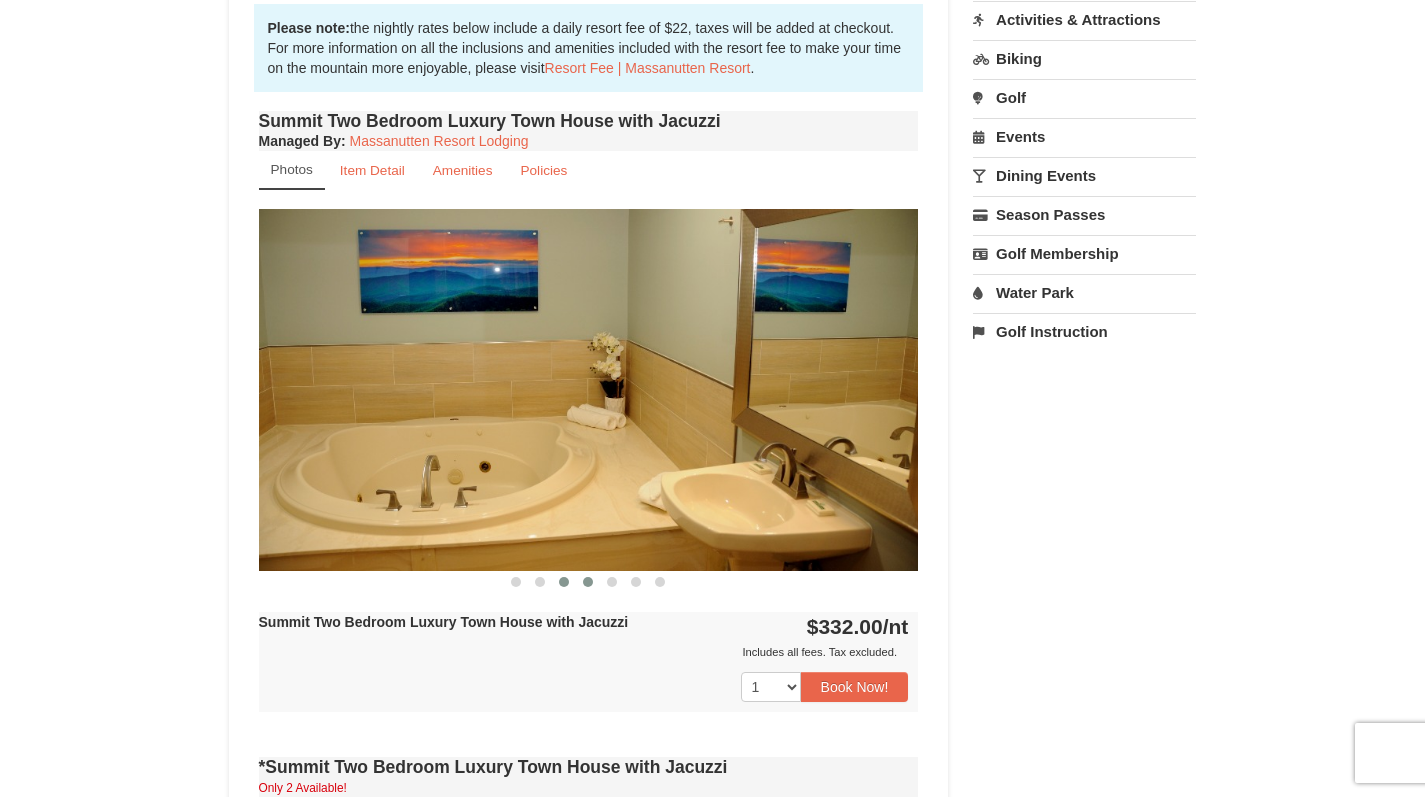 click at bounding box center [588, 582] 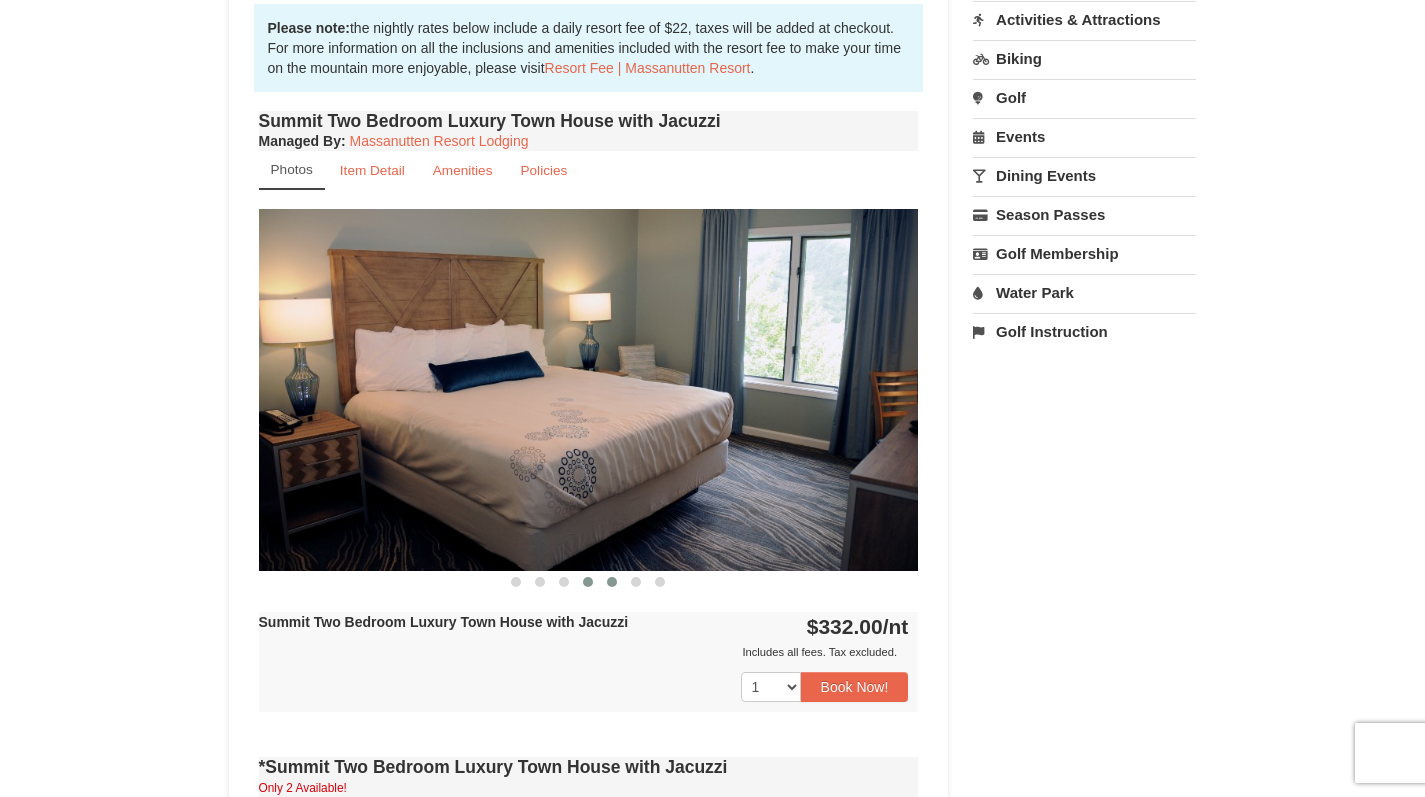 click at bounding box center [612, 582] 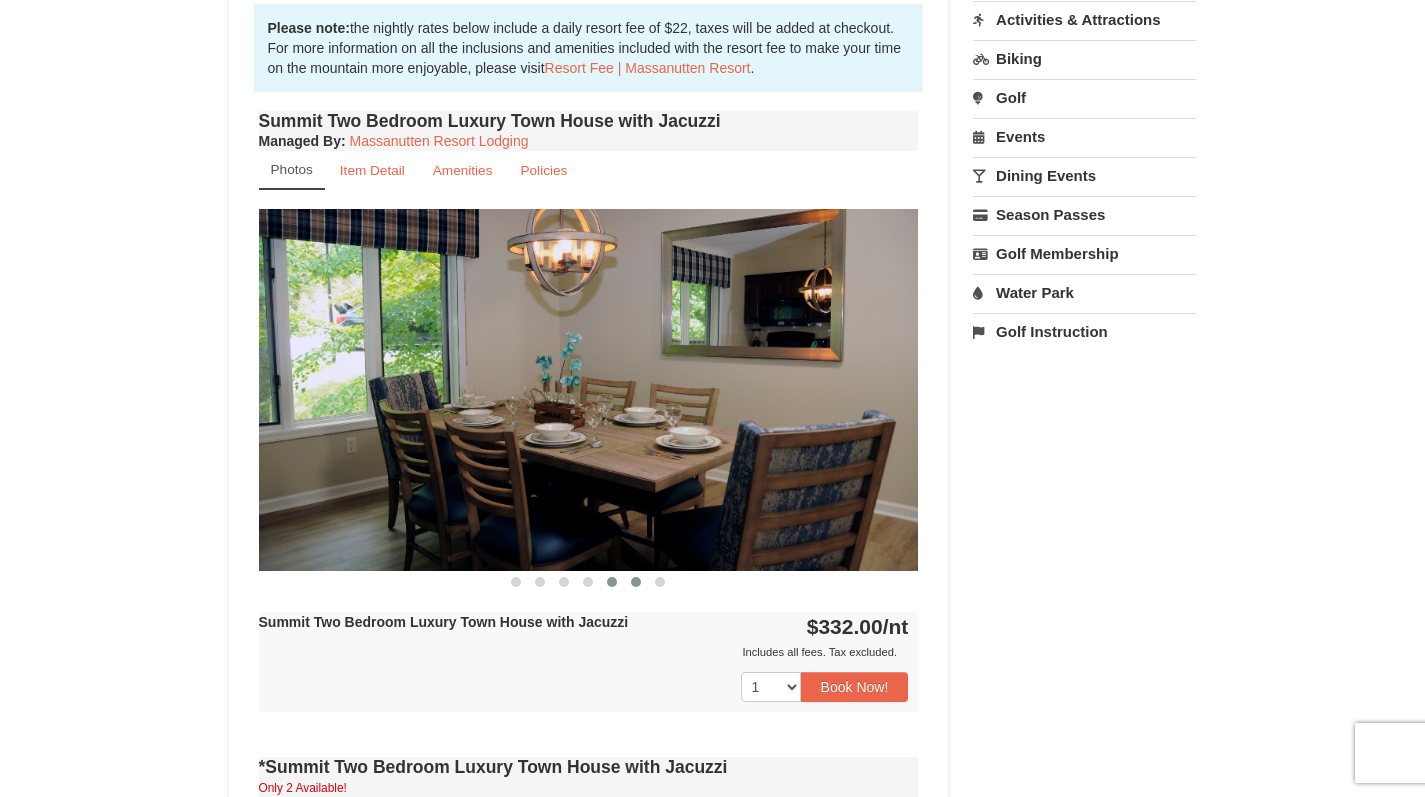 click at bounding box center (636, 582) 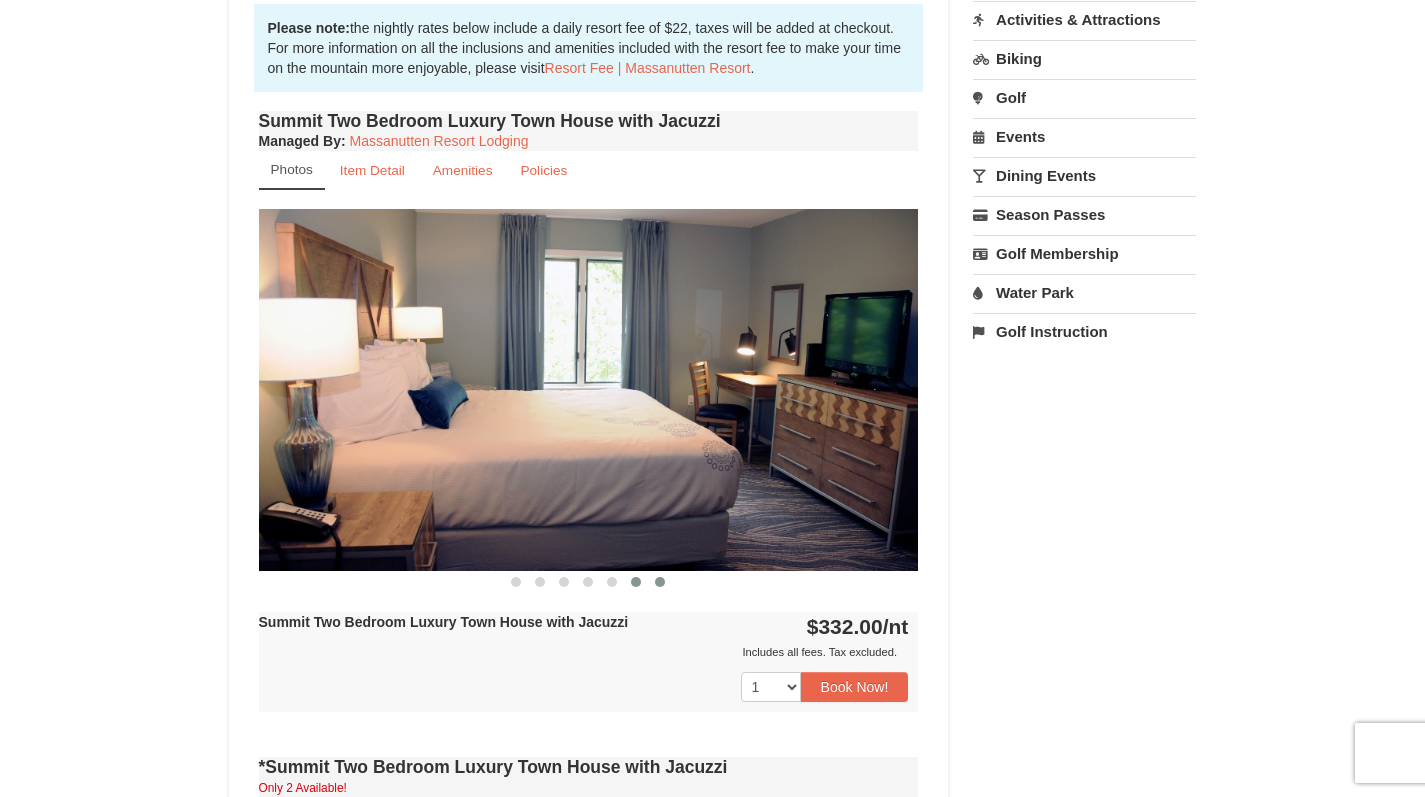 click at bounding box center (660, 582) 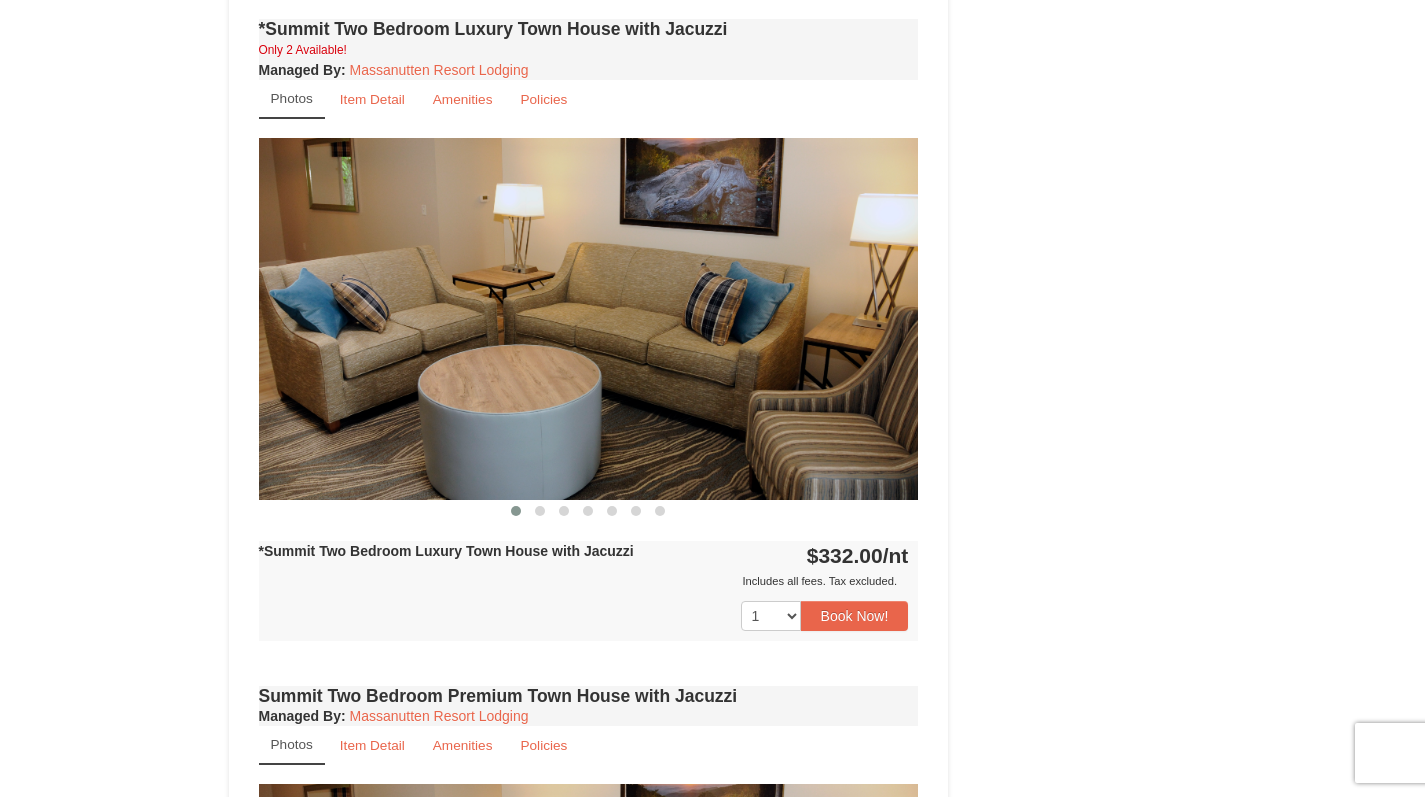 scroll, scrollTop: 1350, scrollLeft: 0, axis: vertical 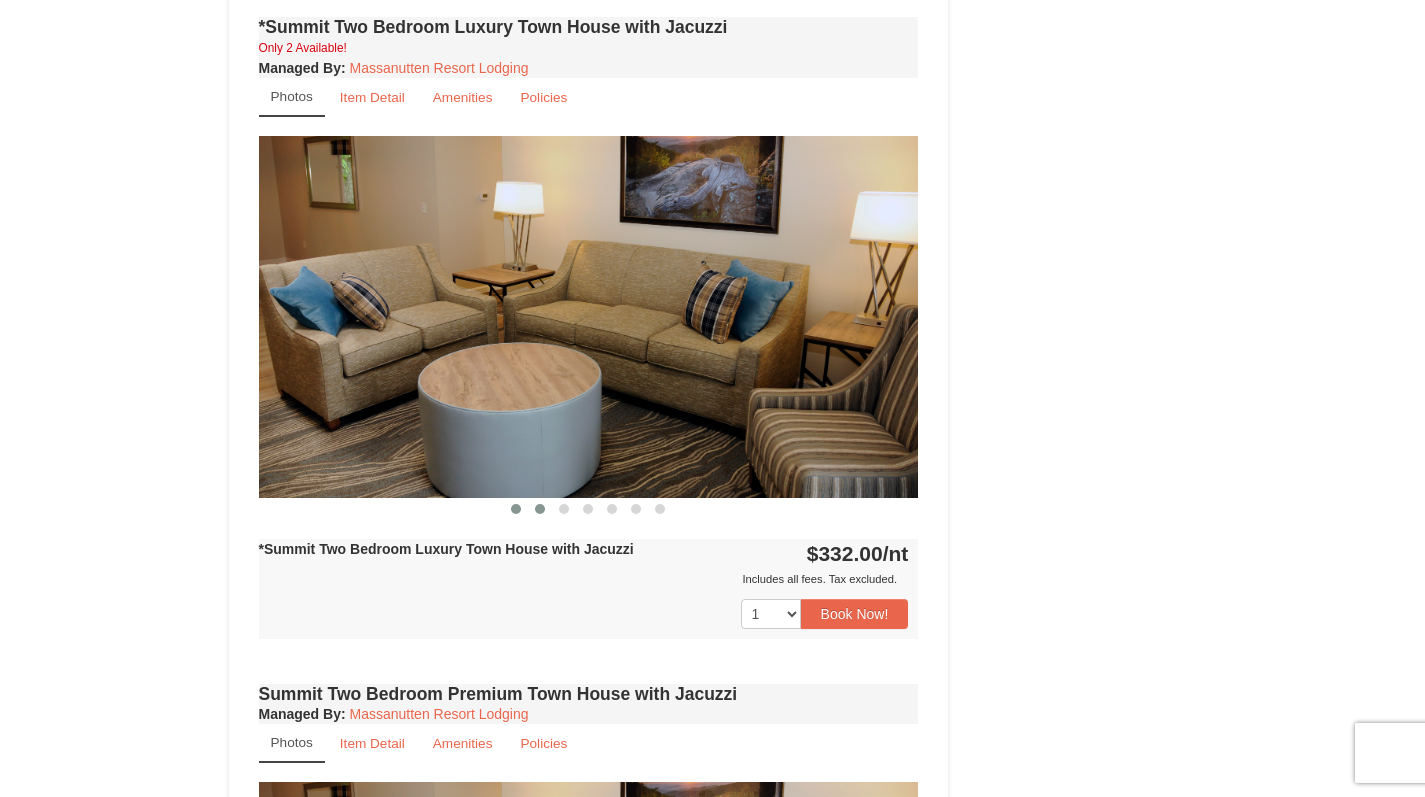 click at bounding box center [540, 509] 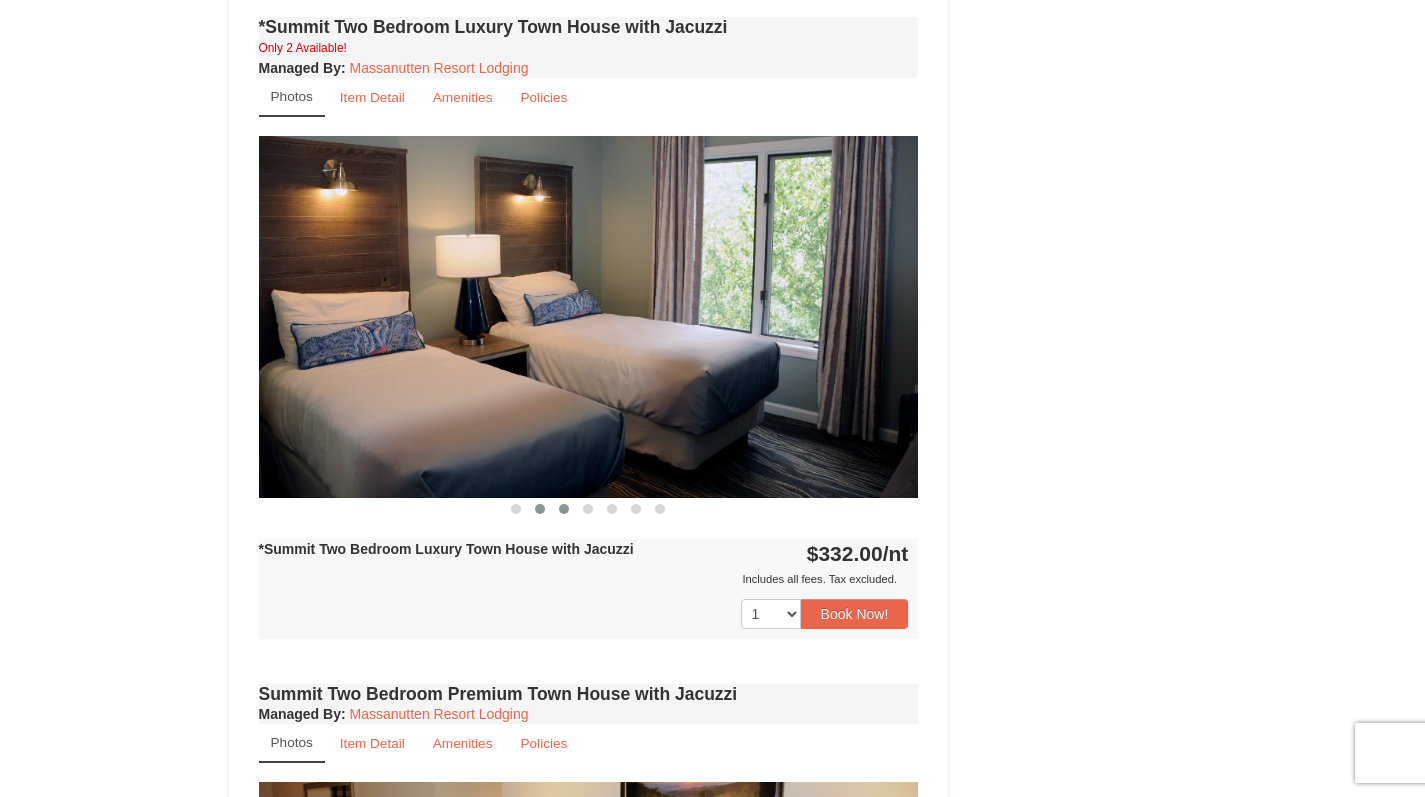 click at bounding box center [564, 509] 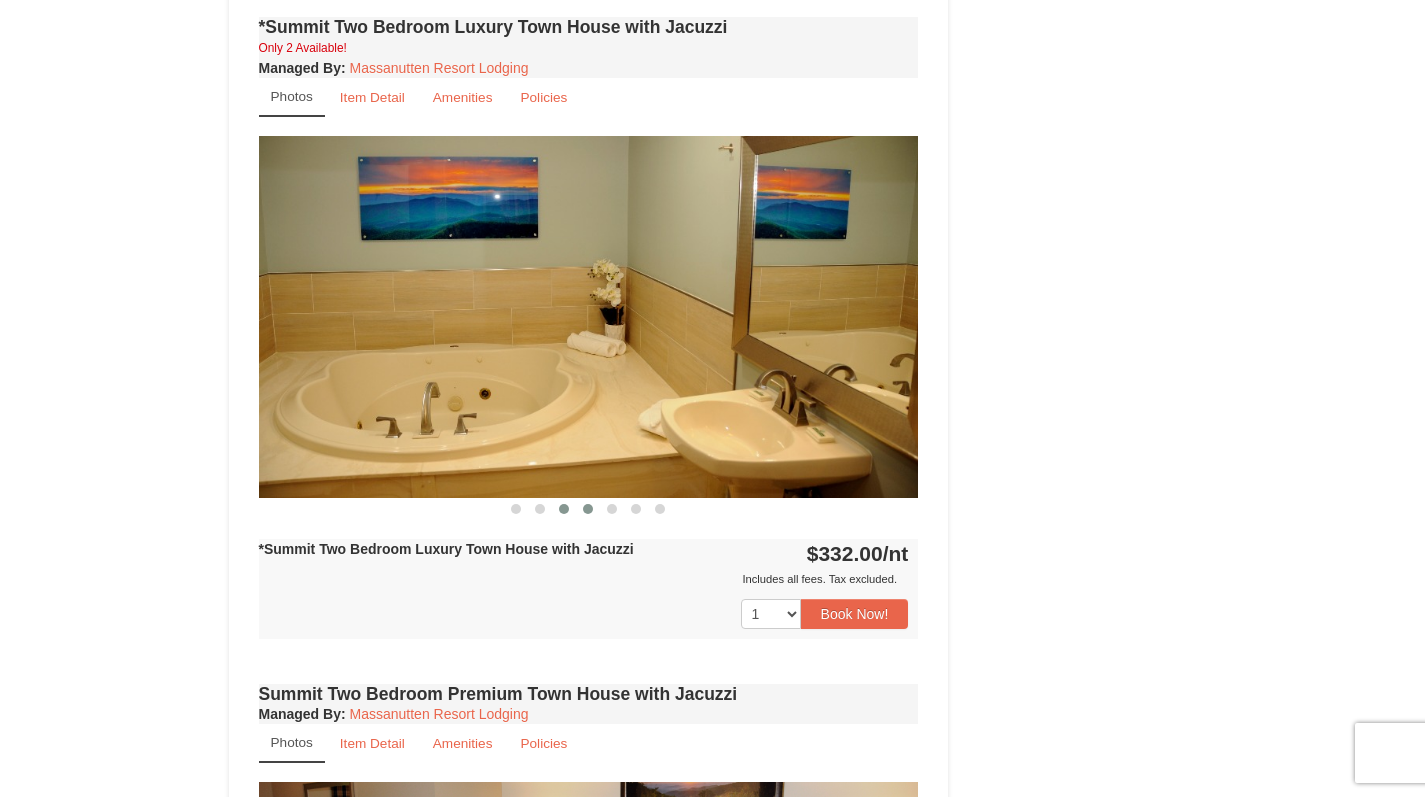 click at bounding box center [588, 509] 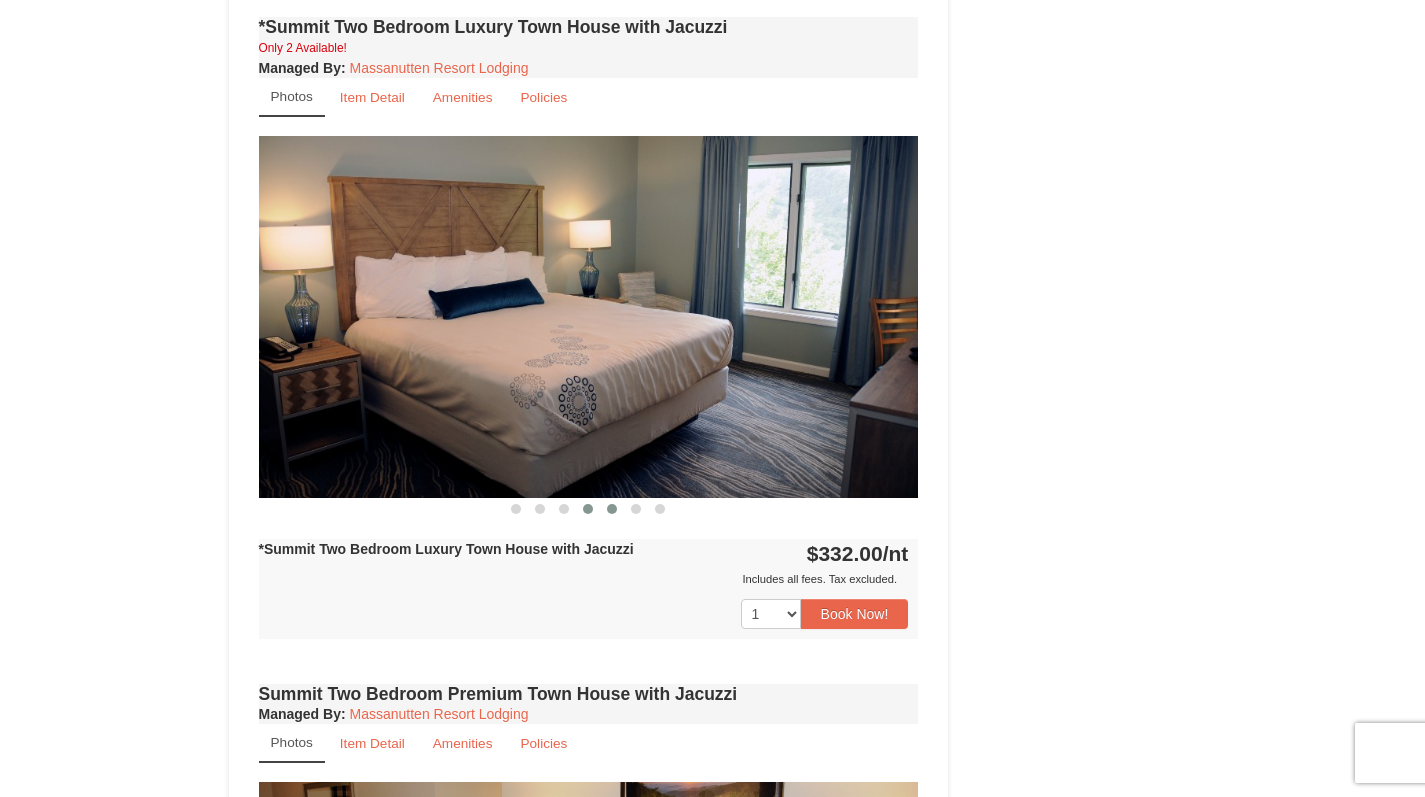 click at bounding box center [612, 509] 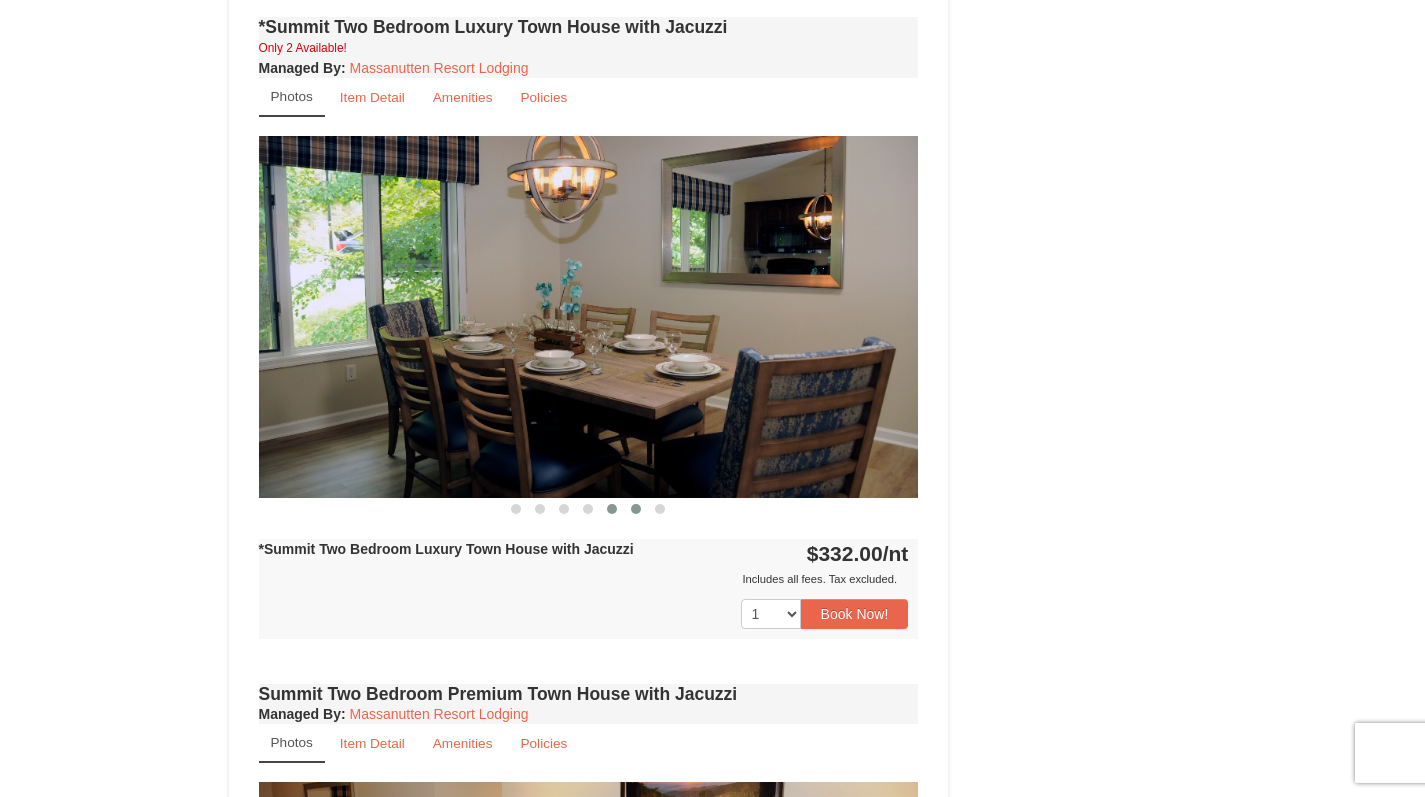 click at bounding box center [636, 509] 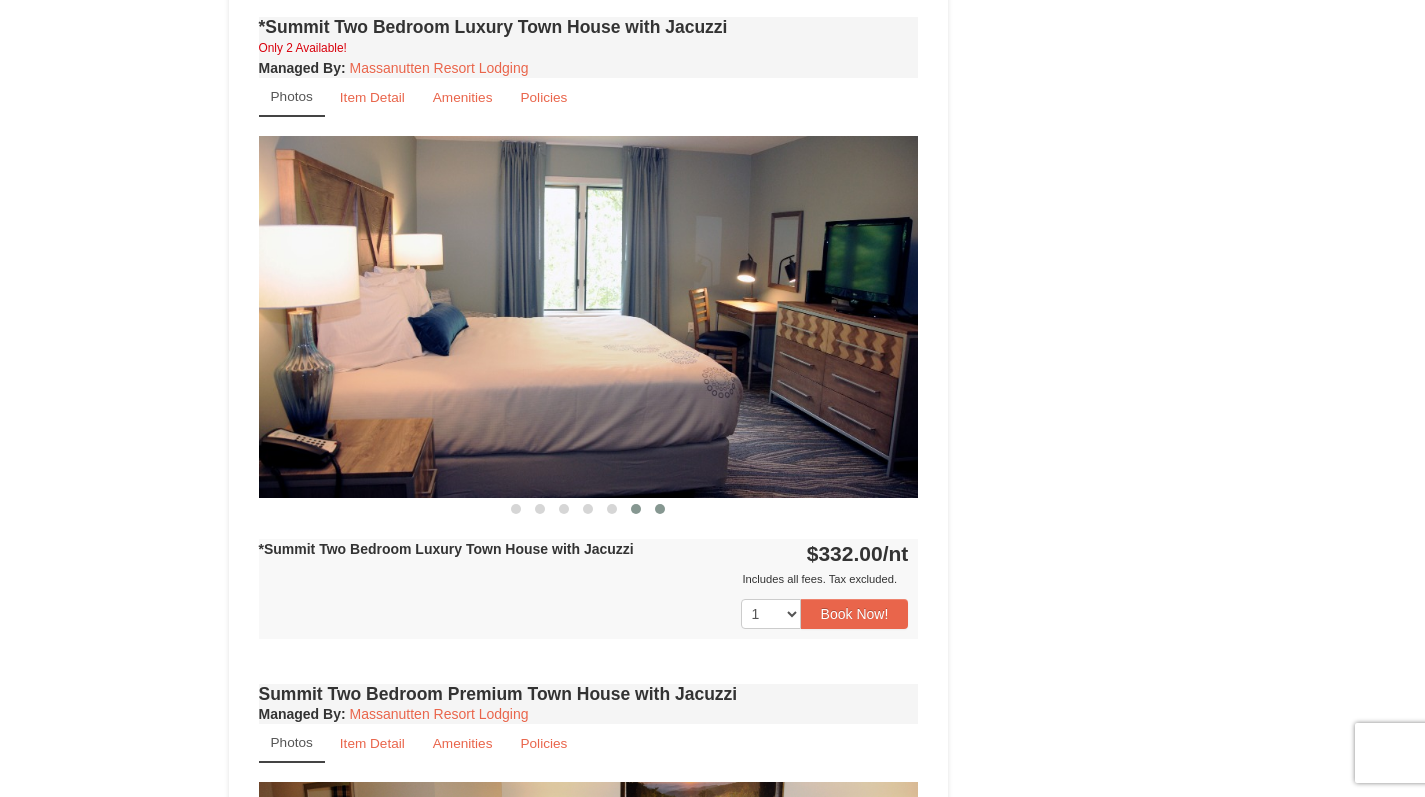click at bounding box center [660, 509] 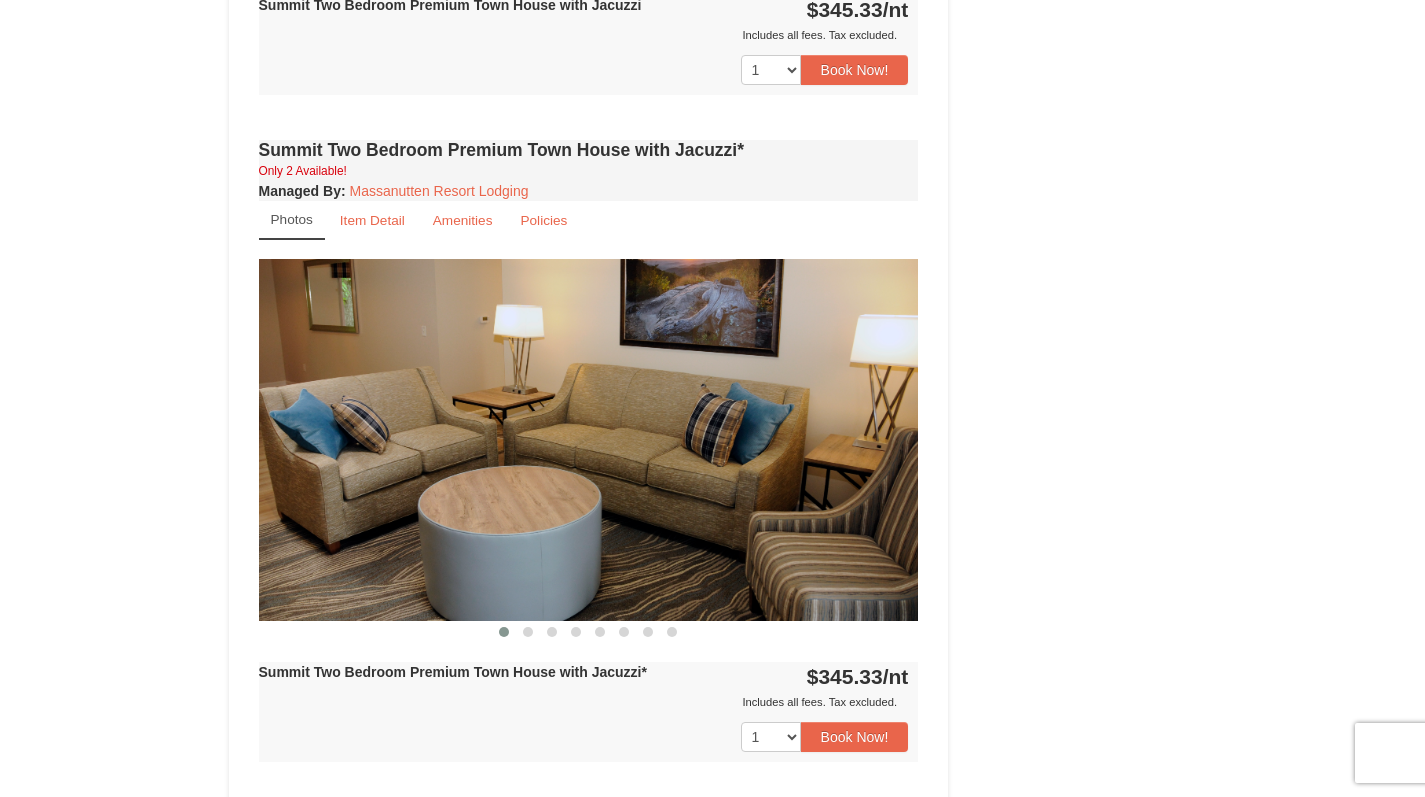scroll, scrollTop: 2546, scrollLeft: 0, axis: vertical 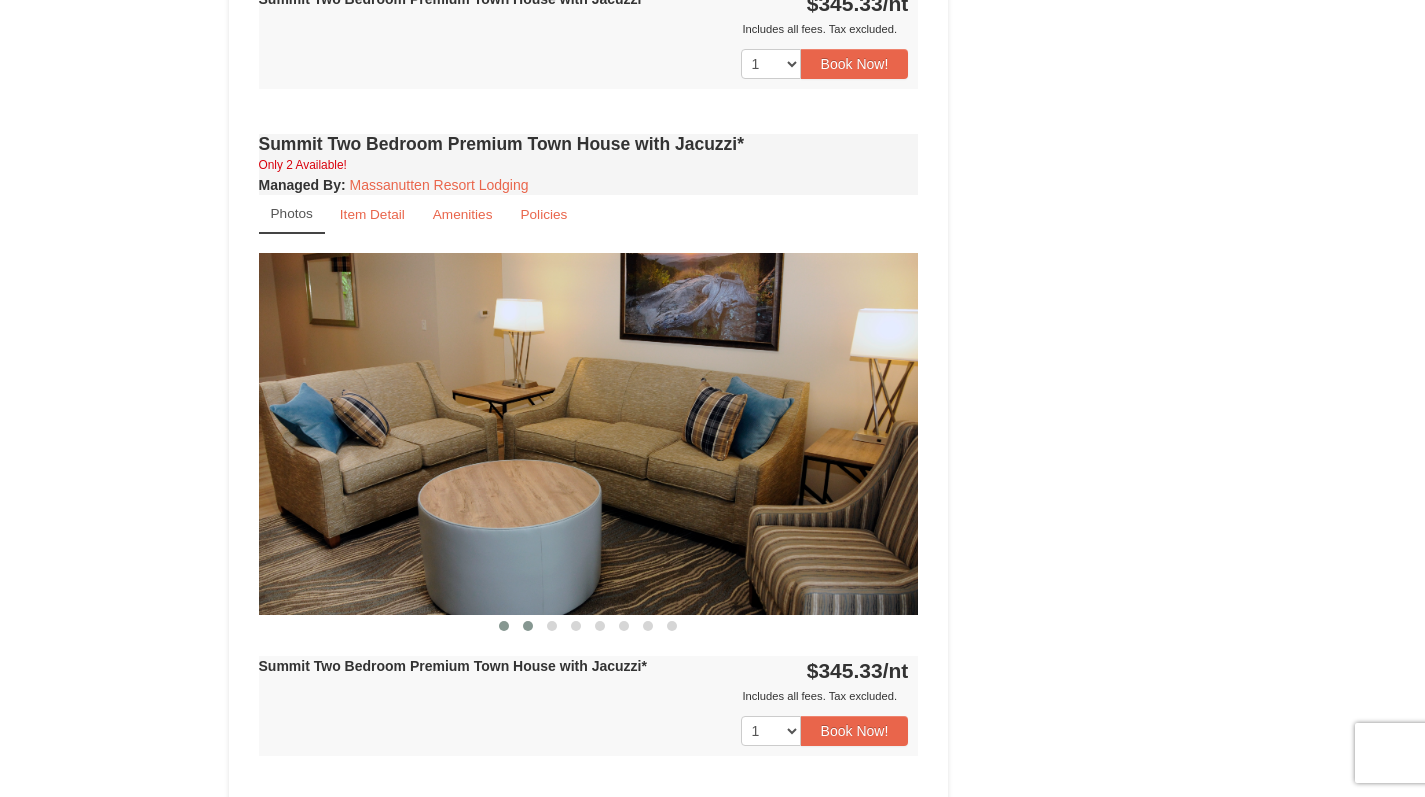 click at bounding box center (528, 626) 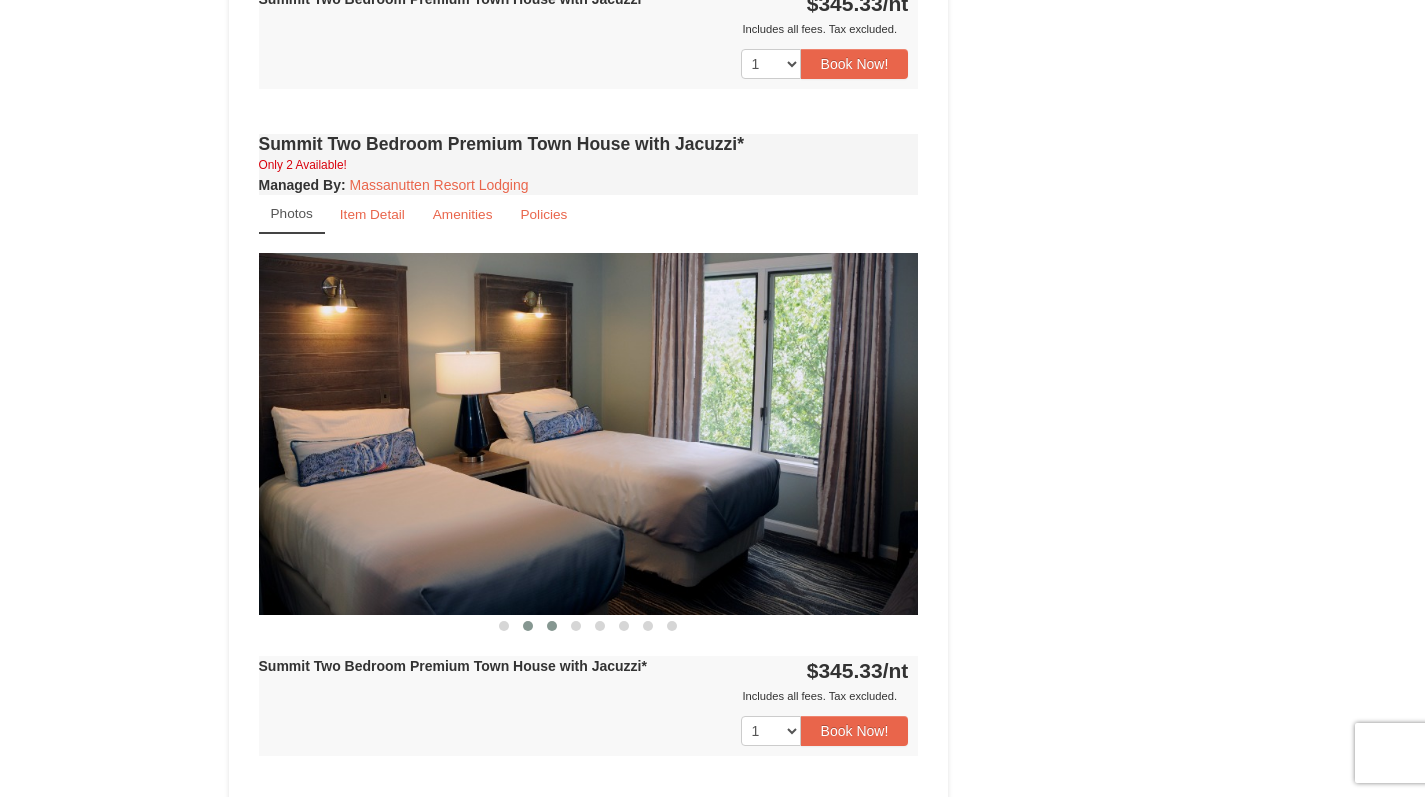 click at bounding box center (552, 626) 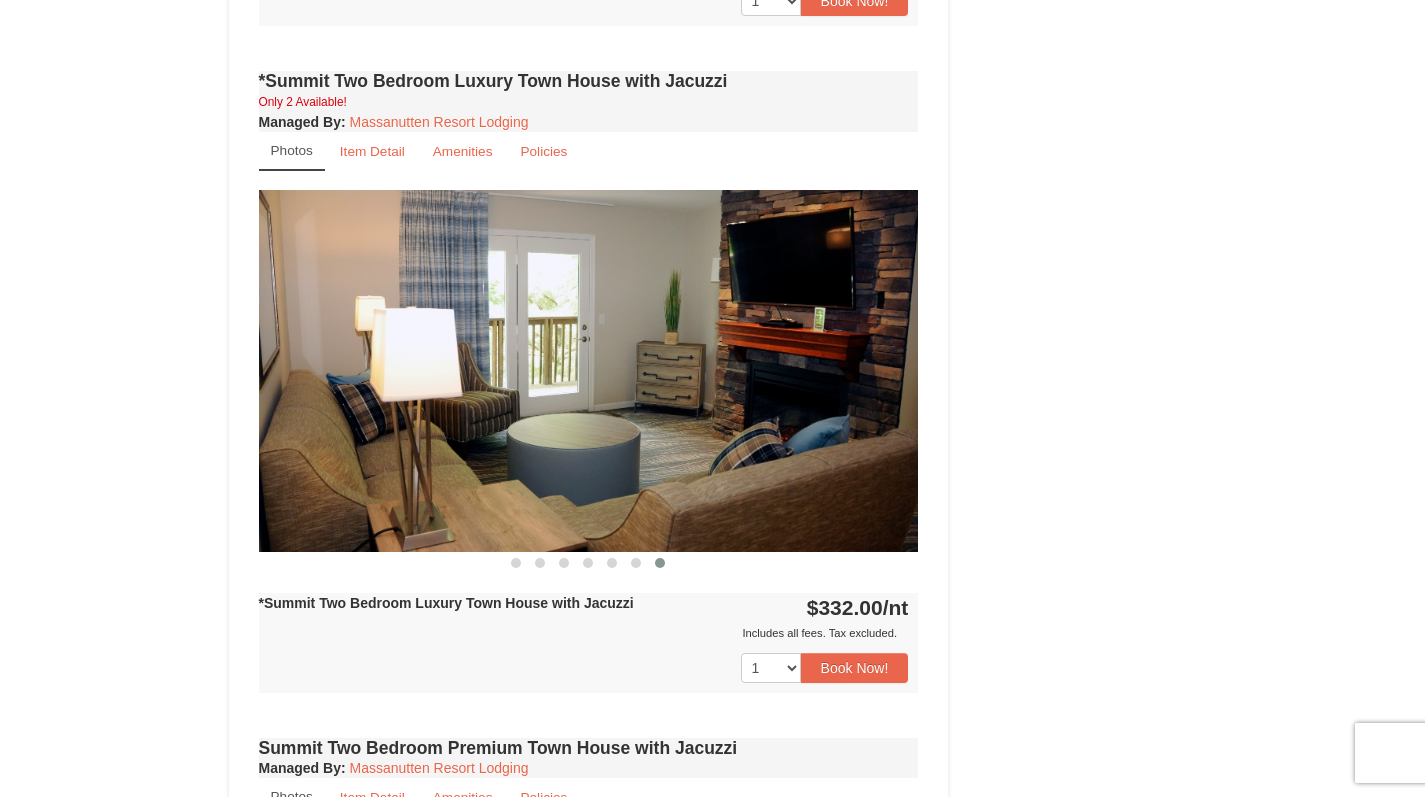 scroll, scrollTop: 1294, scrollLeft: 0, axis: vertical 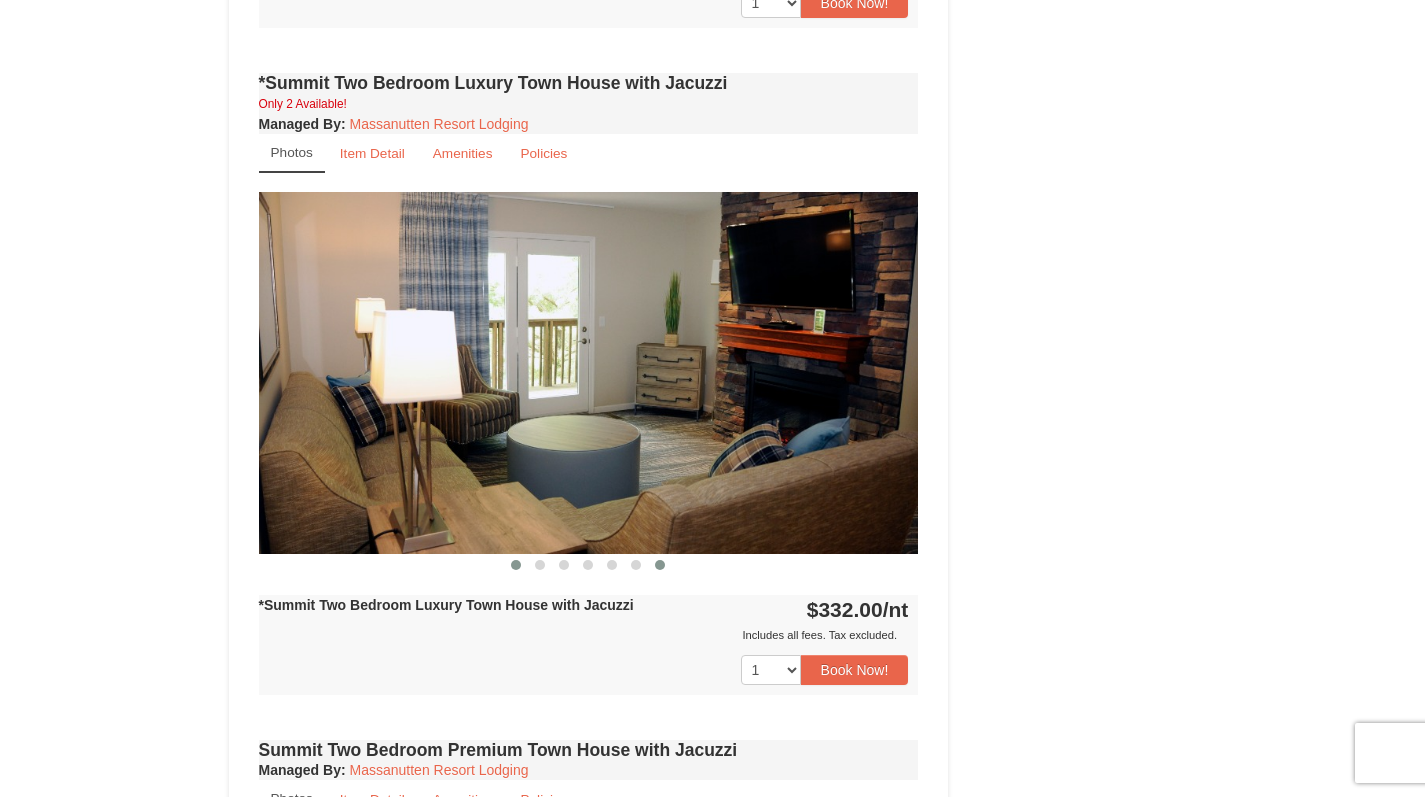 click at bounding box center [516, 565] 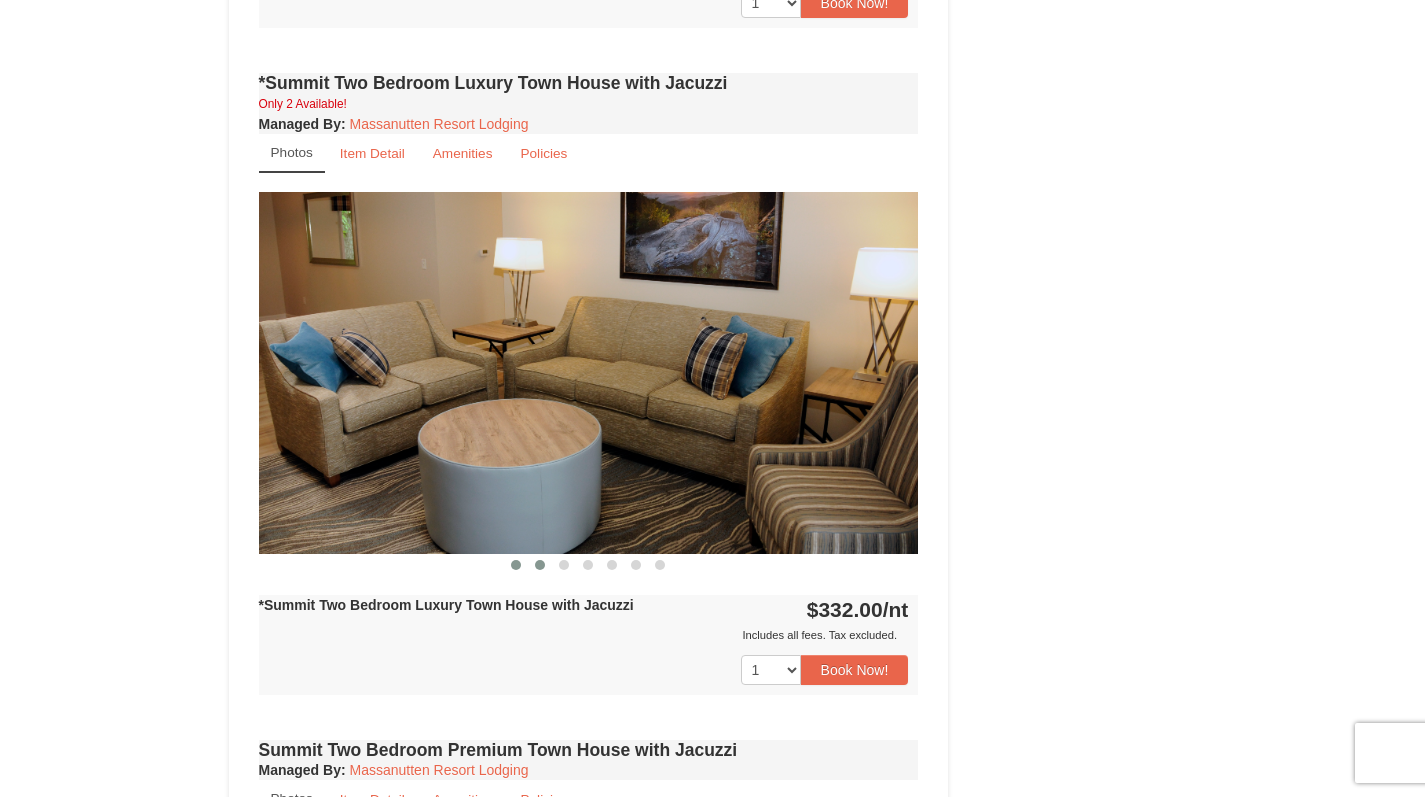 click at bounding box center [540, 565] 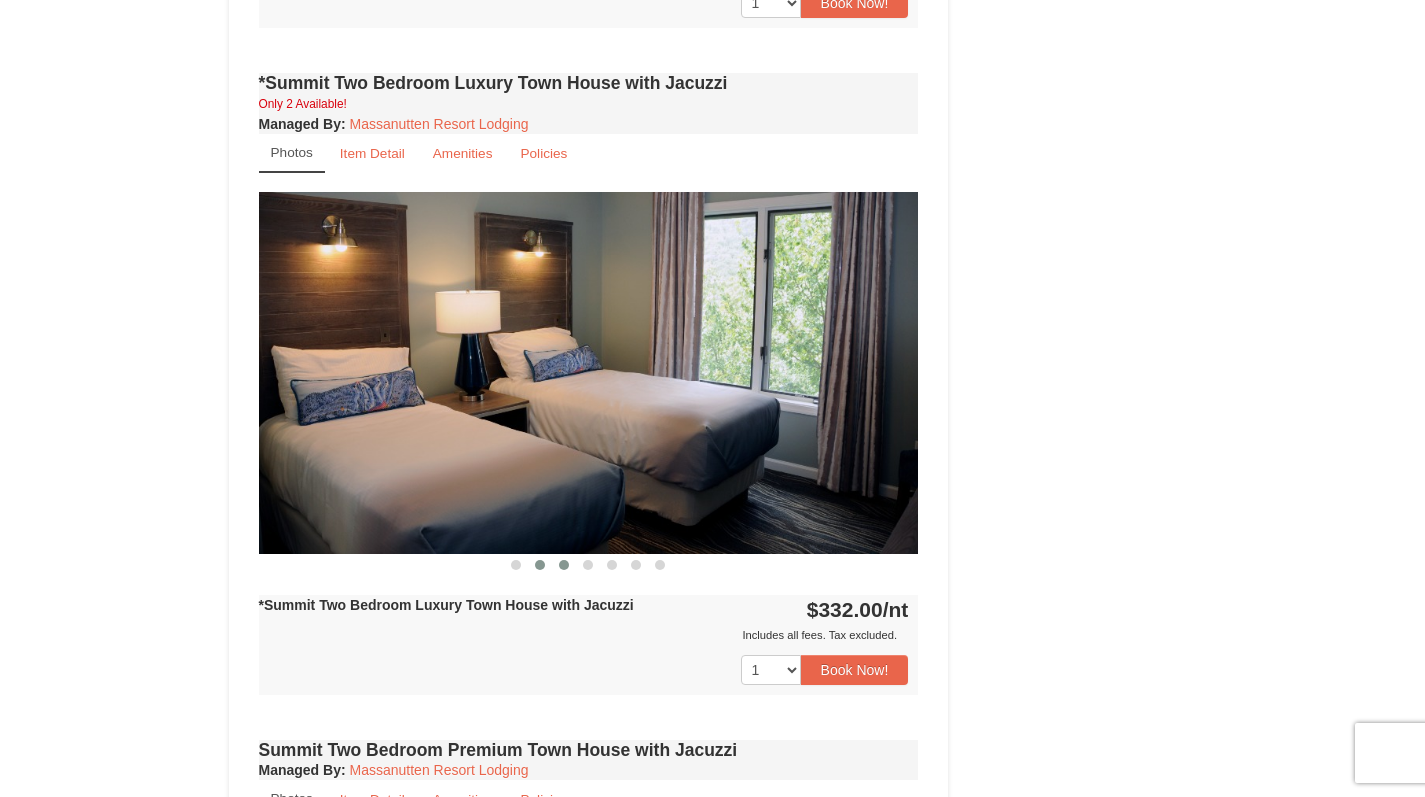 click at bounding box center [564, 565] 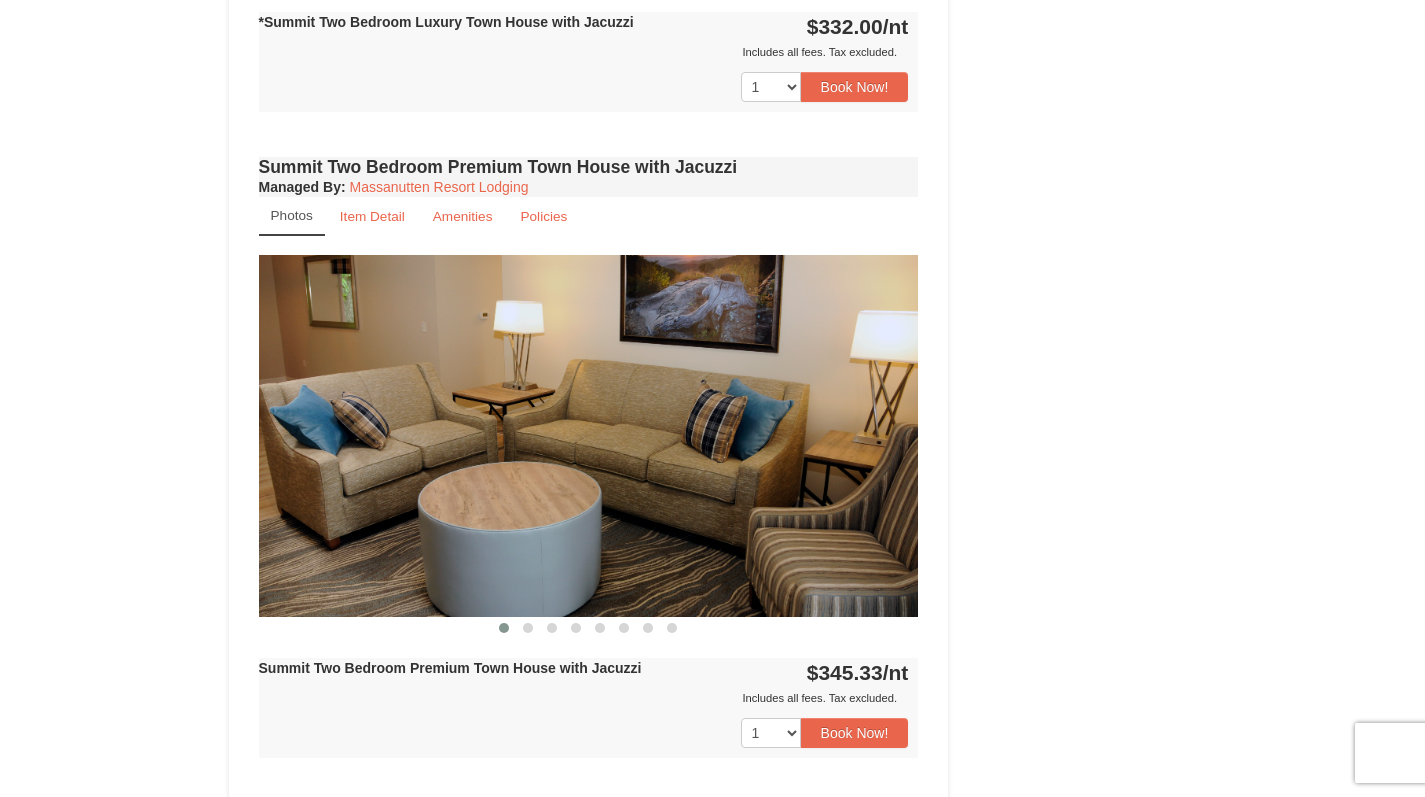 scroll, scrollTop: 1910, scrollLeft: 0, axis: vertical 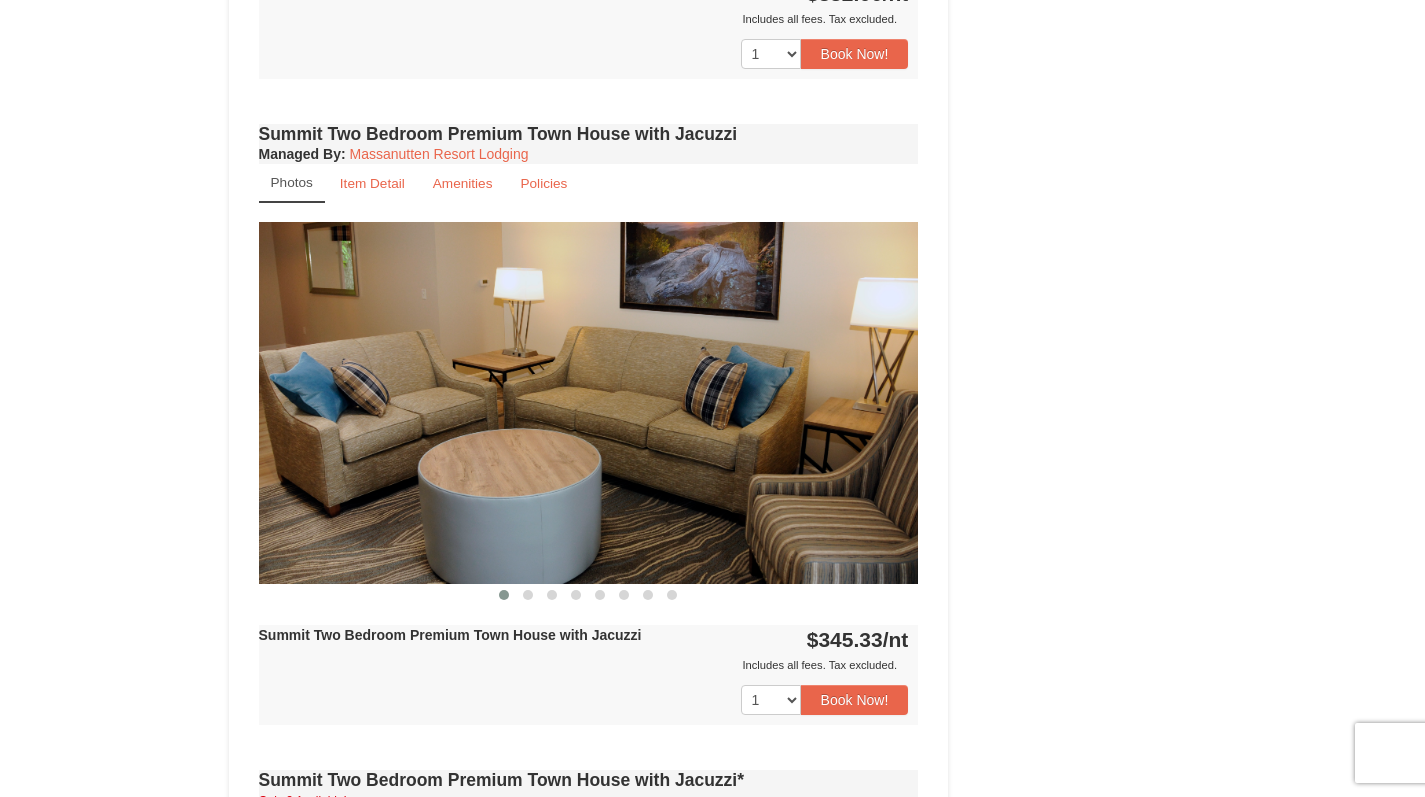 click at bounding box center (504, 595) 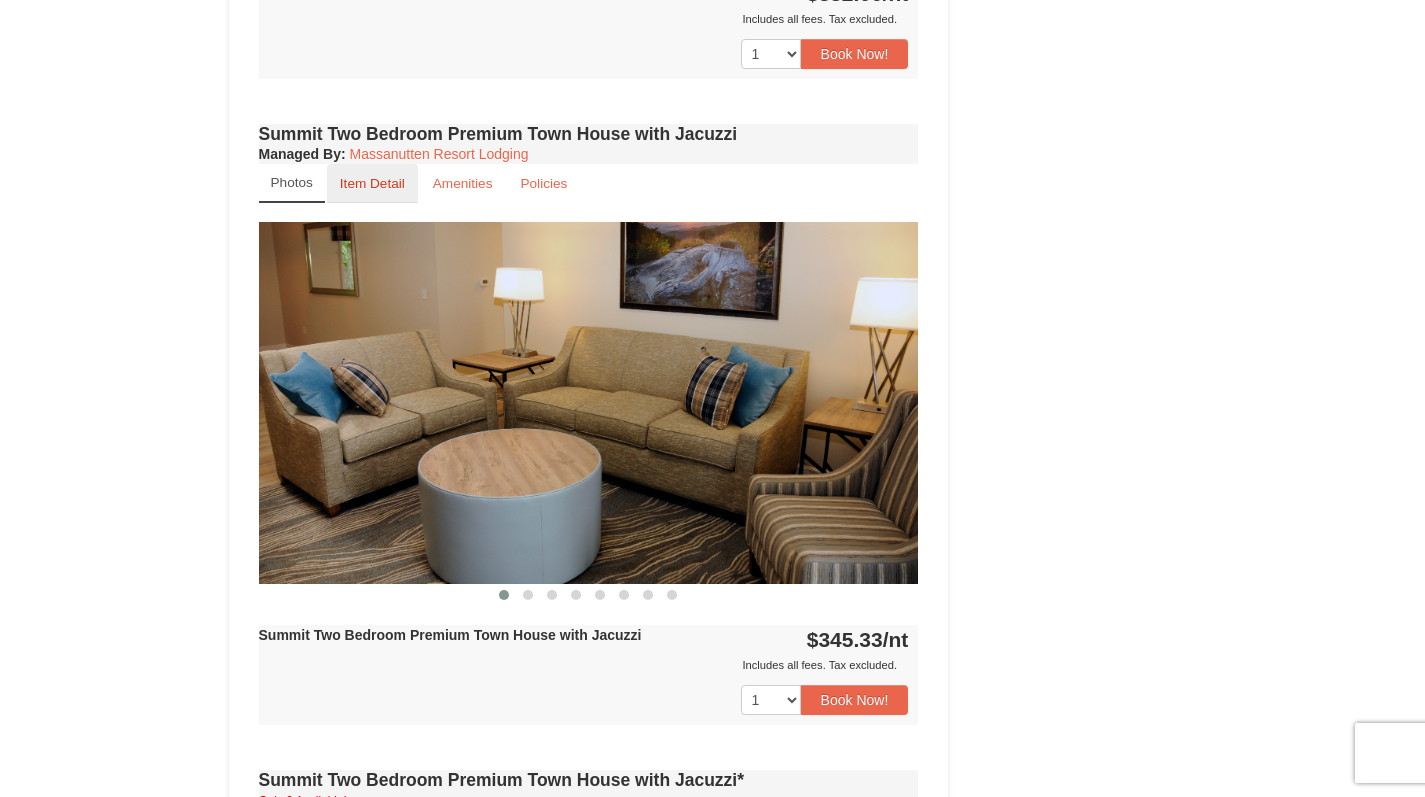 click on "Item Detail" at bounding box center [372, 183] 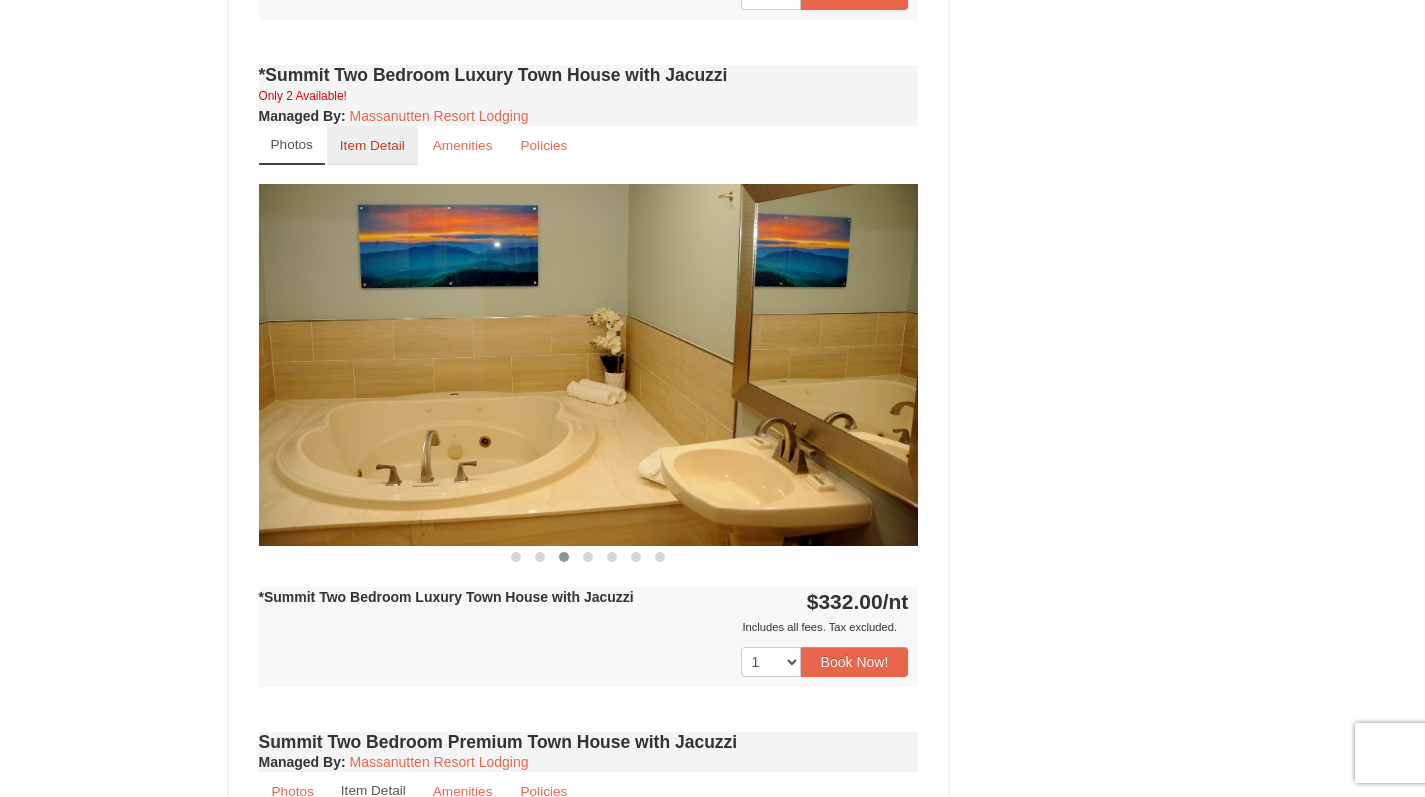 scroll, scrollTop: 1300, scrollLeft: 0, axis: vertical 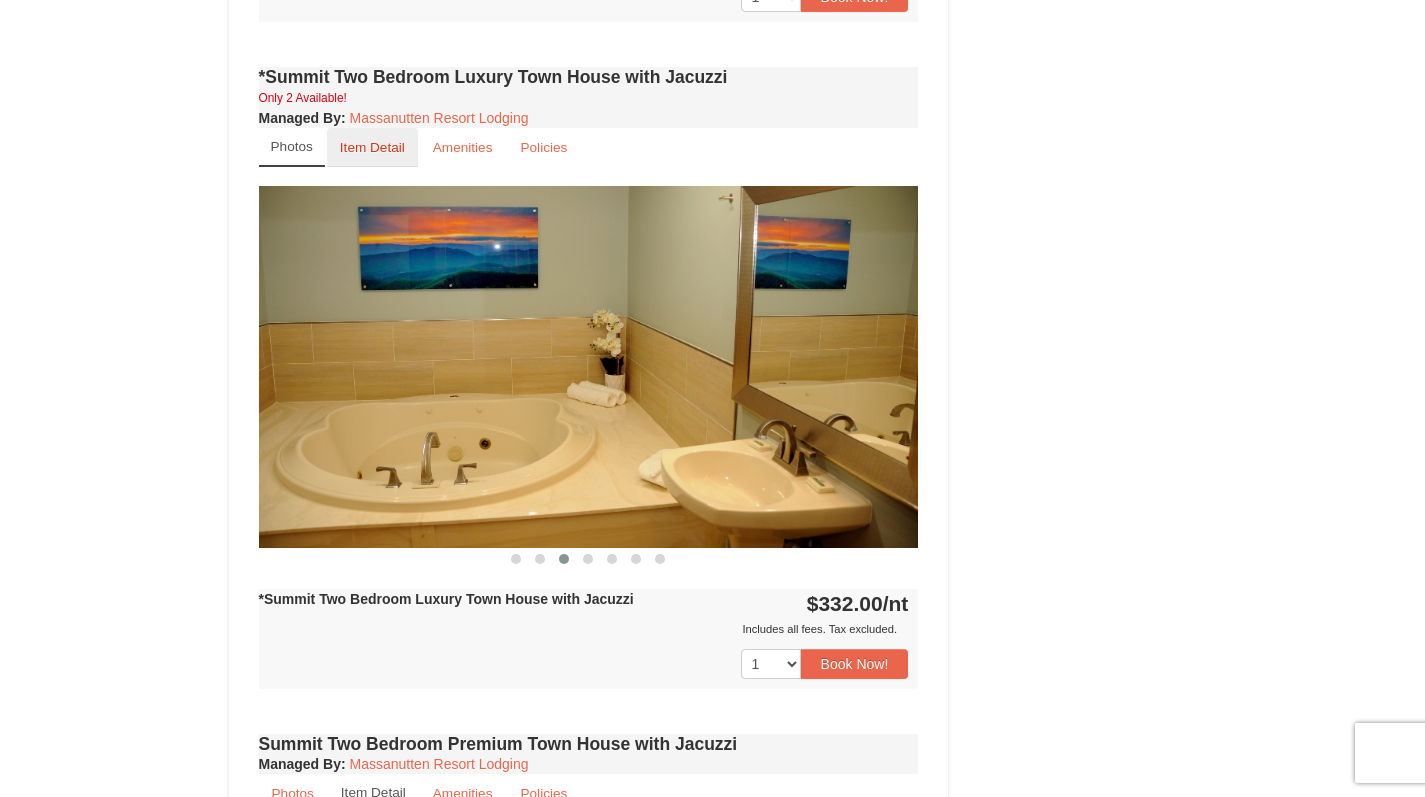 click on "Item Detail" at bounding box center [372, 147] 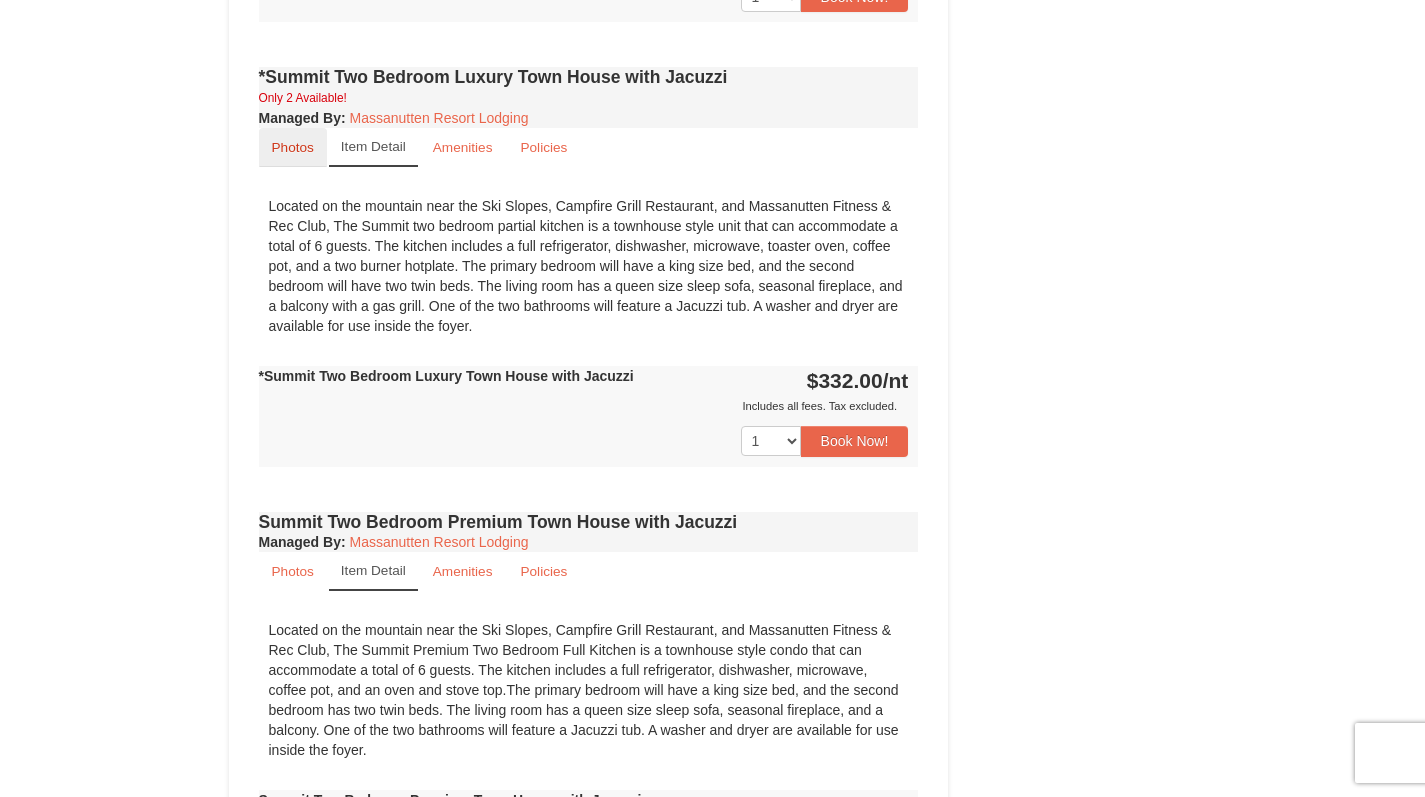 click on "Photos" at bounding box center (293, 147) 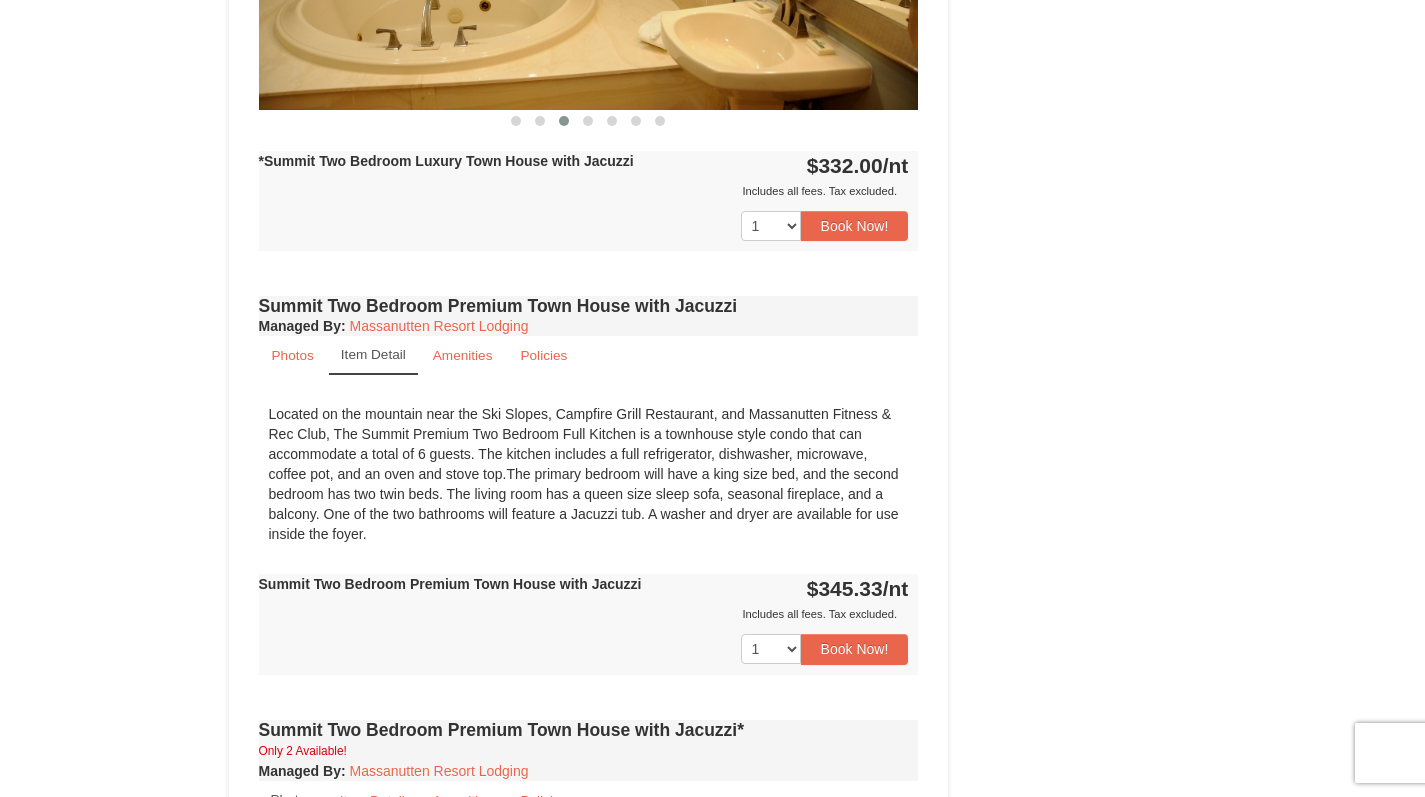 scroll, scrollTop: 1745, scrollLeft: 0, axis: vertical 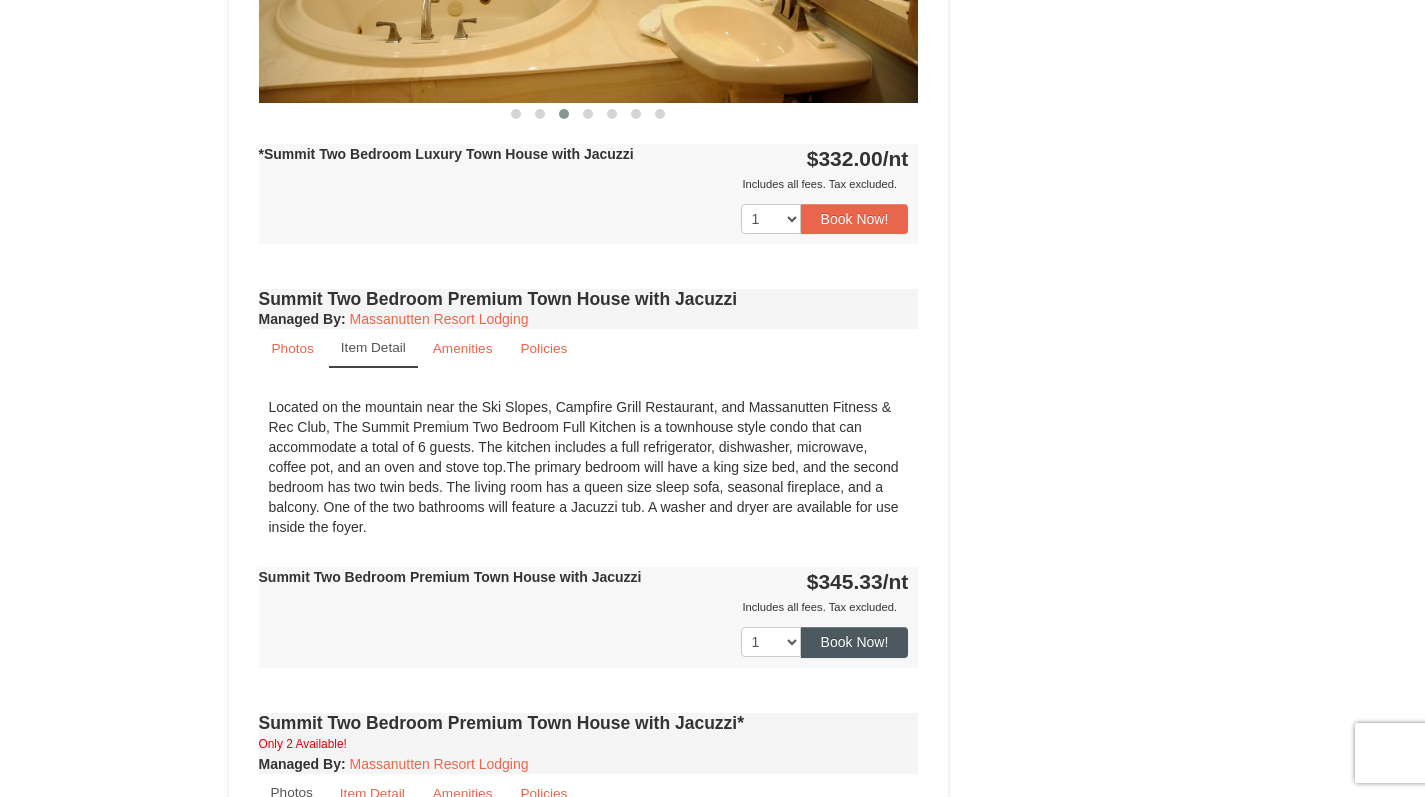 click on "Book Now!" at bounding box center [855, 642] 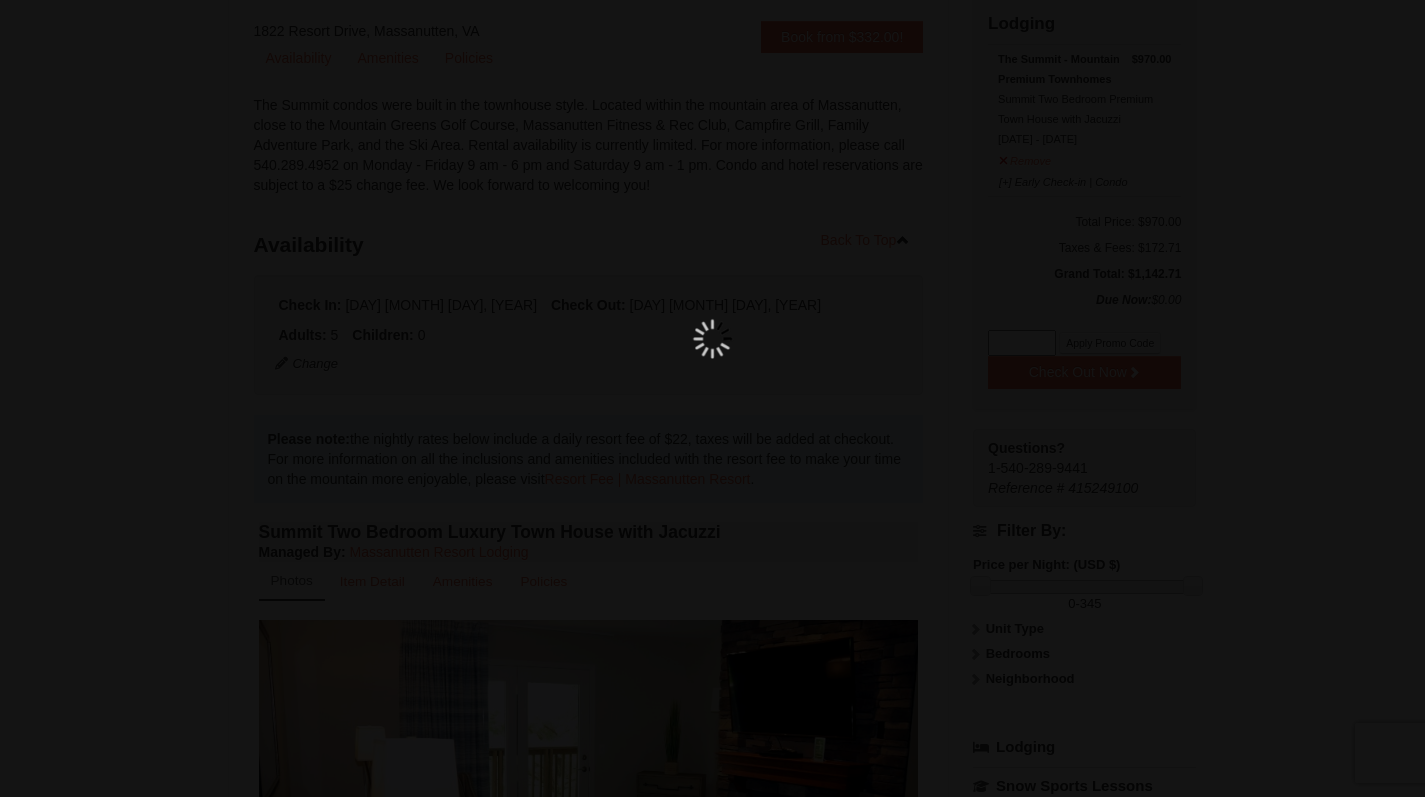 scroll, scrollTop: 195, scrollLeft: 0, axis: vertical 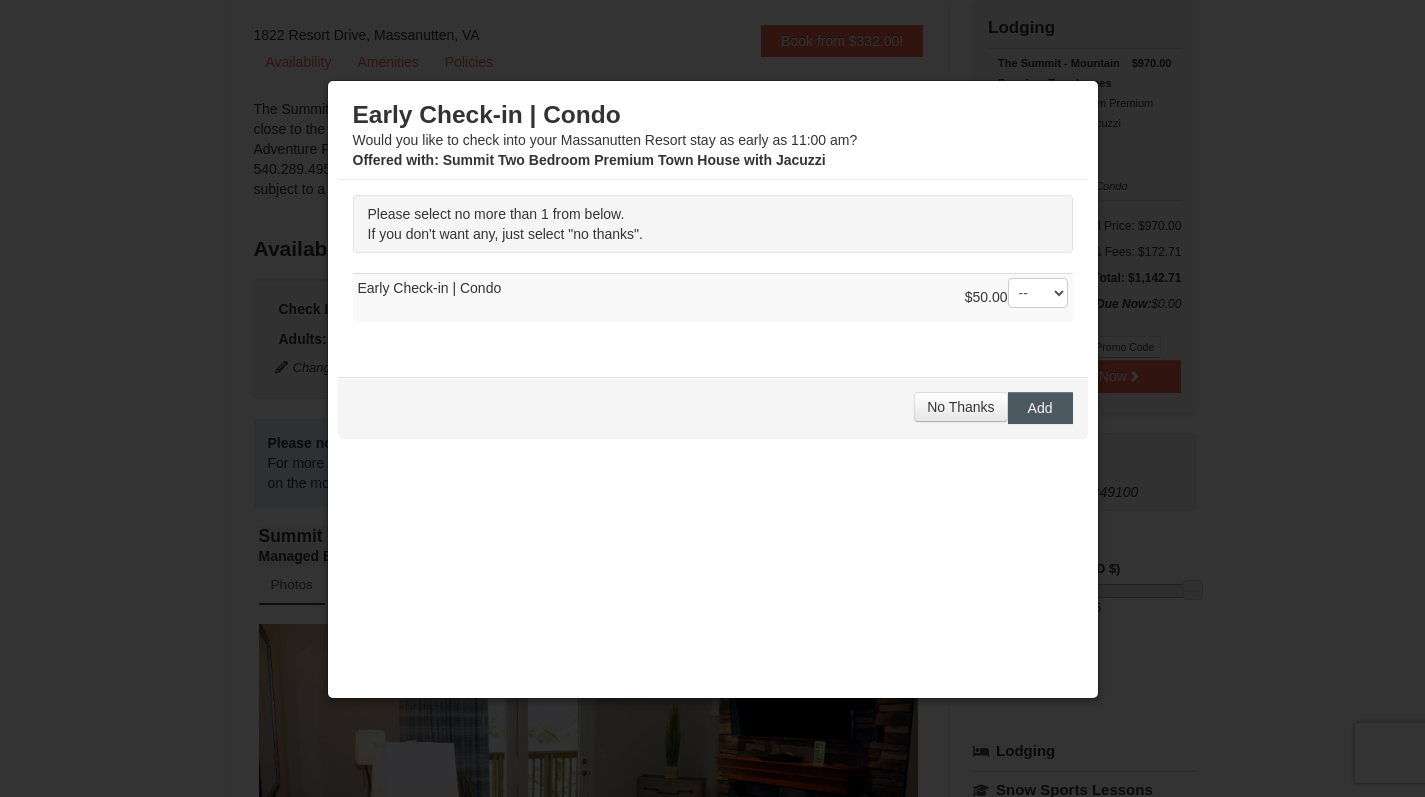 click on "Add" at bounding box center [1040, 408] 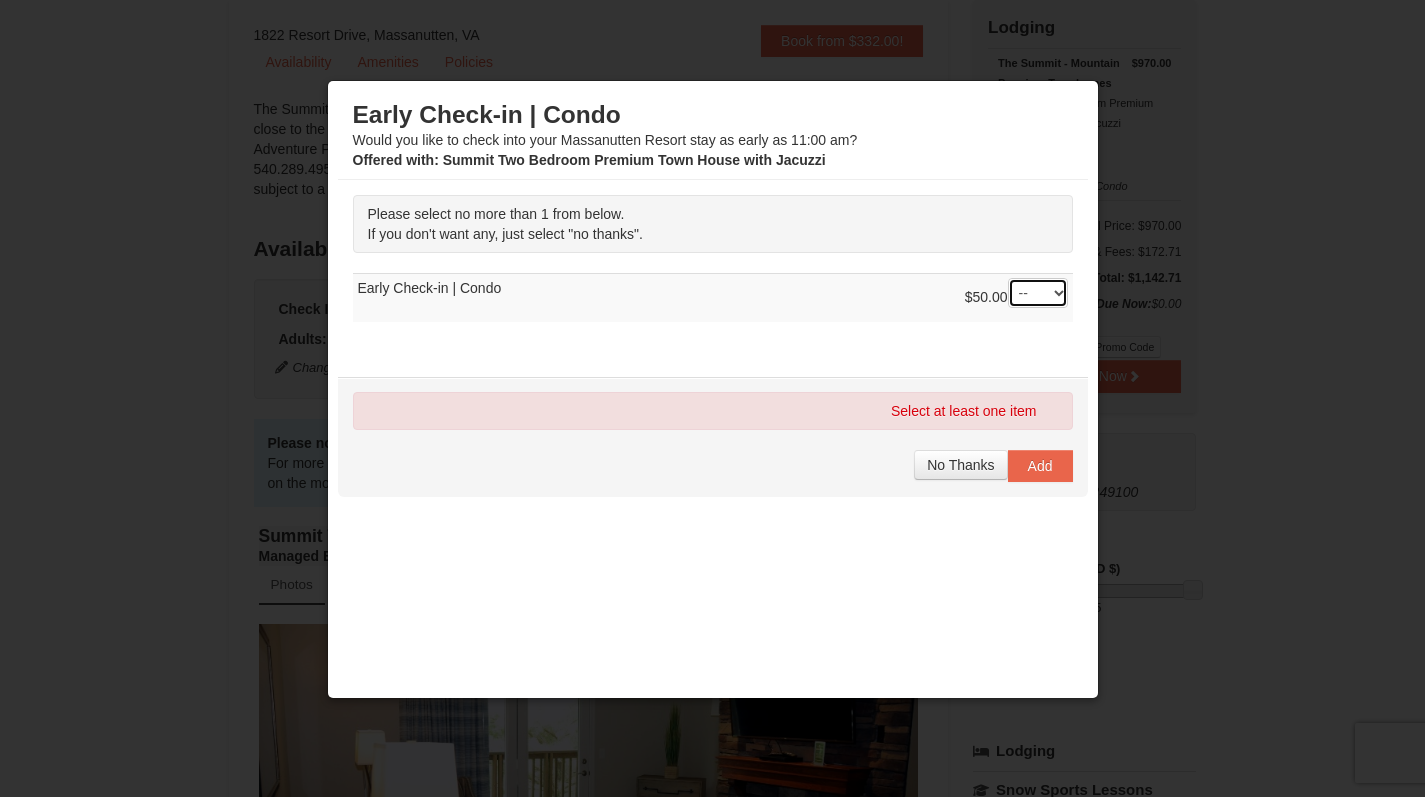 select on "1" 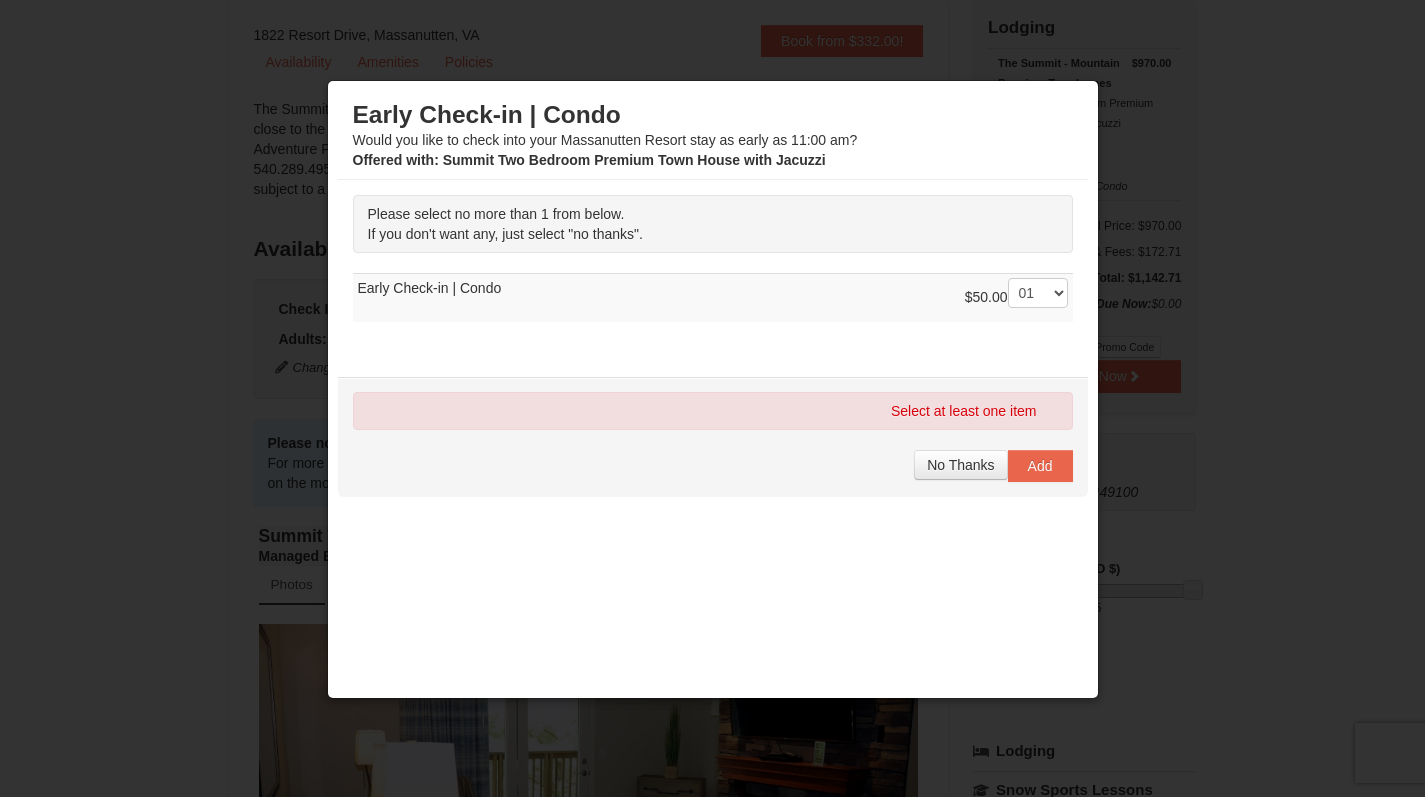click on "$50.00
--
01" at bounding box center (1016, 298) 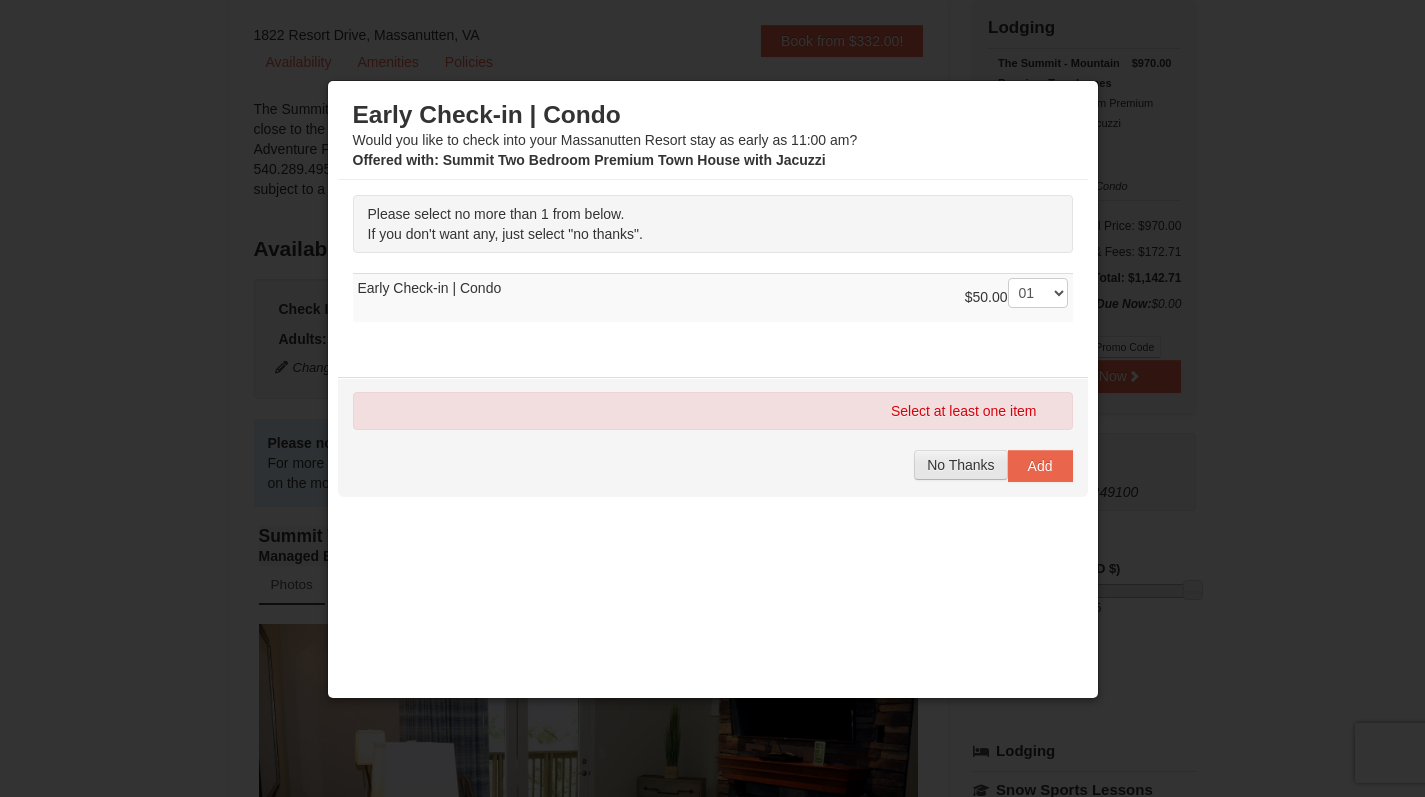 click on "No Thanks" at bounding box center [960, 465] 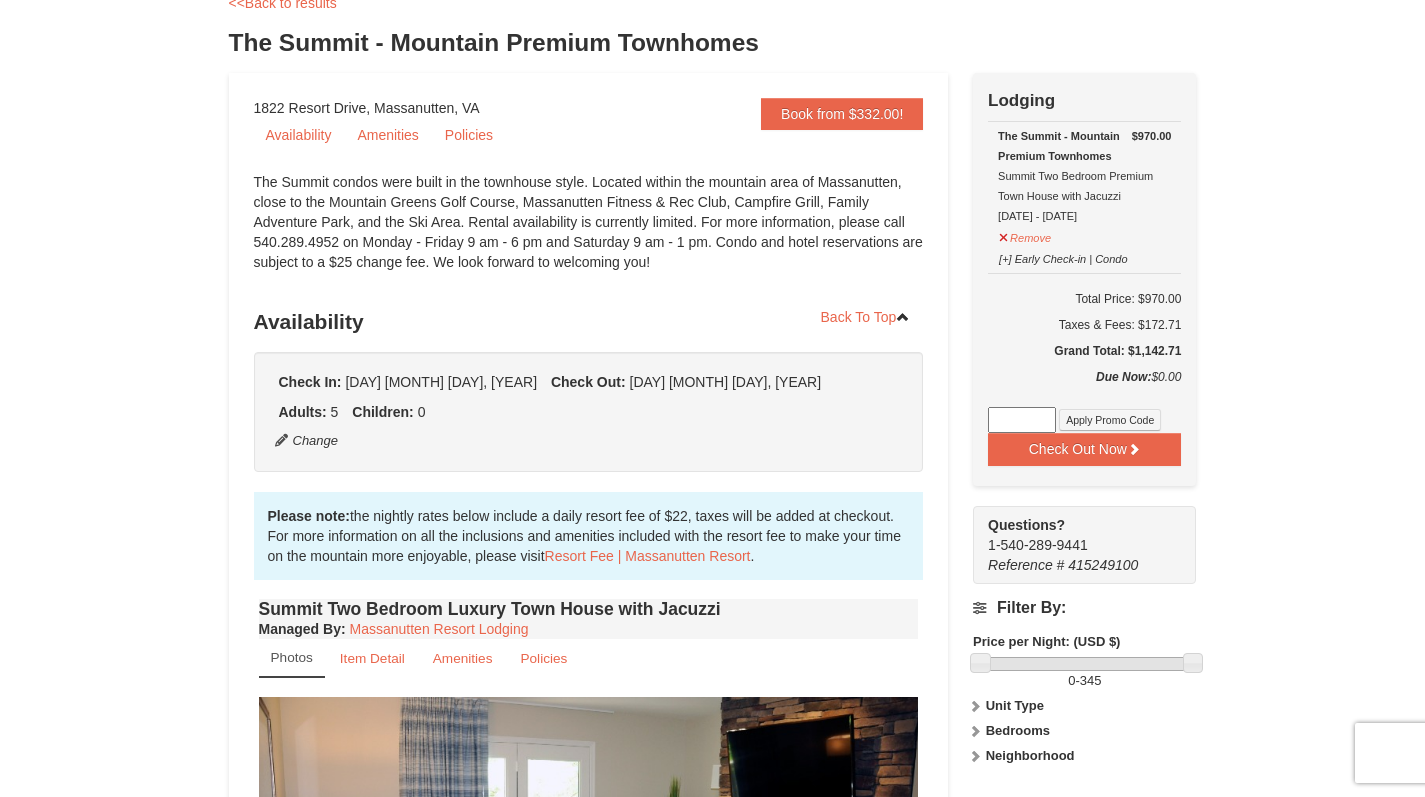 scroll, scrollTop: 139, scrollLeft: 0, axis: vertical 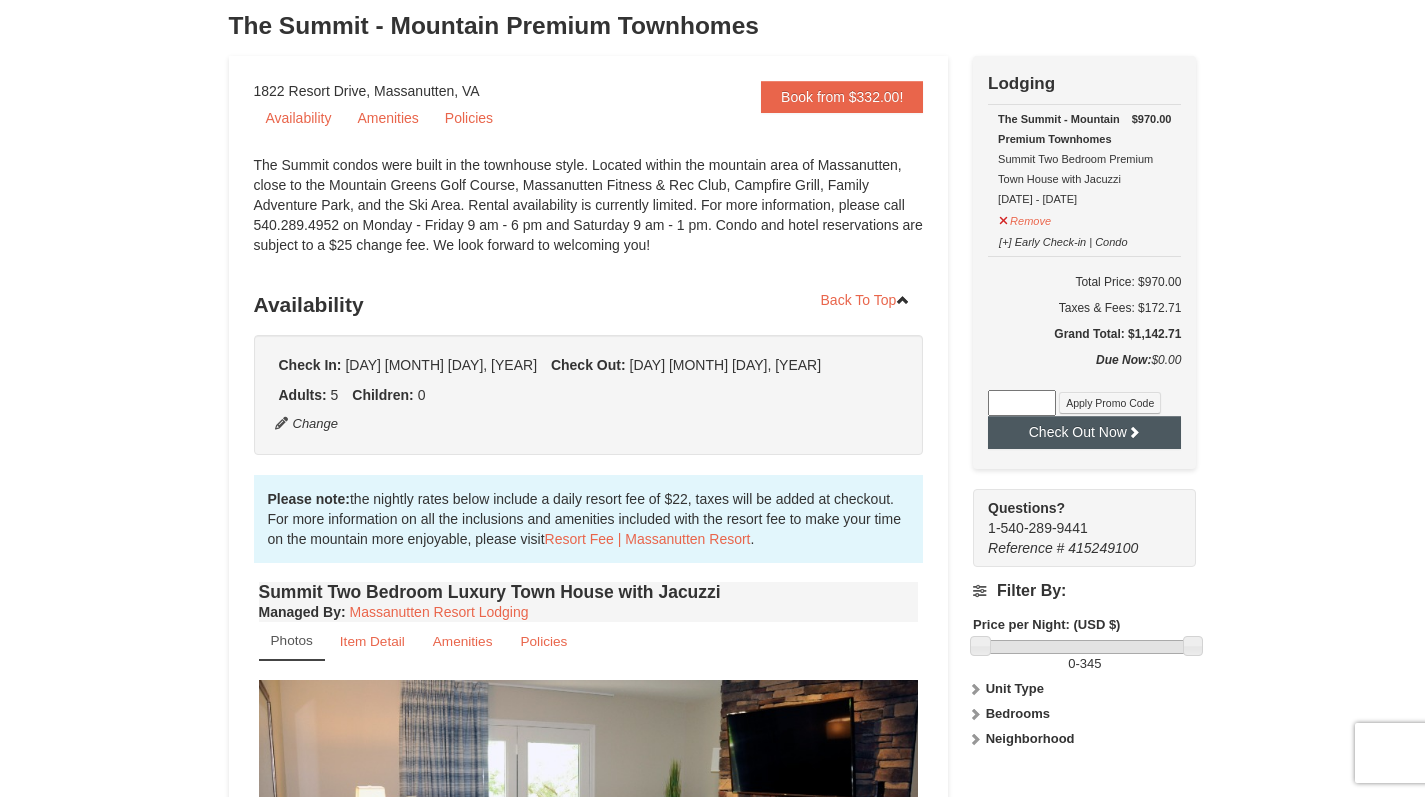 click on "Check Out Now" at bounding box center [1084, 432] 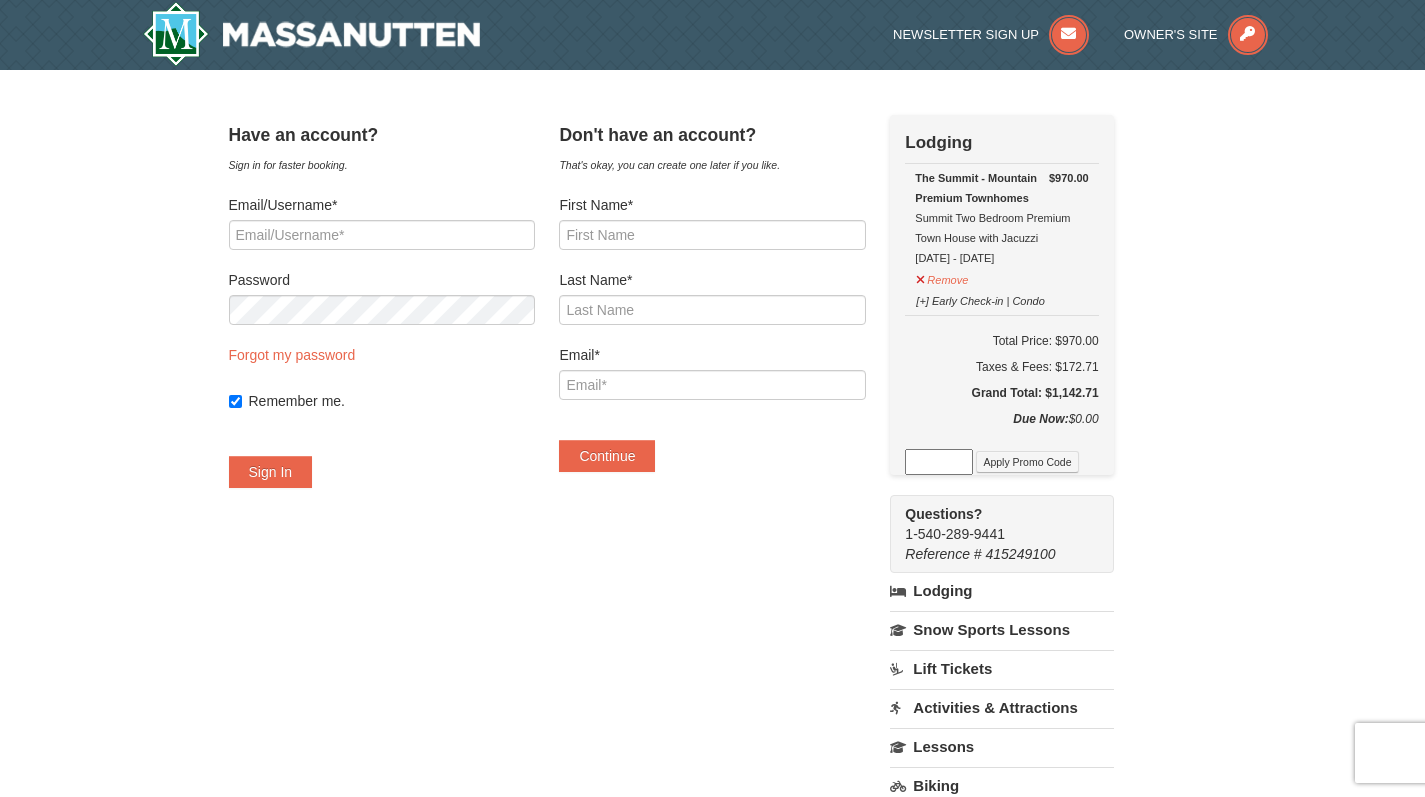 scroll, scrollTop: 0, scrollLeft: 0, axis: both 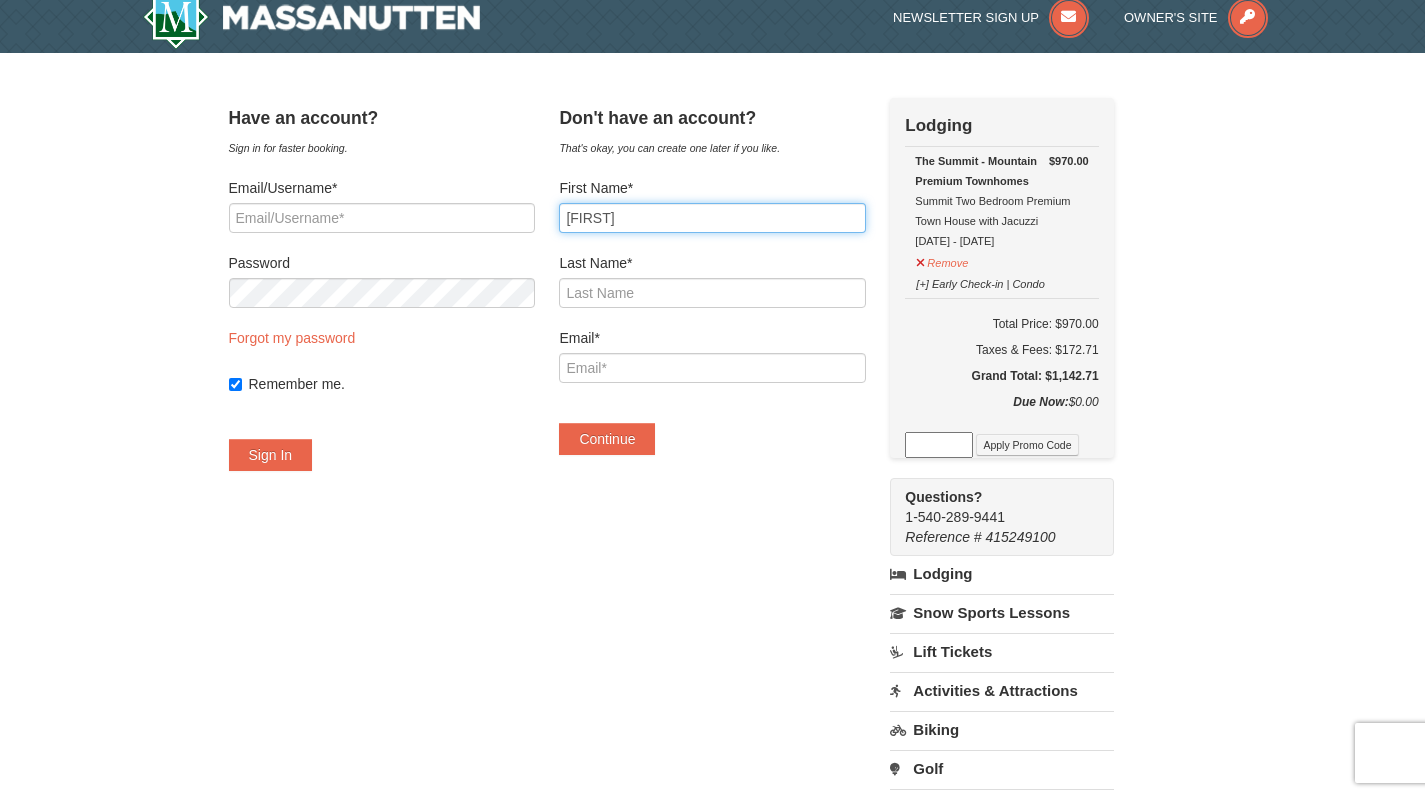 type on "Adanna" 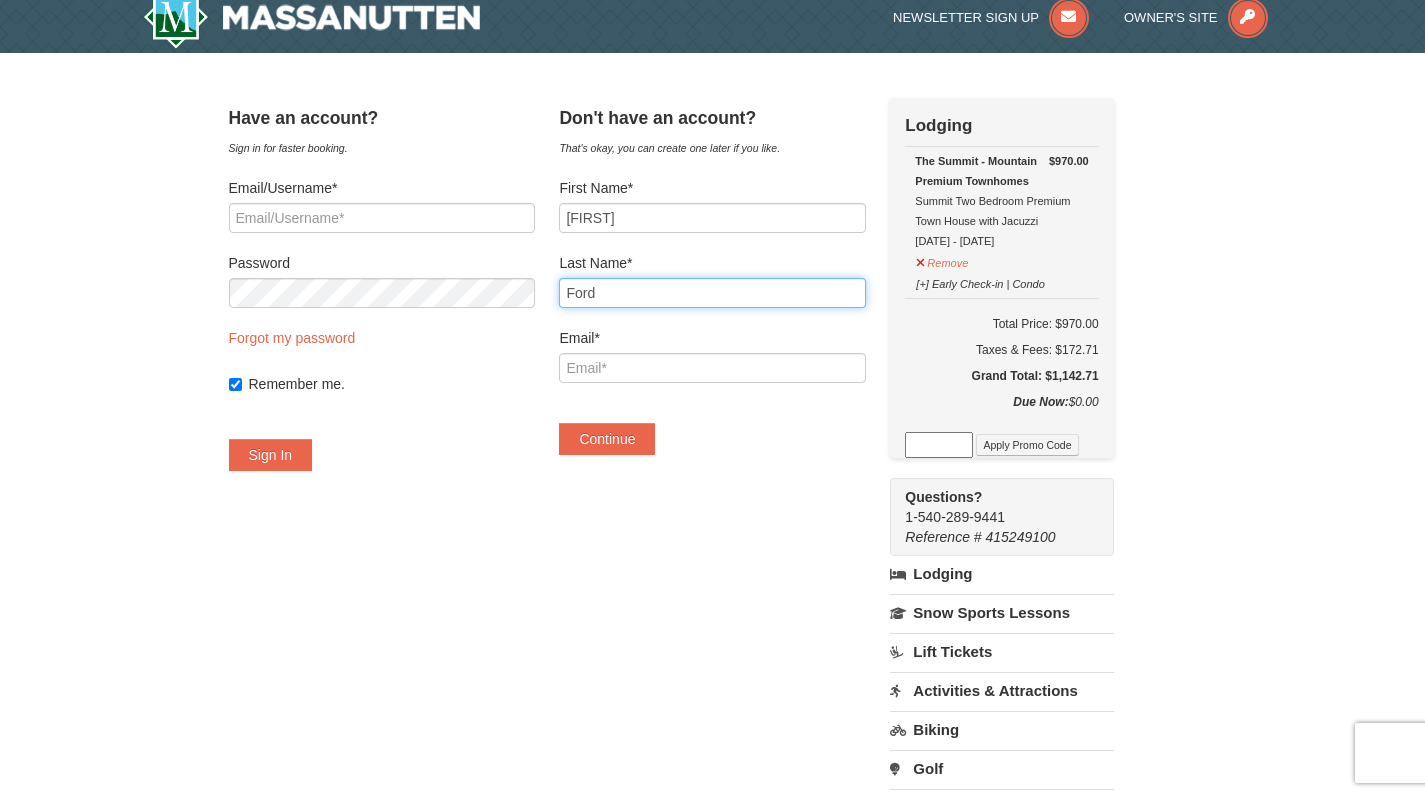 type on "Ford" 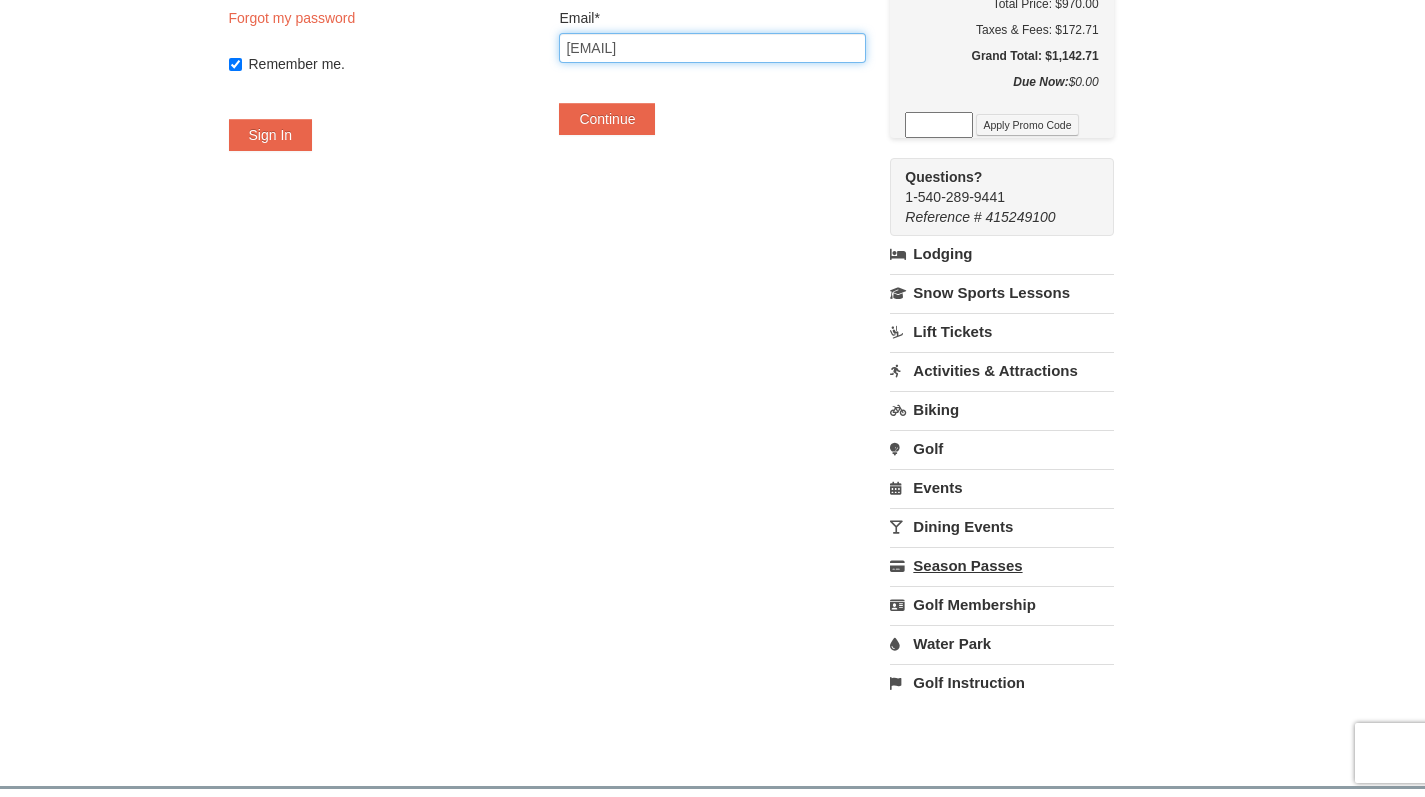 scroll, scrollTop: 343, scrollLeft: 0, axis: vertical 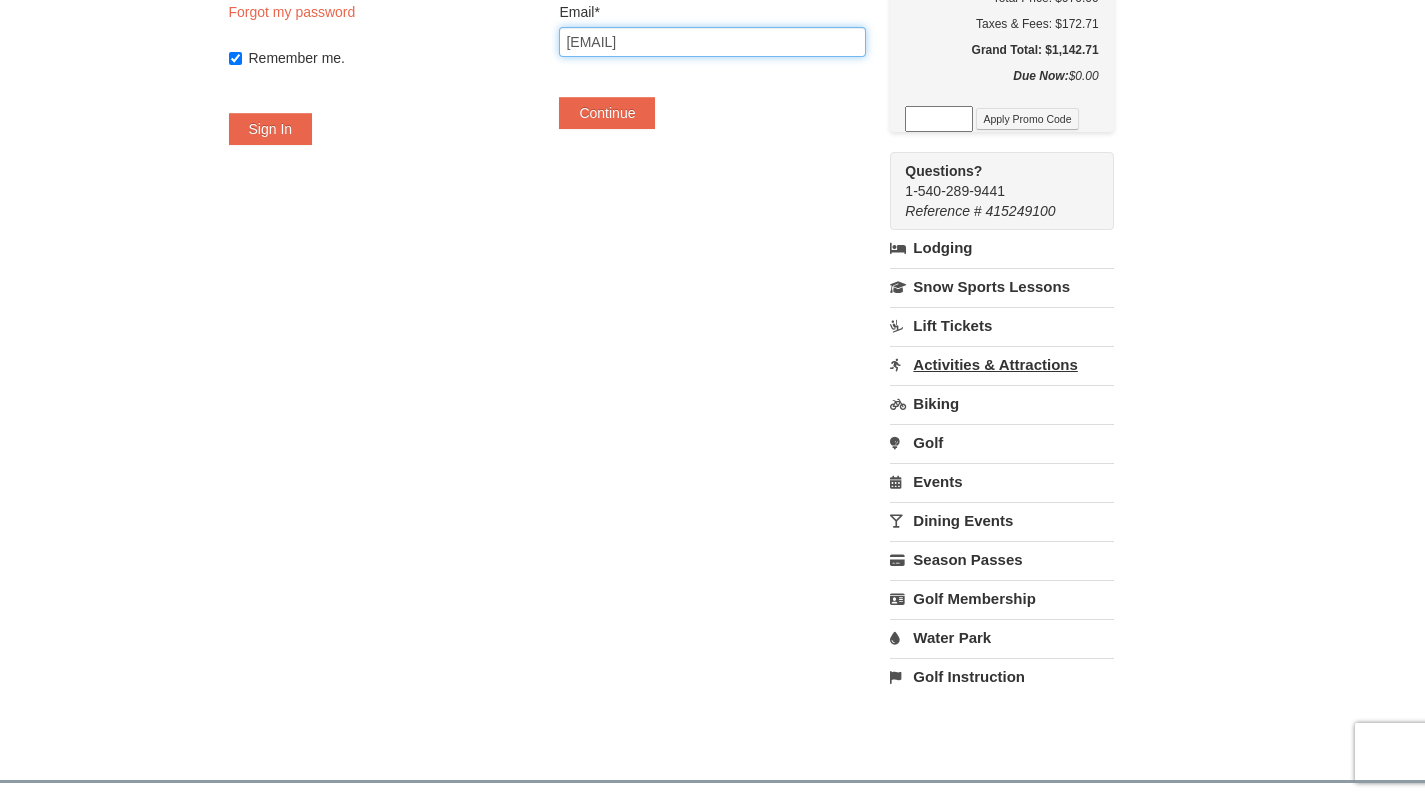 type on "adannamford@gmail.com" 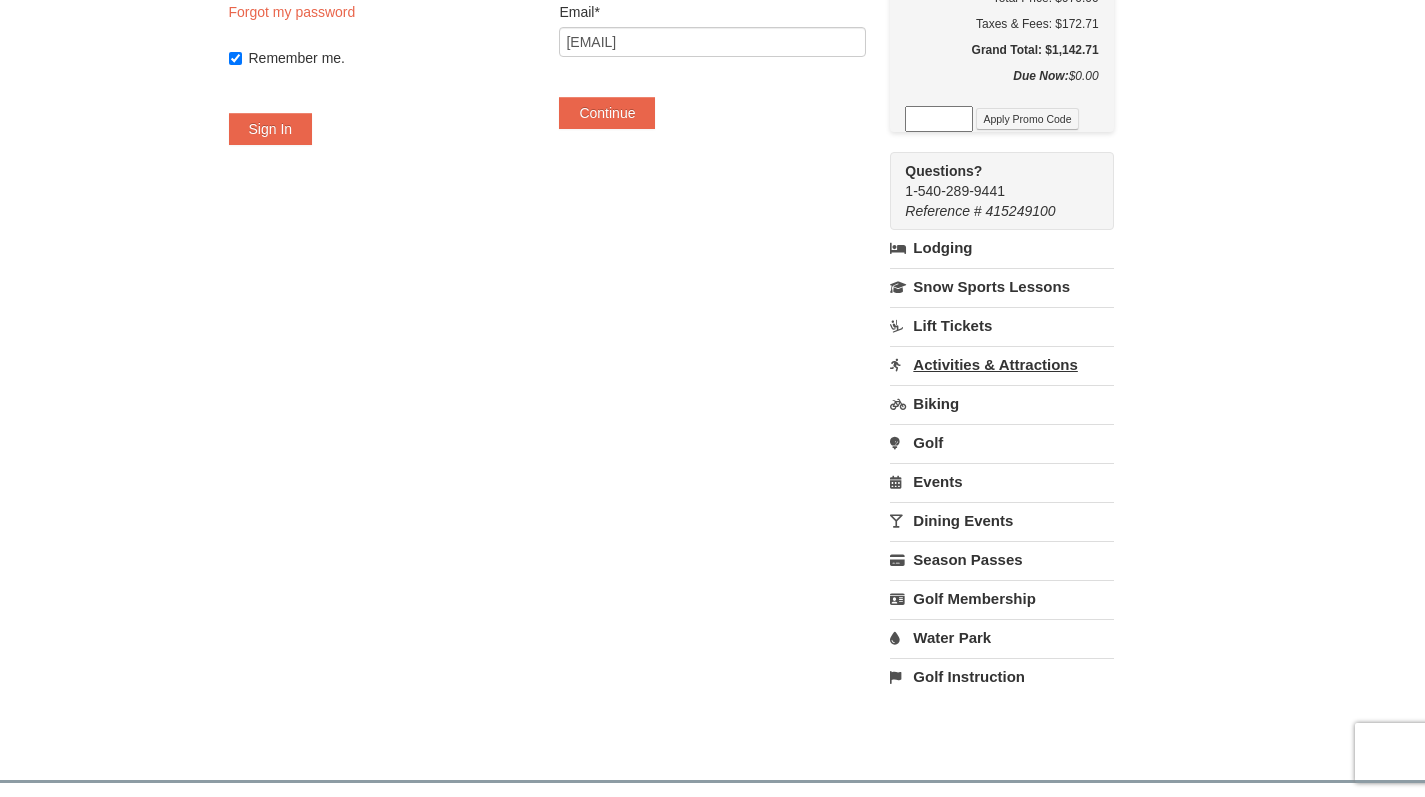 click on "Activities & Attractions" at bounding box center (1001, 364) 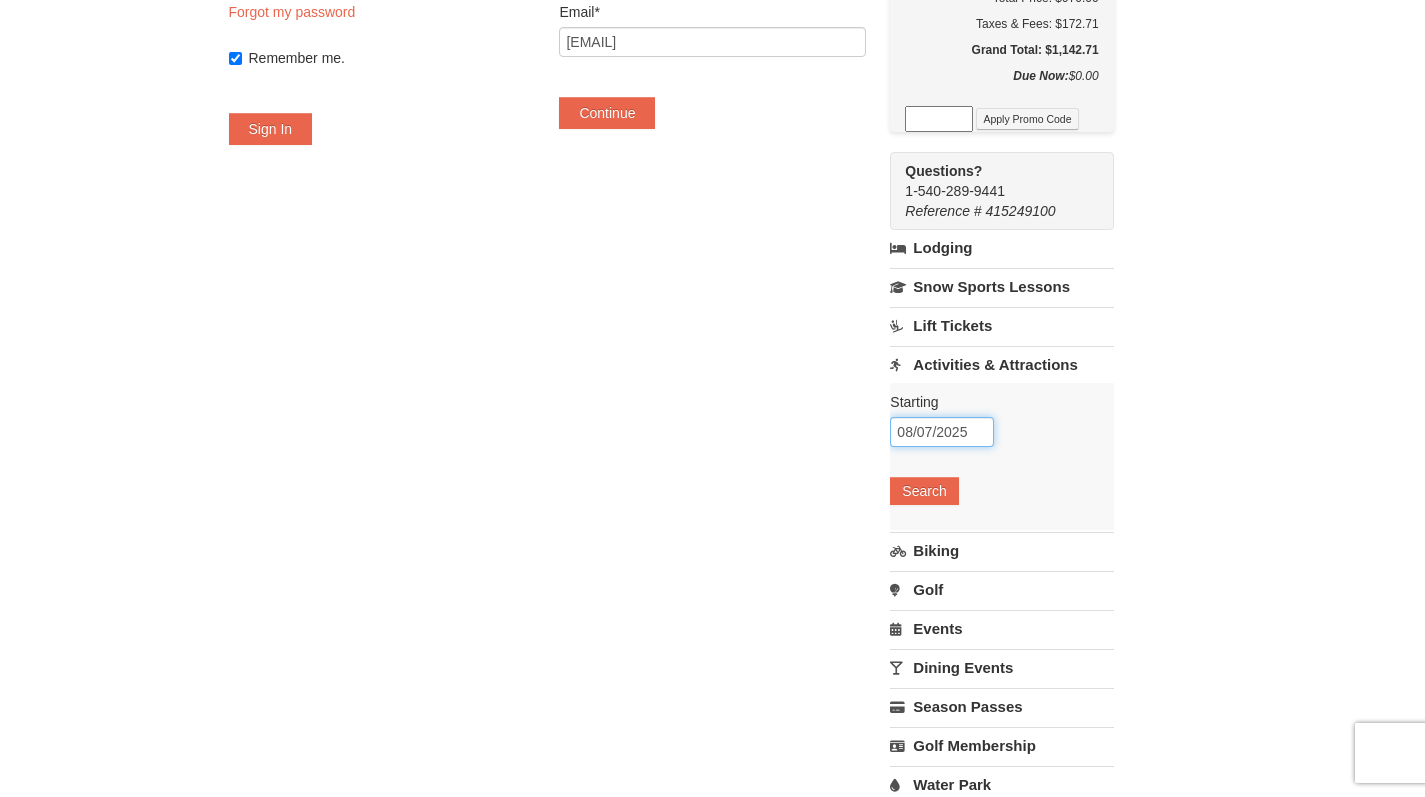 click on "08/07/2025" at bounding box center (942, 432) 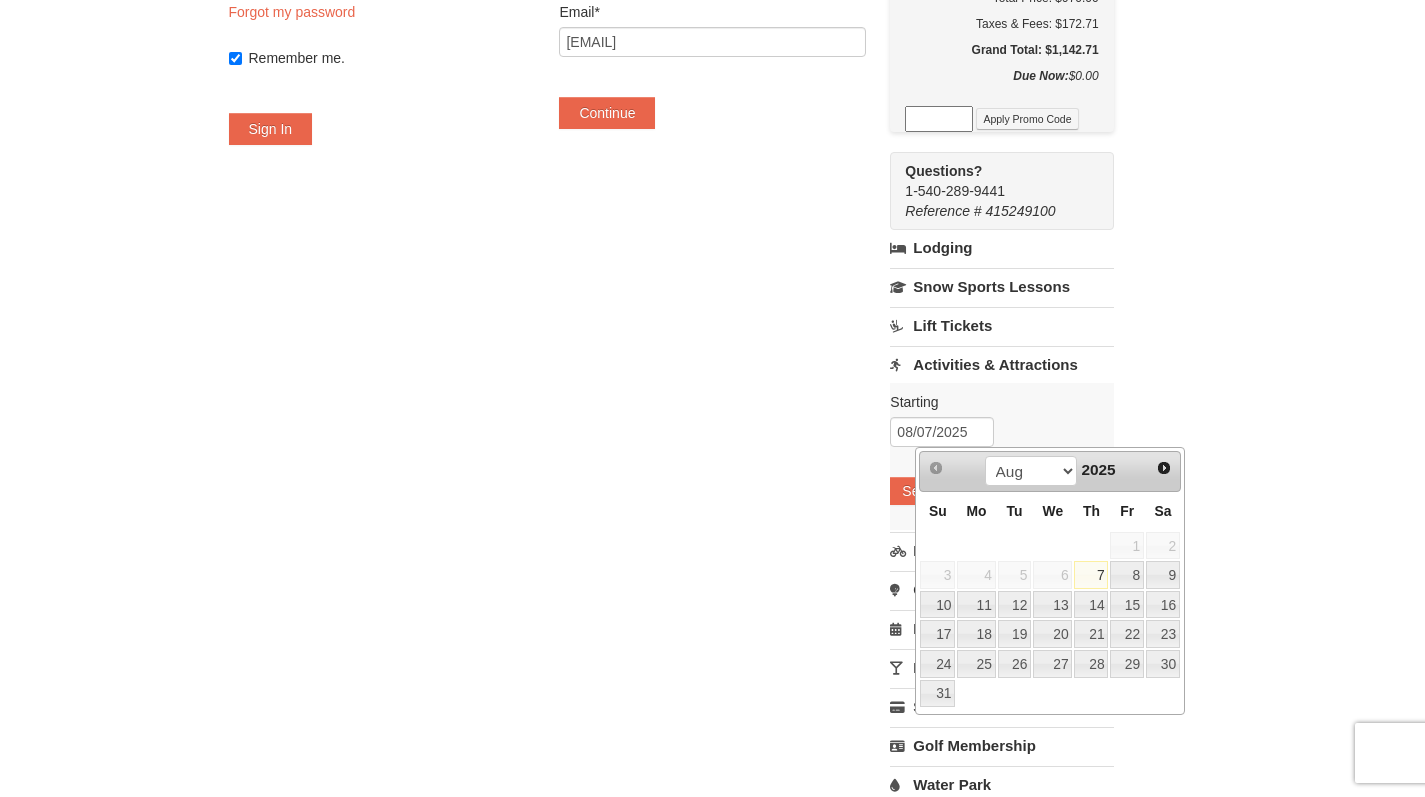 click on "2025" at bounding box center [1098, 470] 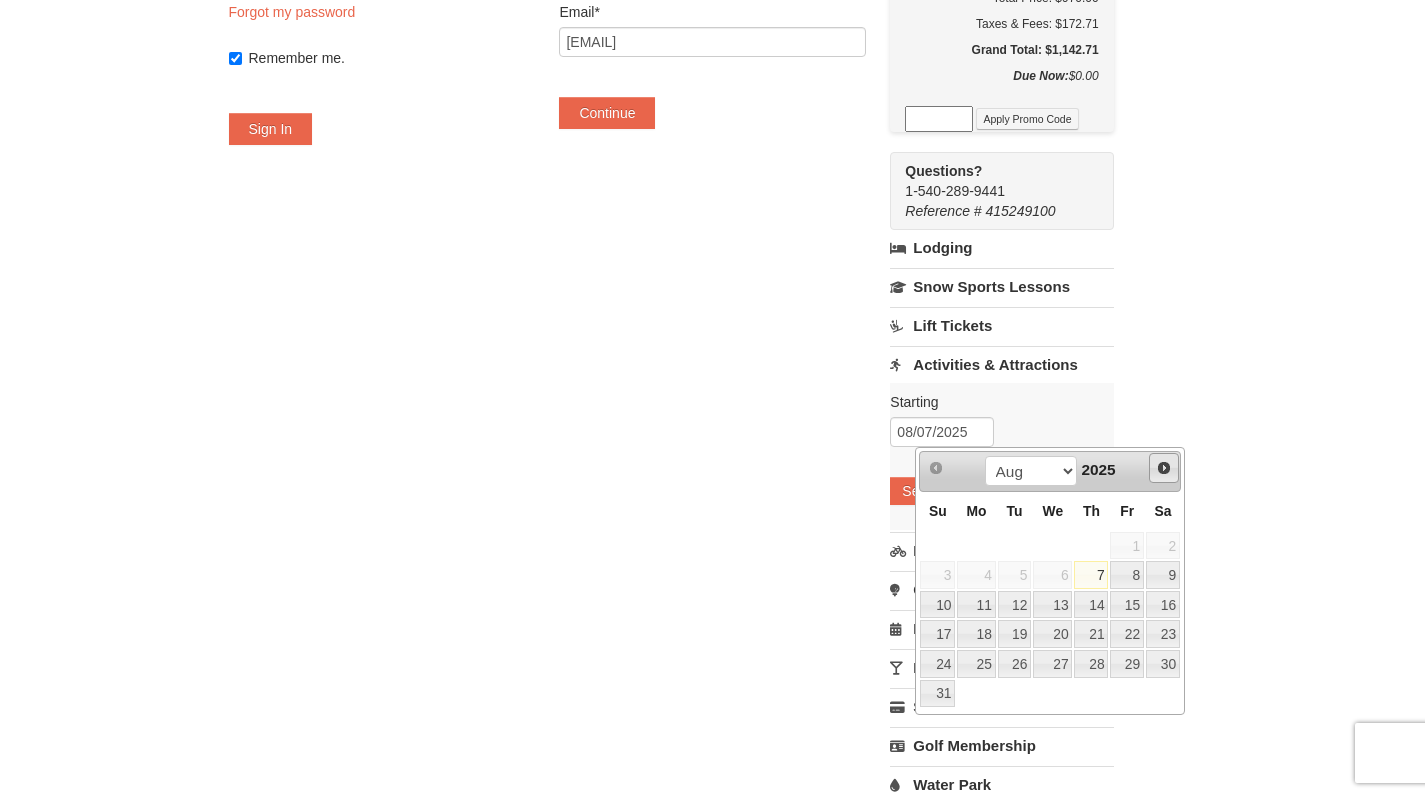 click on "Next" at bounding box center (1164, 468) 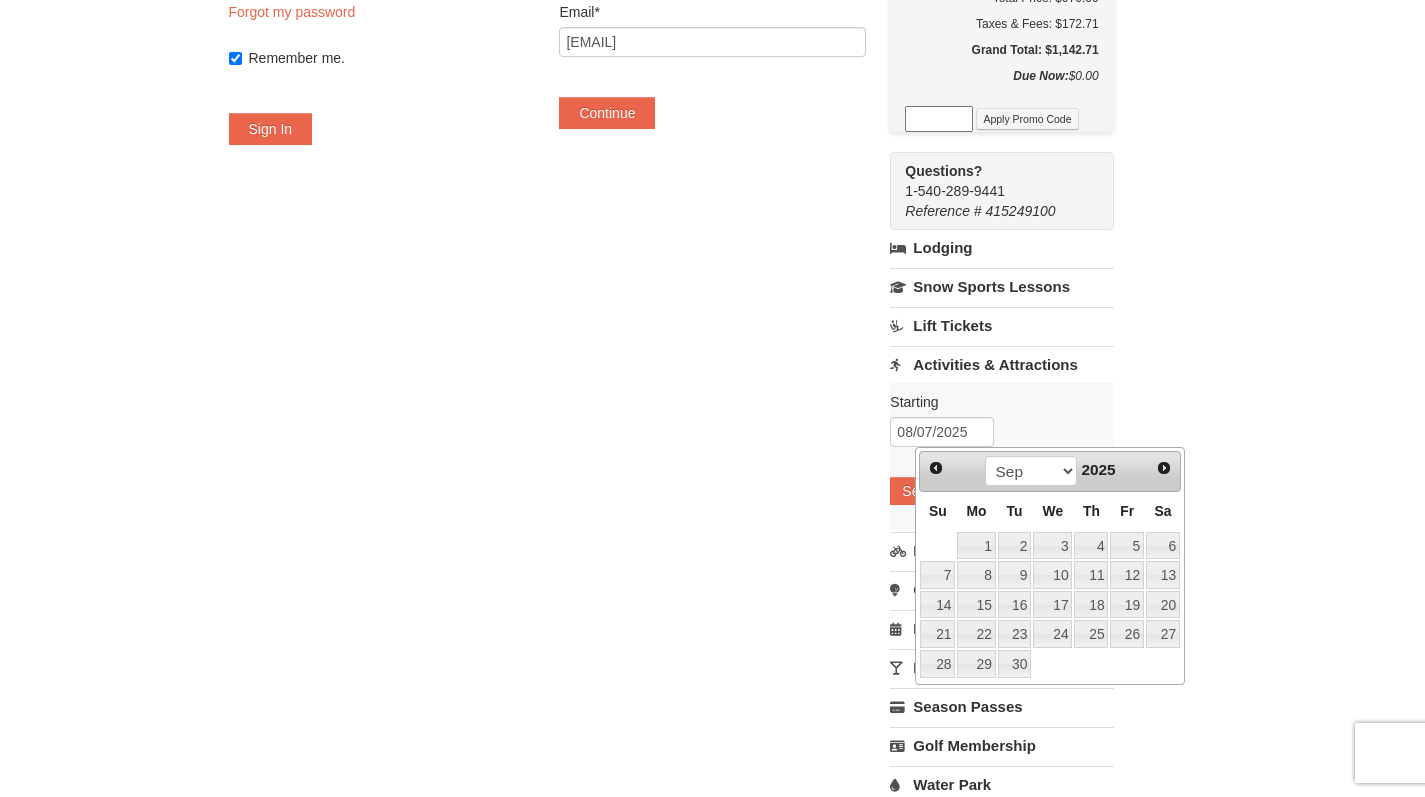 click on "Next" at bounding box center (1164, 468) 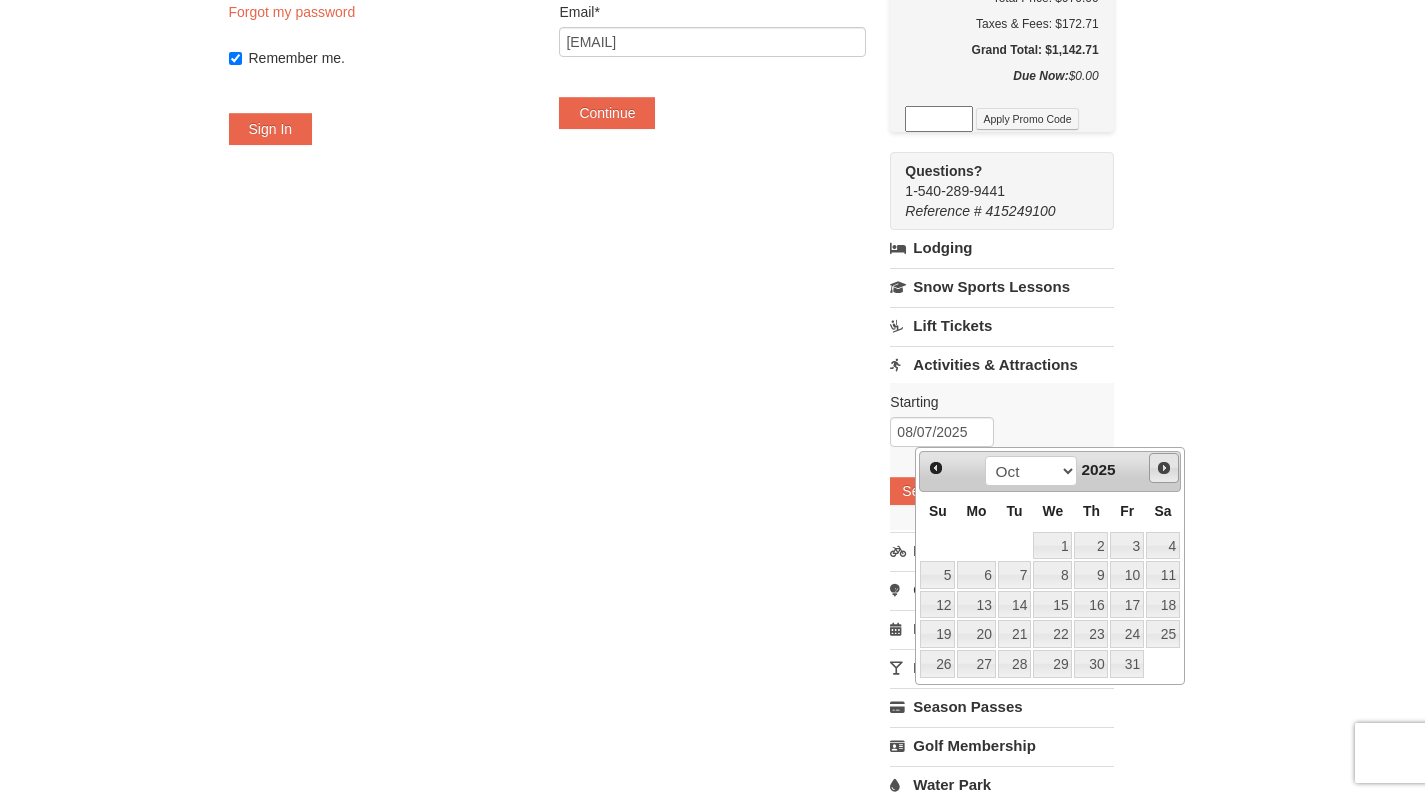 click on "Next" at bounding box center (1164, 468) 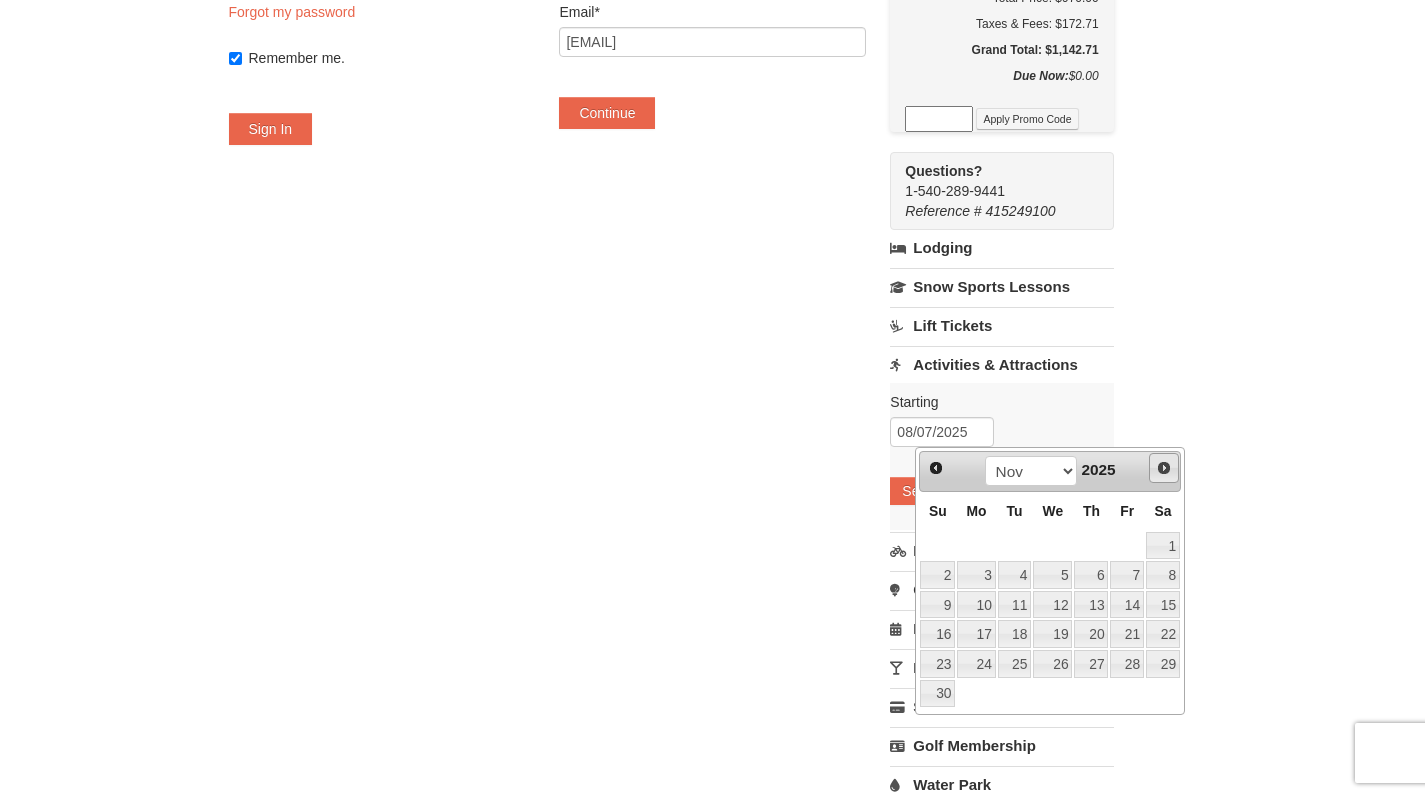 click on "Next" at bounding box center [1164, 468] 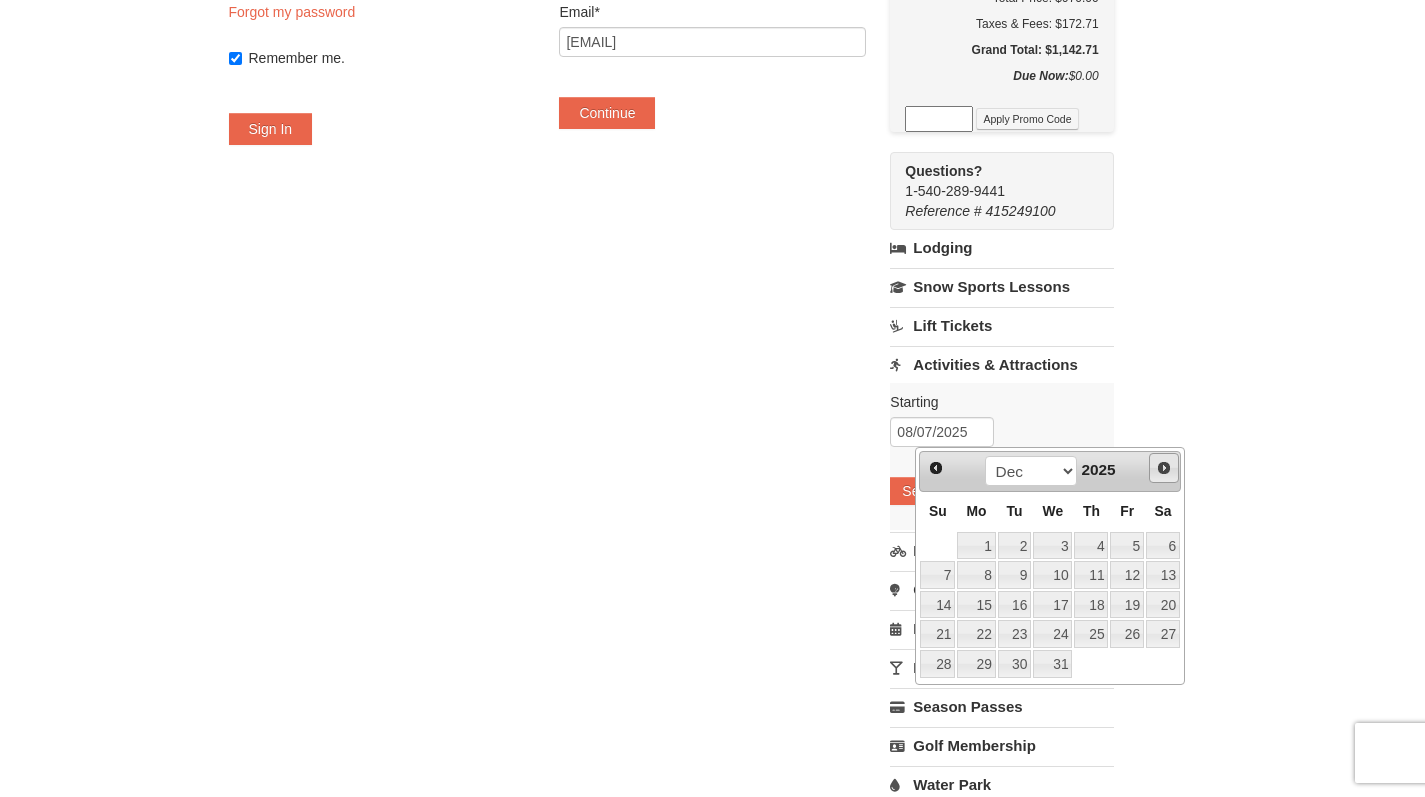 click on "Next" at bounding box center [1164, 468] 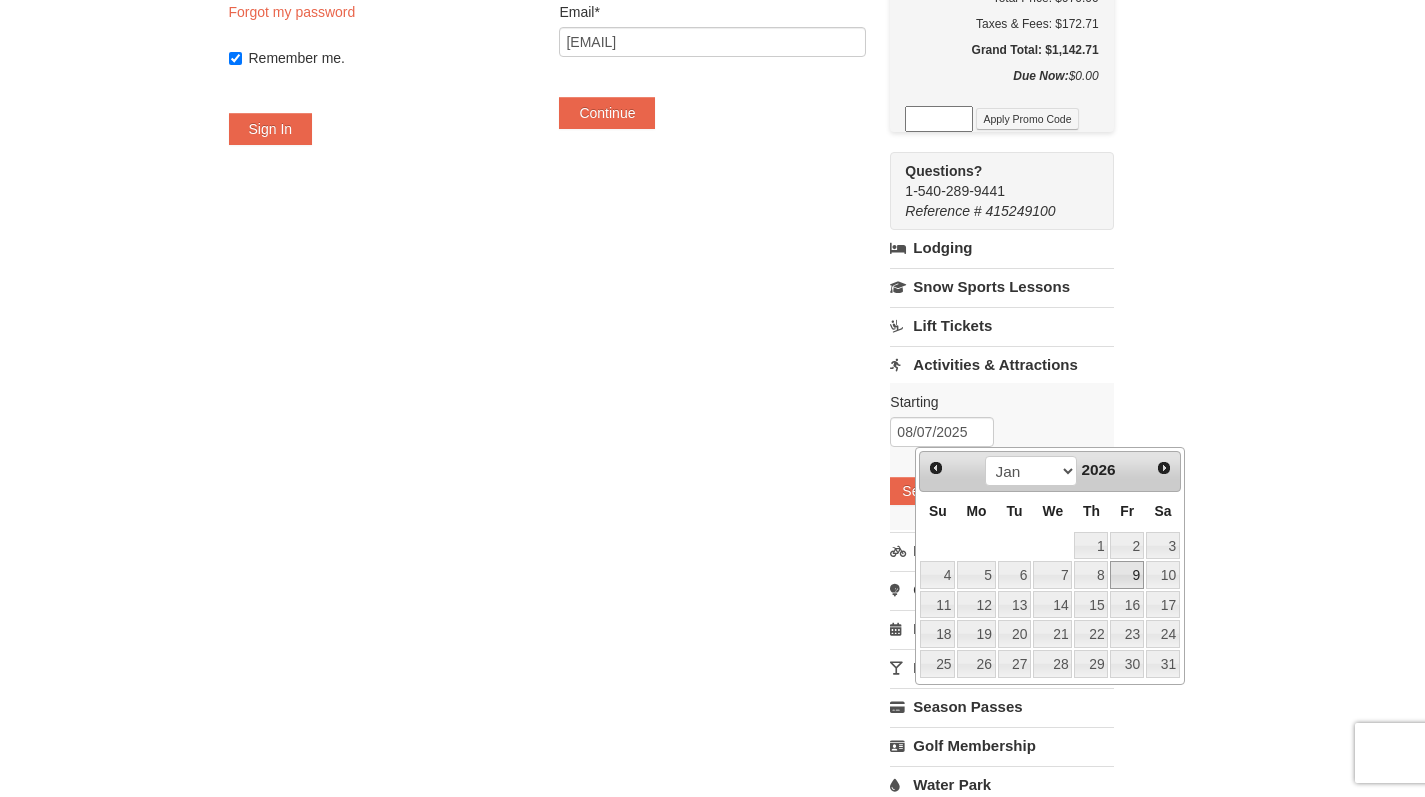 click on "9" at bounding box center [1127, 575] 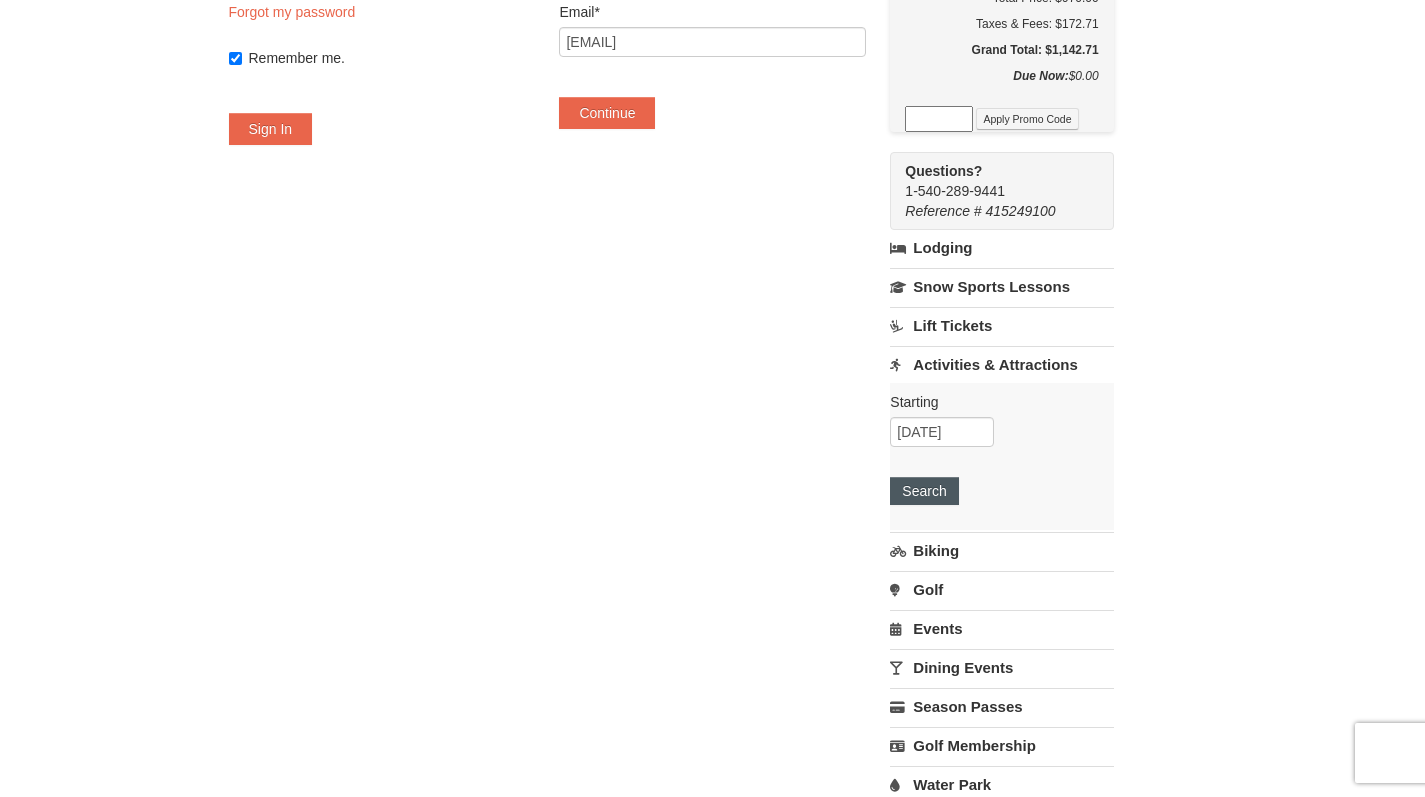 click on "Search" at bounding box center (924, 491) 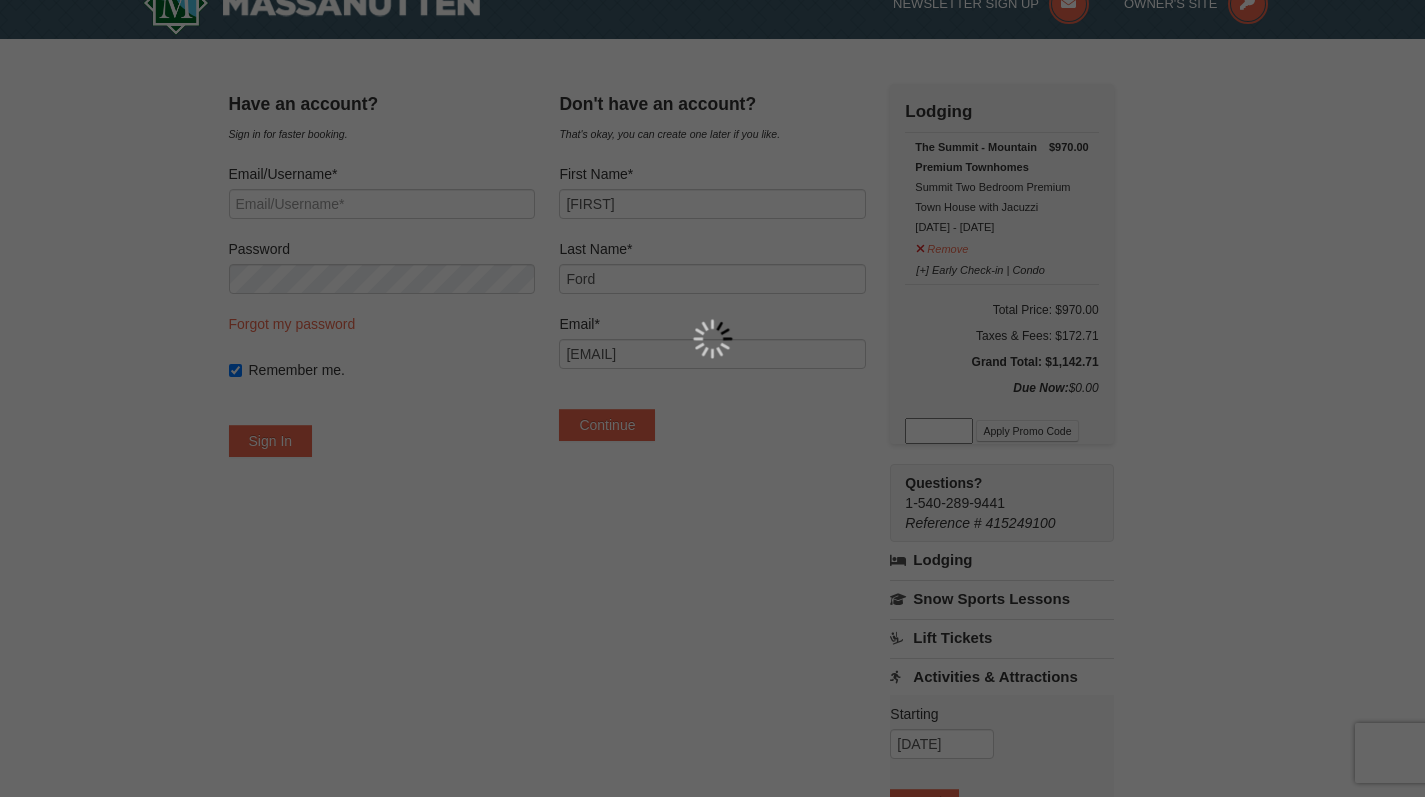 scroll, scrollTop: 30, scrollLeft: 0, axis: vertical 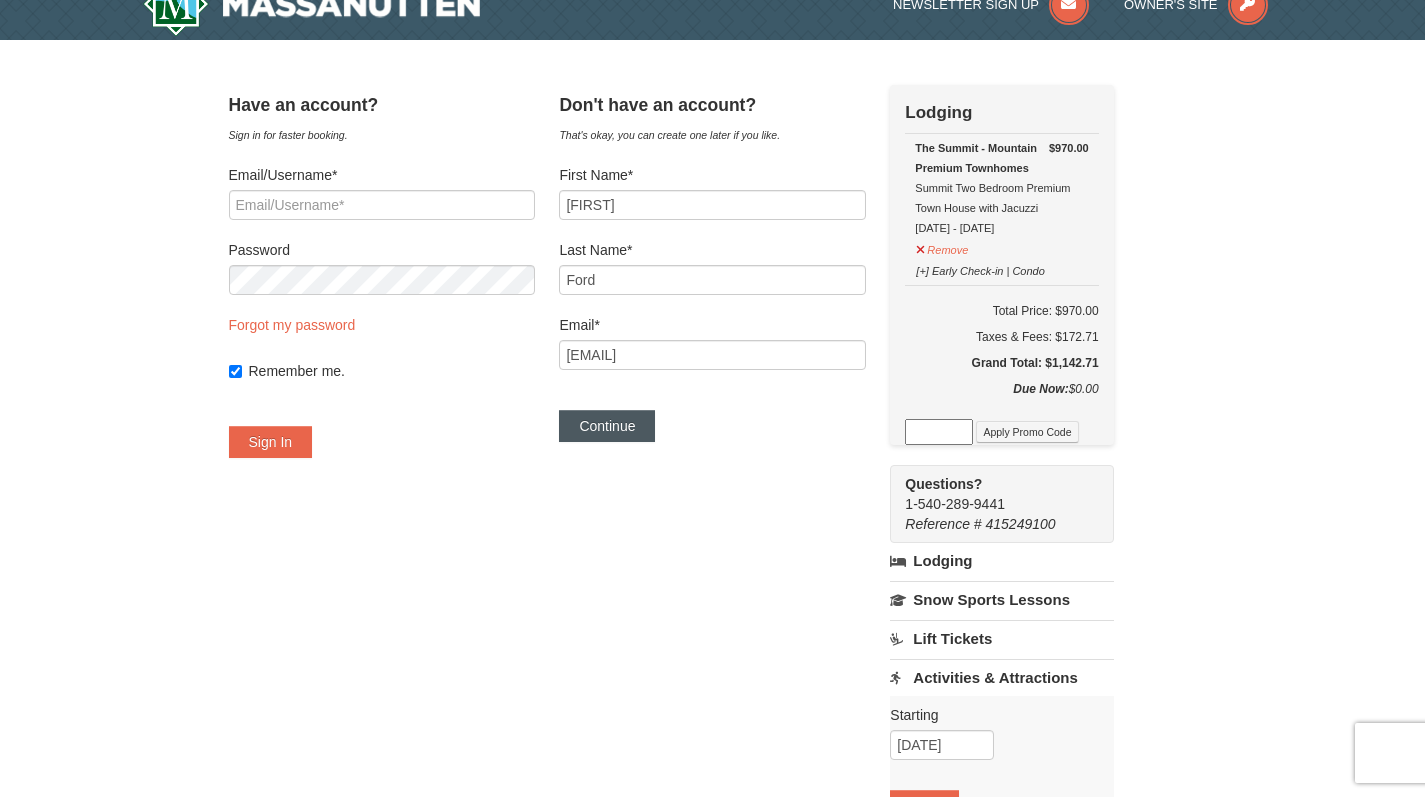 click on "Continue" at bounding box center [607, 426] 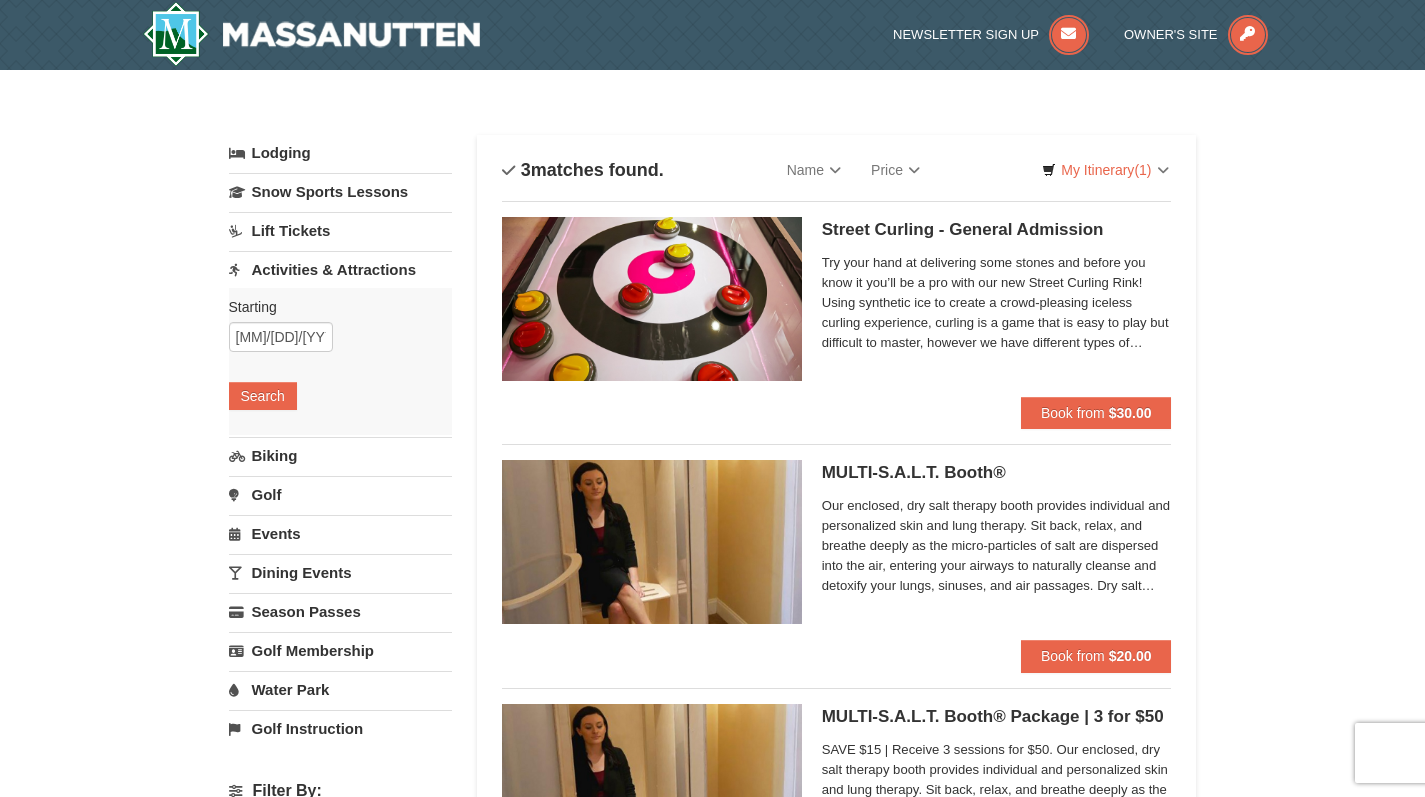 scroll, scrollTop: 0, scrollLeft: 0, axis: both 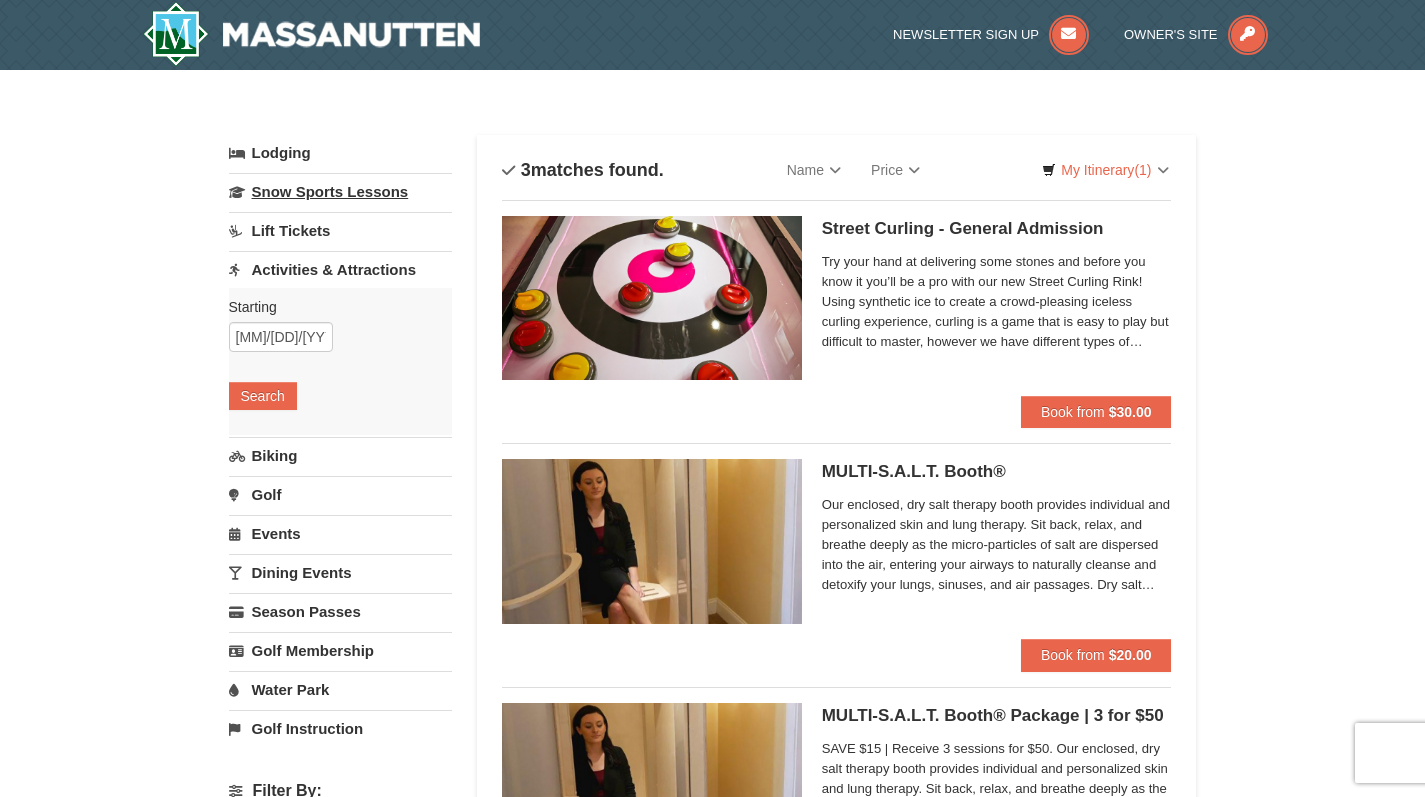 click on "Snow Sports Lessons" at bounding box center [340, 191] 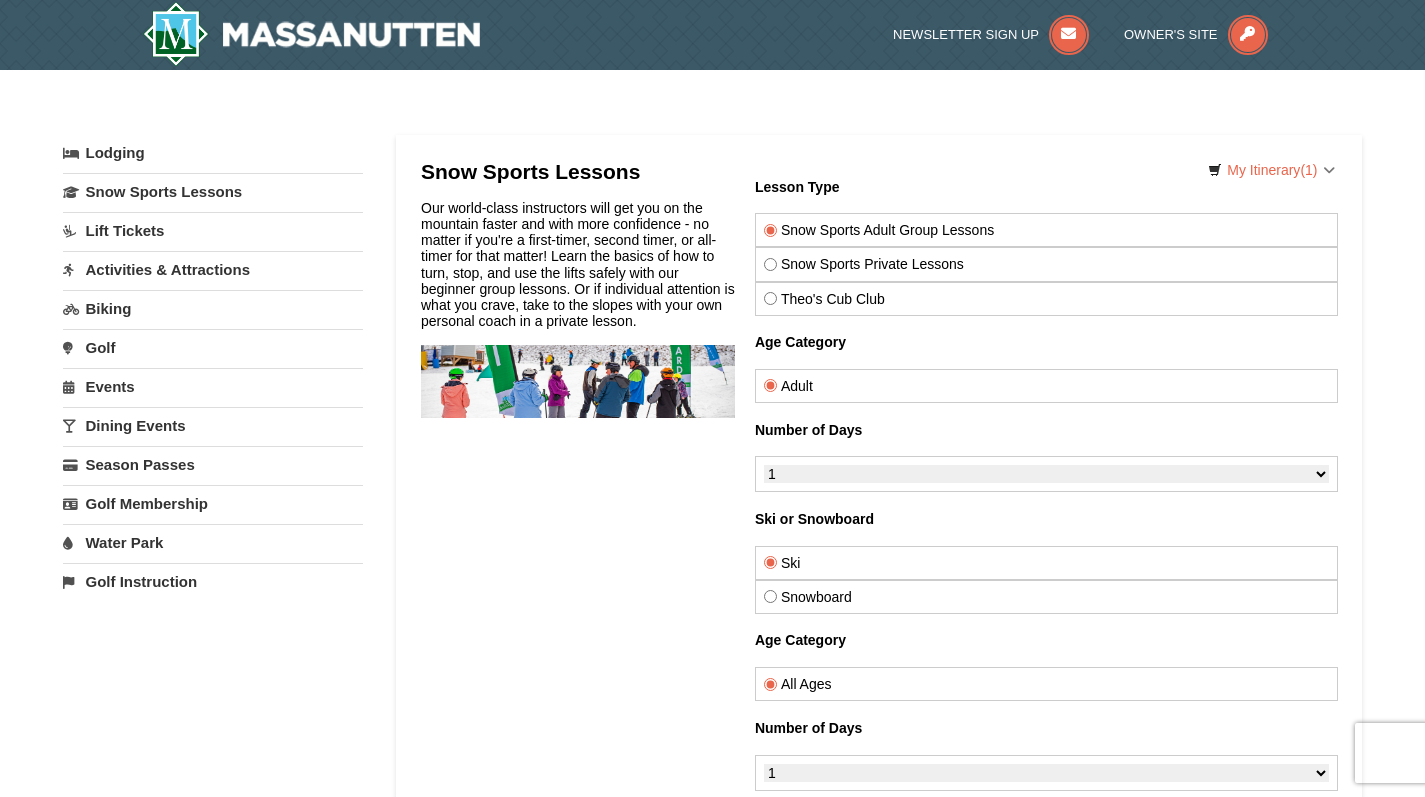scroll, scrollTop: 0, scrollLeft: 0, axis: both 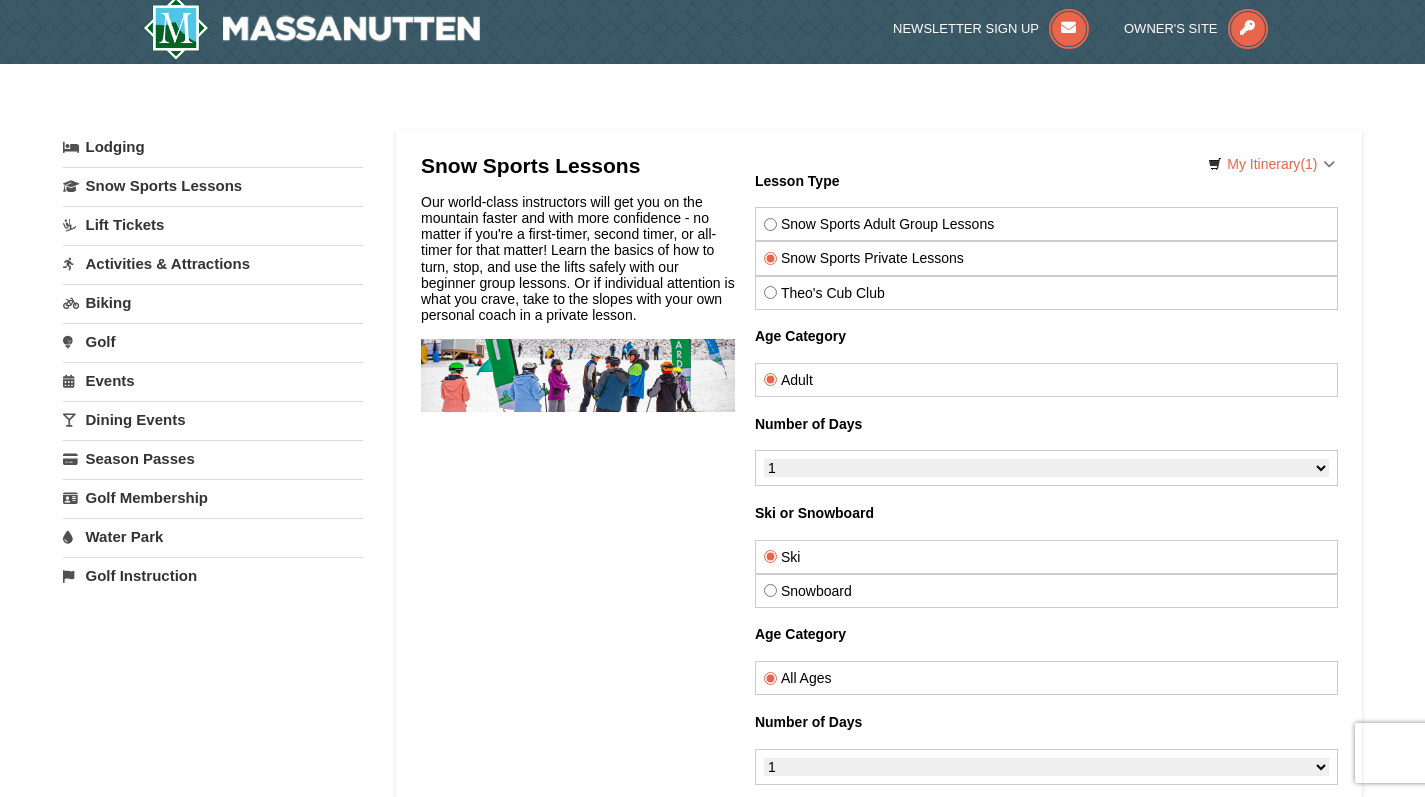 click on "Snowboard" at bounding box center [1045, 591] 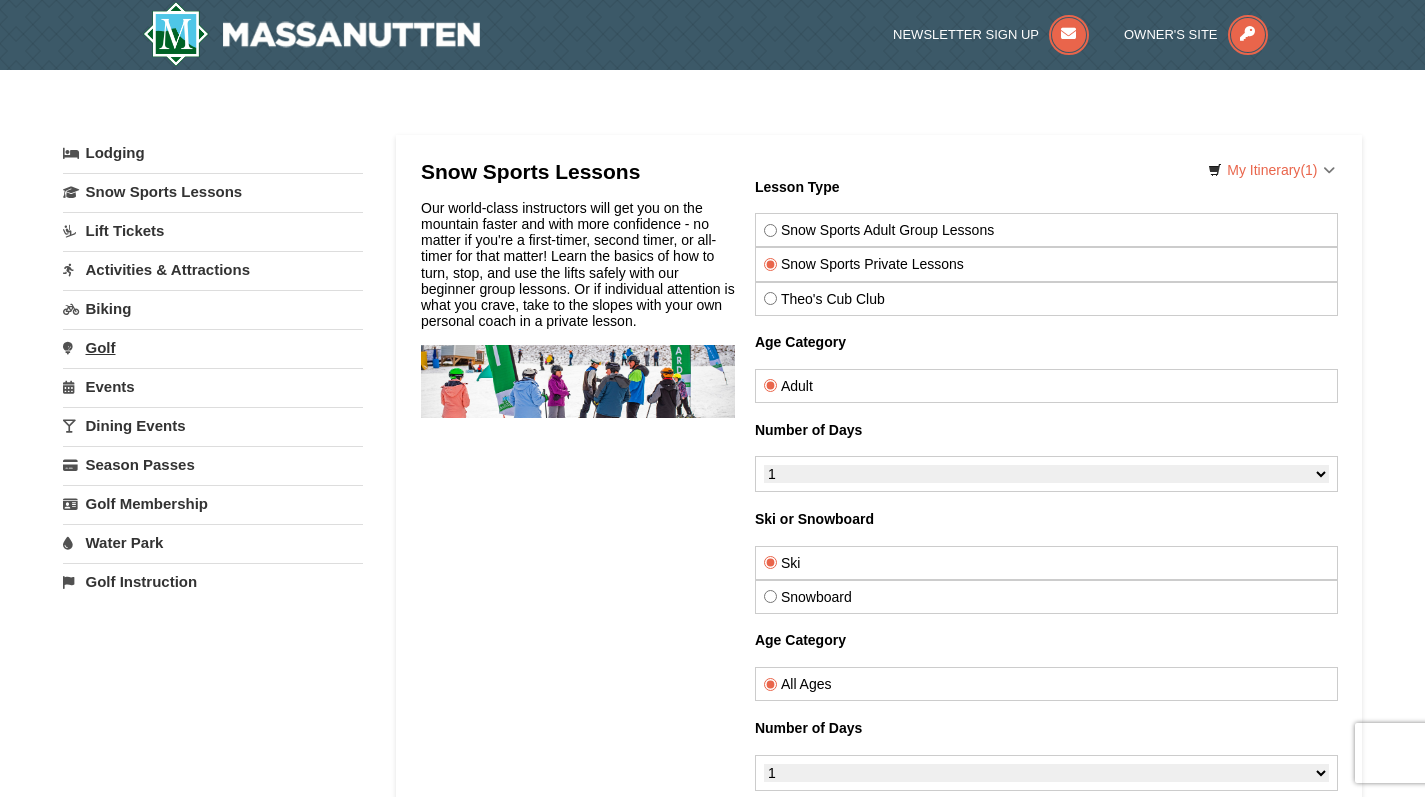 scroll, scrollTop: 0, scrollLeft: 0, axis: both 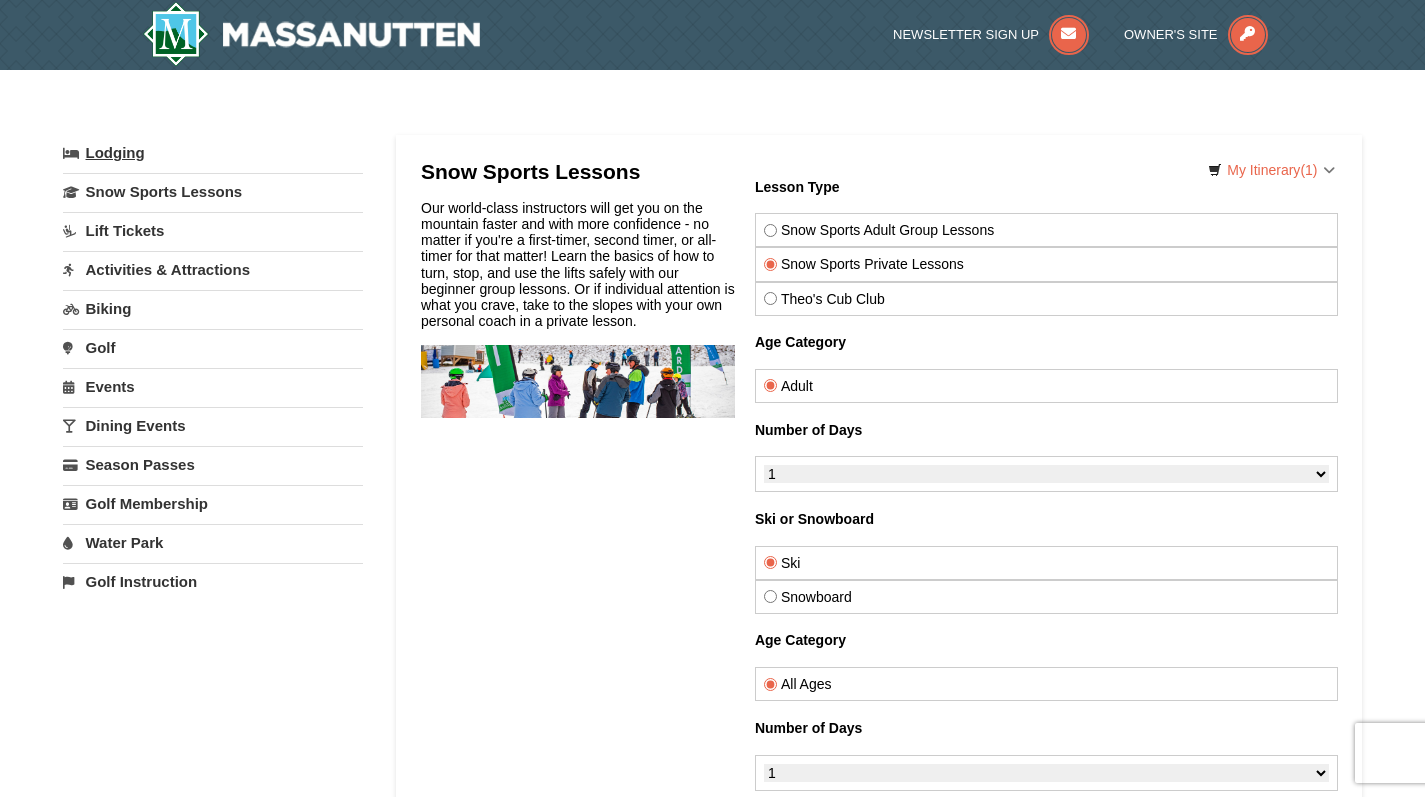 click on "Lodging" at bounding box center (213, 153) 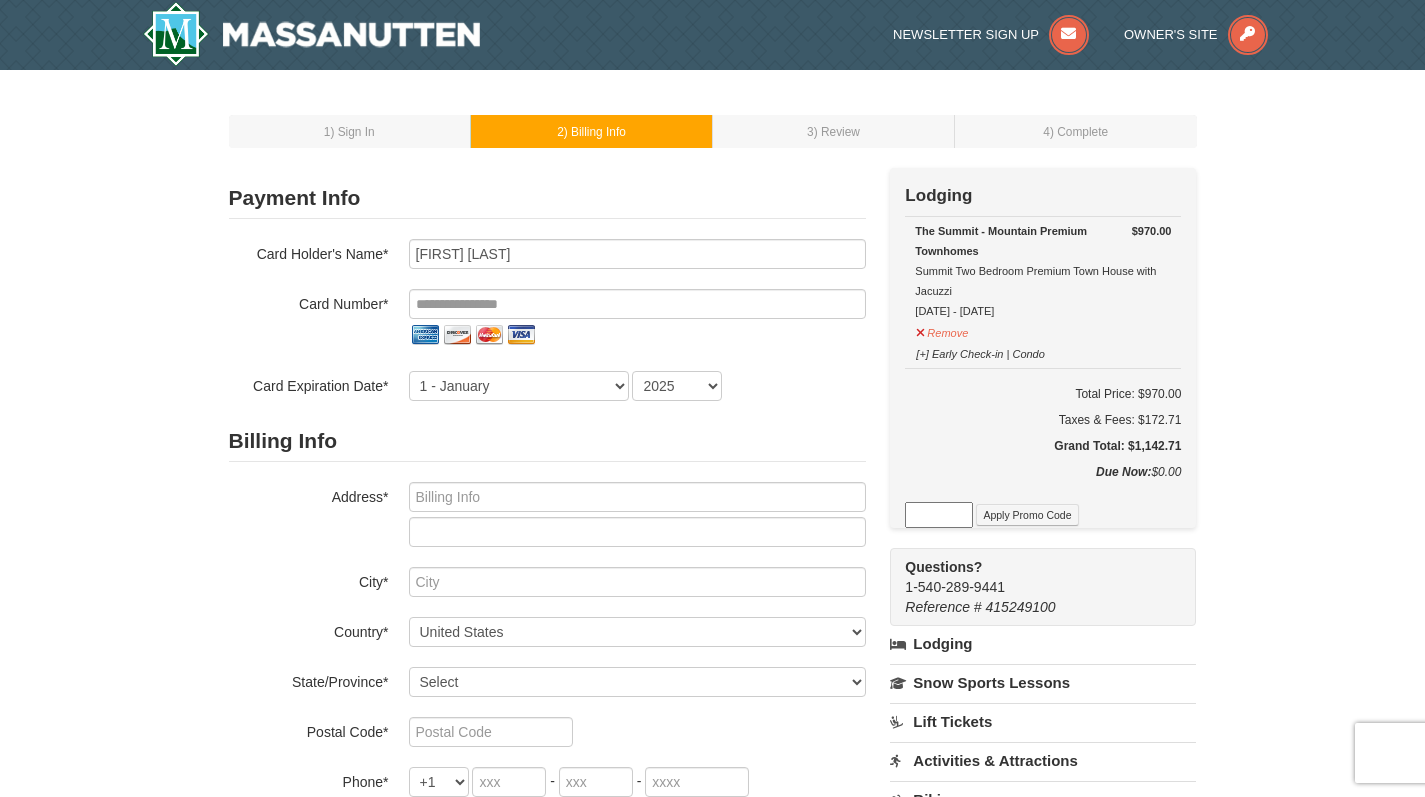 scroll, scrollTop: 0, scrollLeft: 0, axis: both 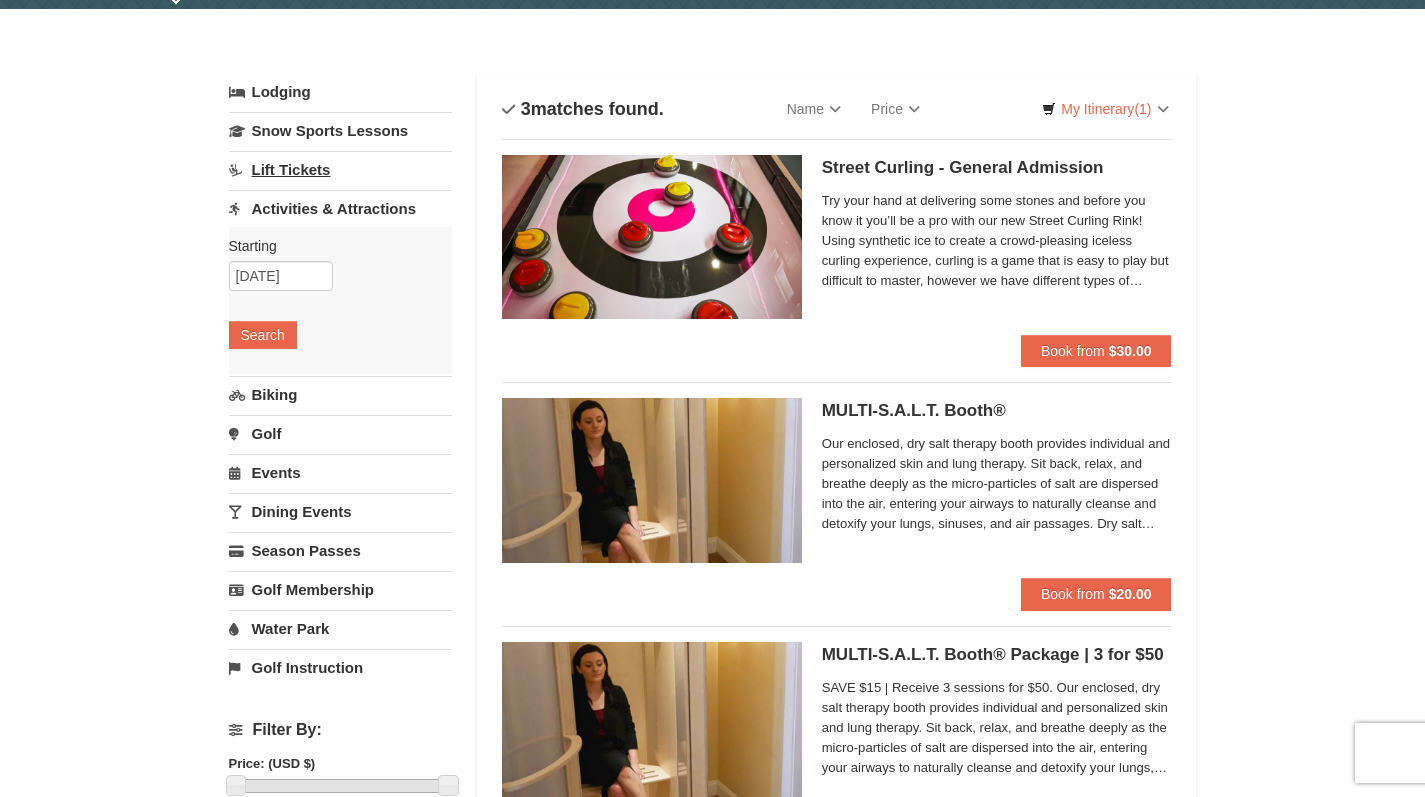 click on "Lift Tickets" at bounding box center [340, 169] 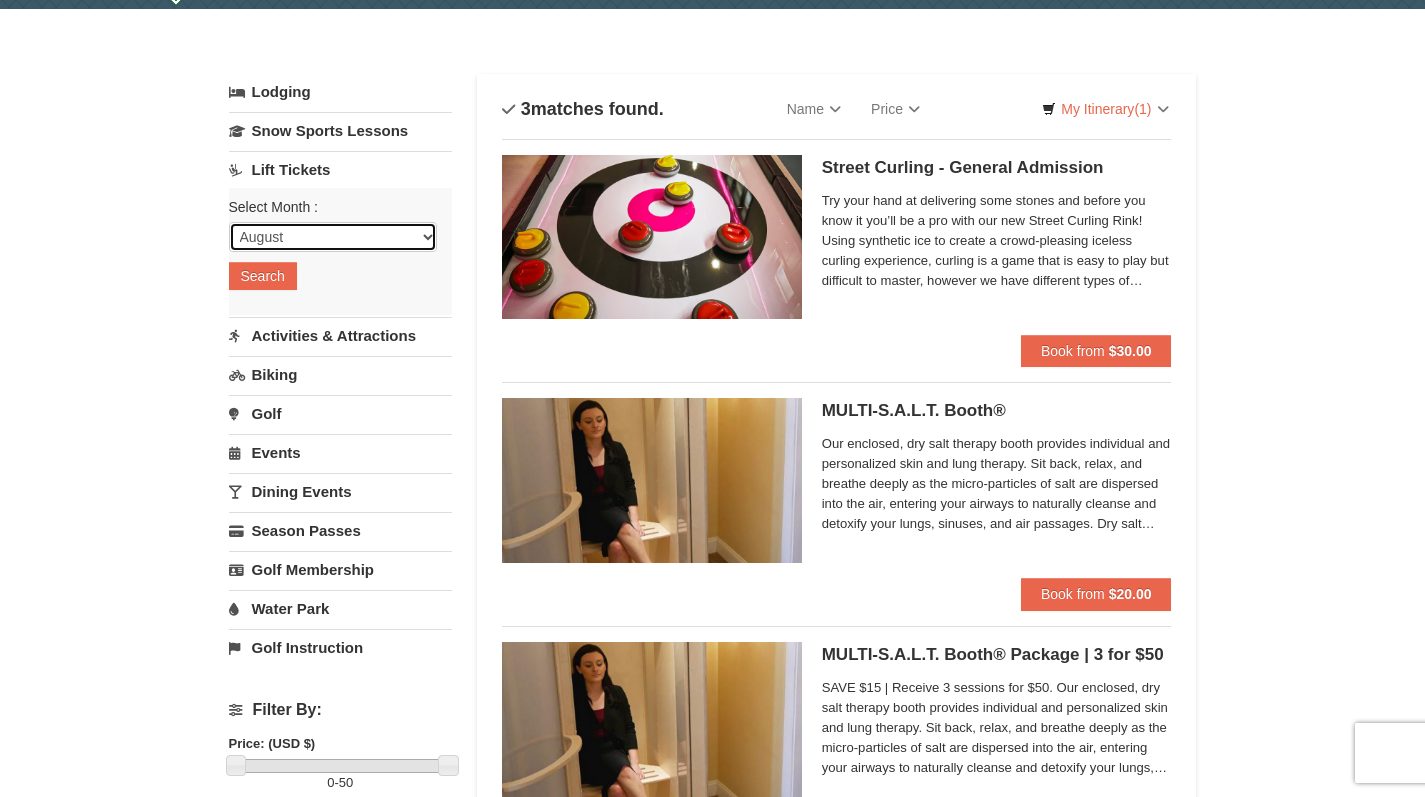 select on "2" 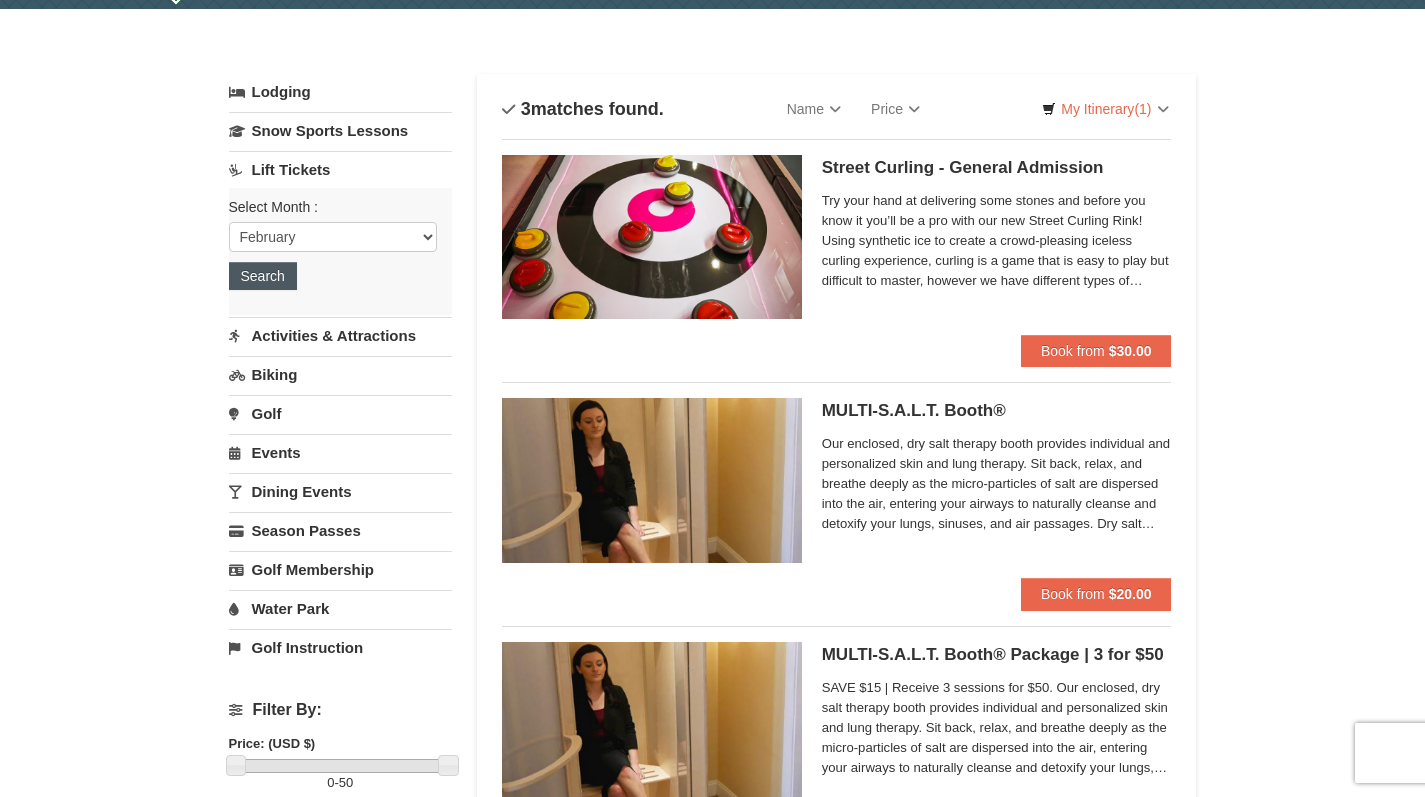 click on "Search" at bounding box center (263, 276) 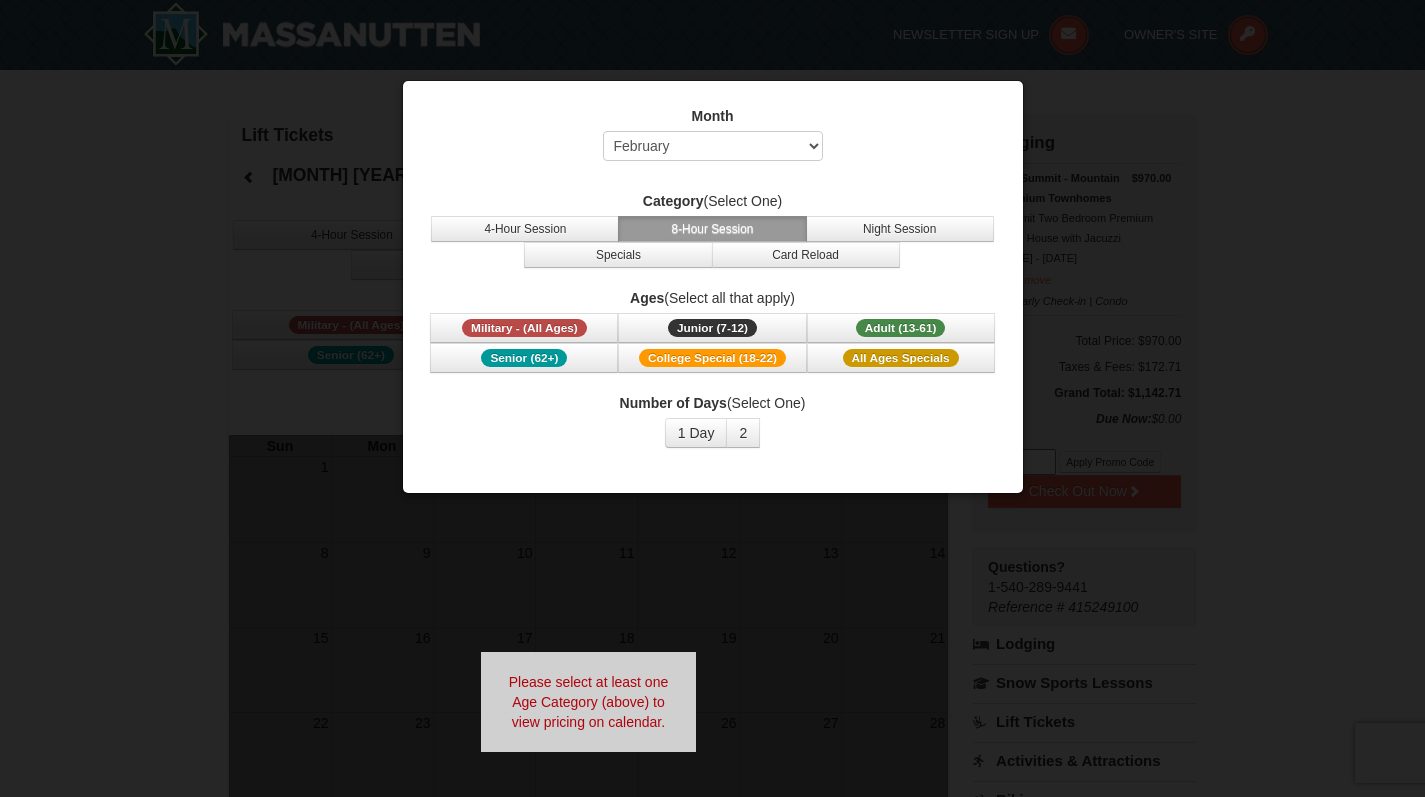 select on "2" 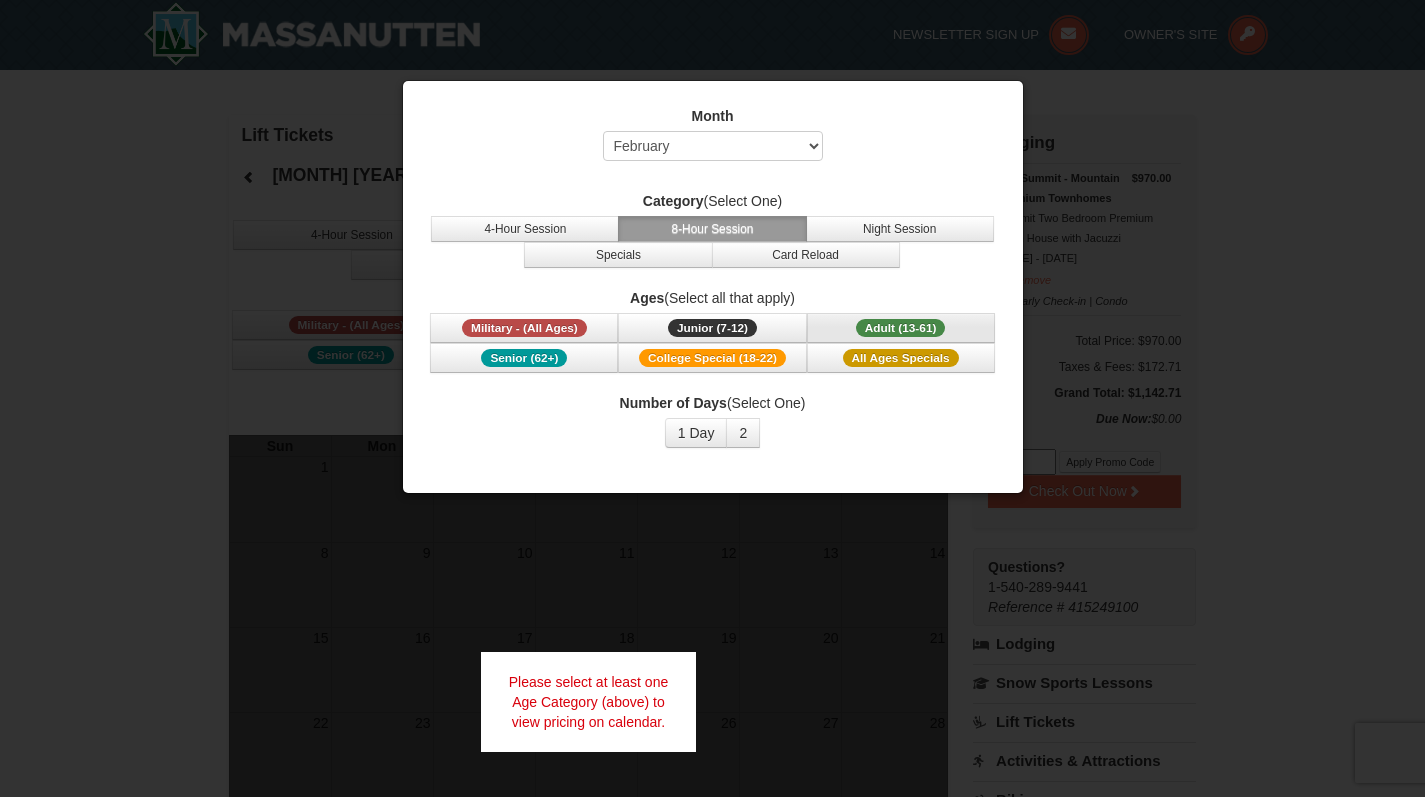 click on "Adult (13-61)" at bounding box center [901, 328] 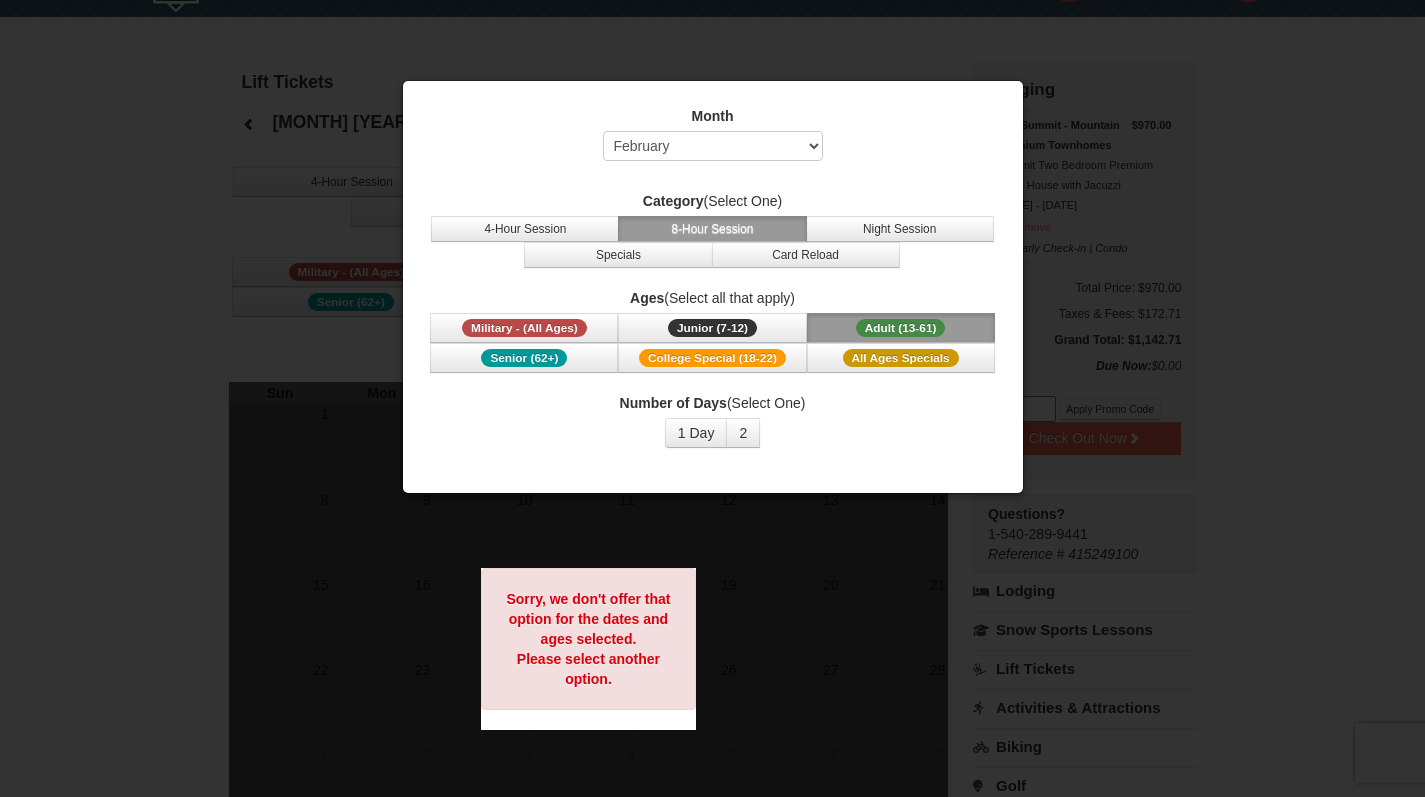 scroll, scrollTop: 55, scrollLeft: 0, axis: vertical 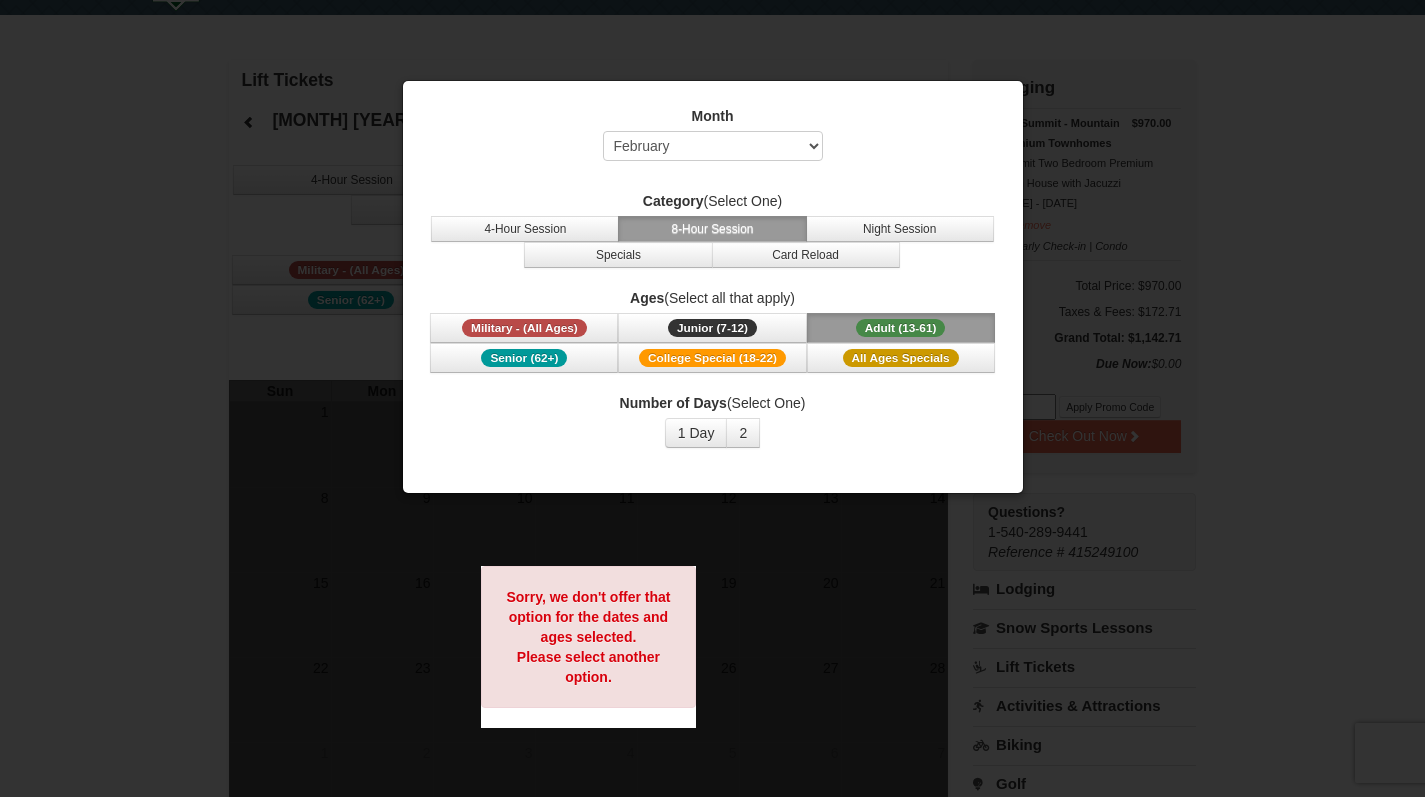 click at bounding box center (712, 398) 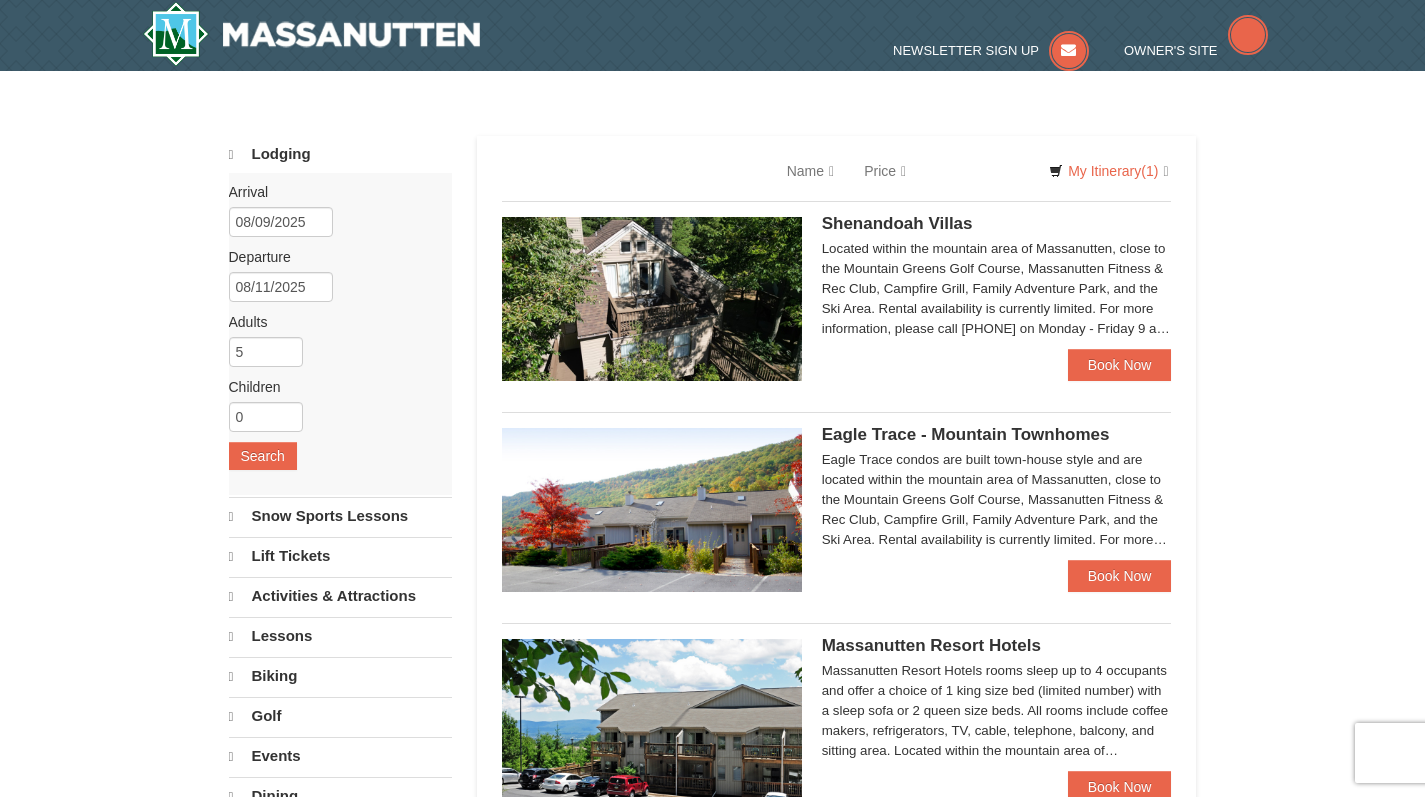 scroll, scrollTop: 0, scrollLeft: 0, axis: both 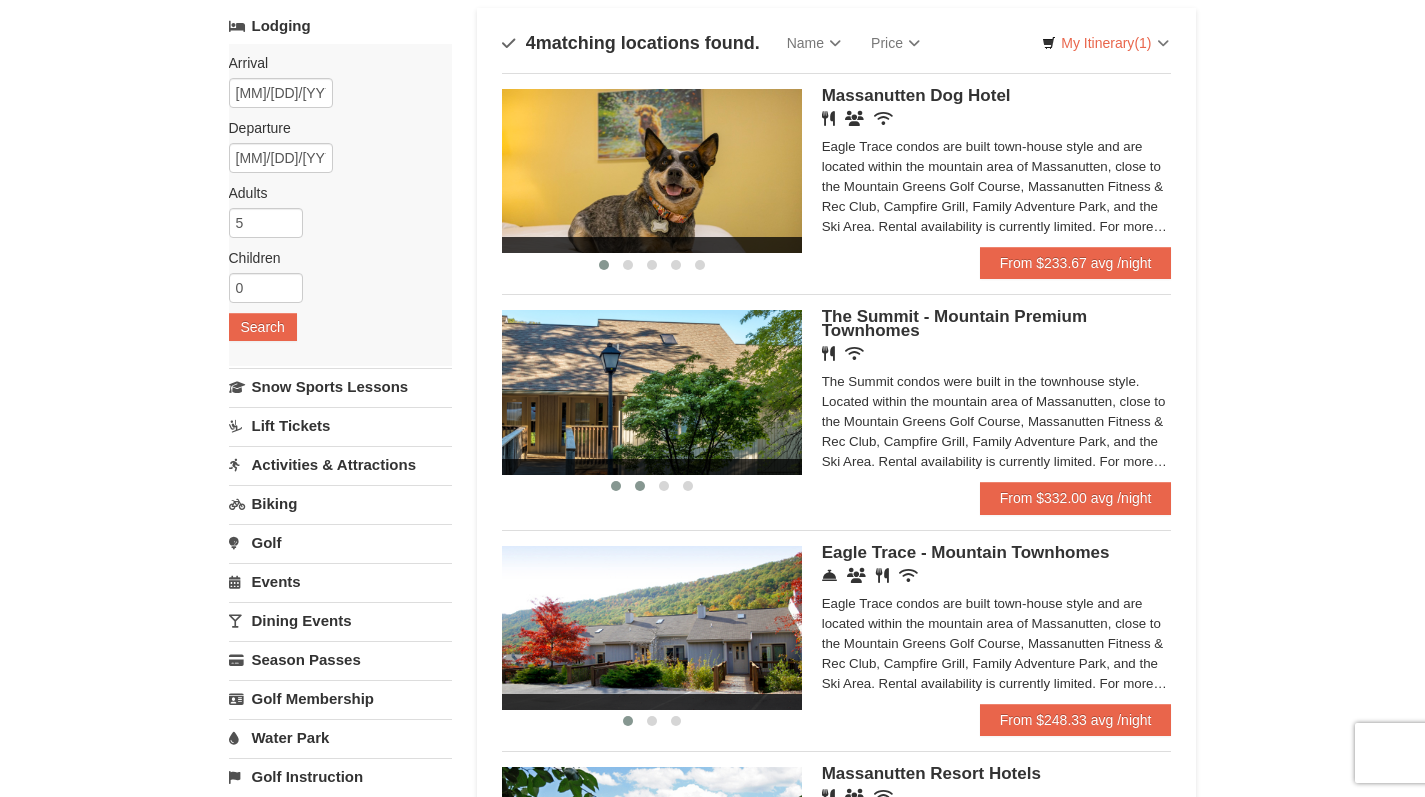 click at bounding box center [640, 486] 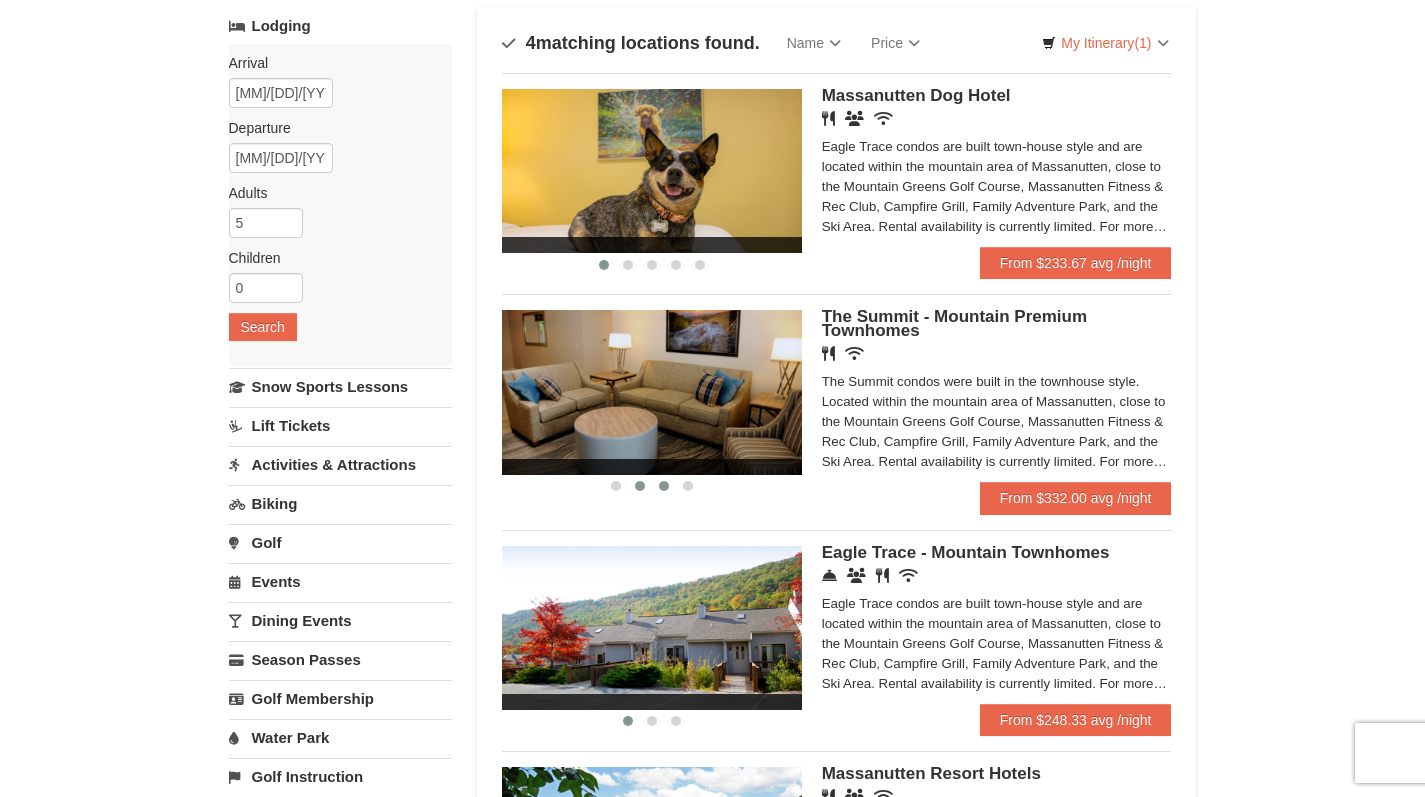 click at bounding box center [664, 486] 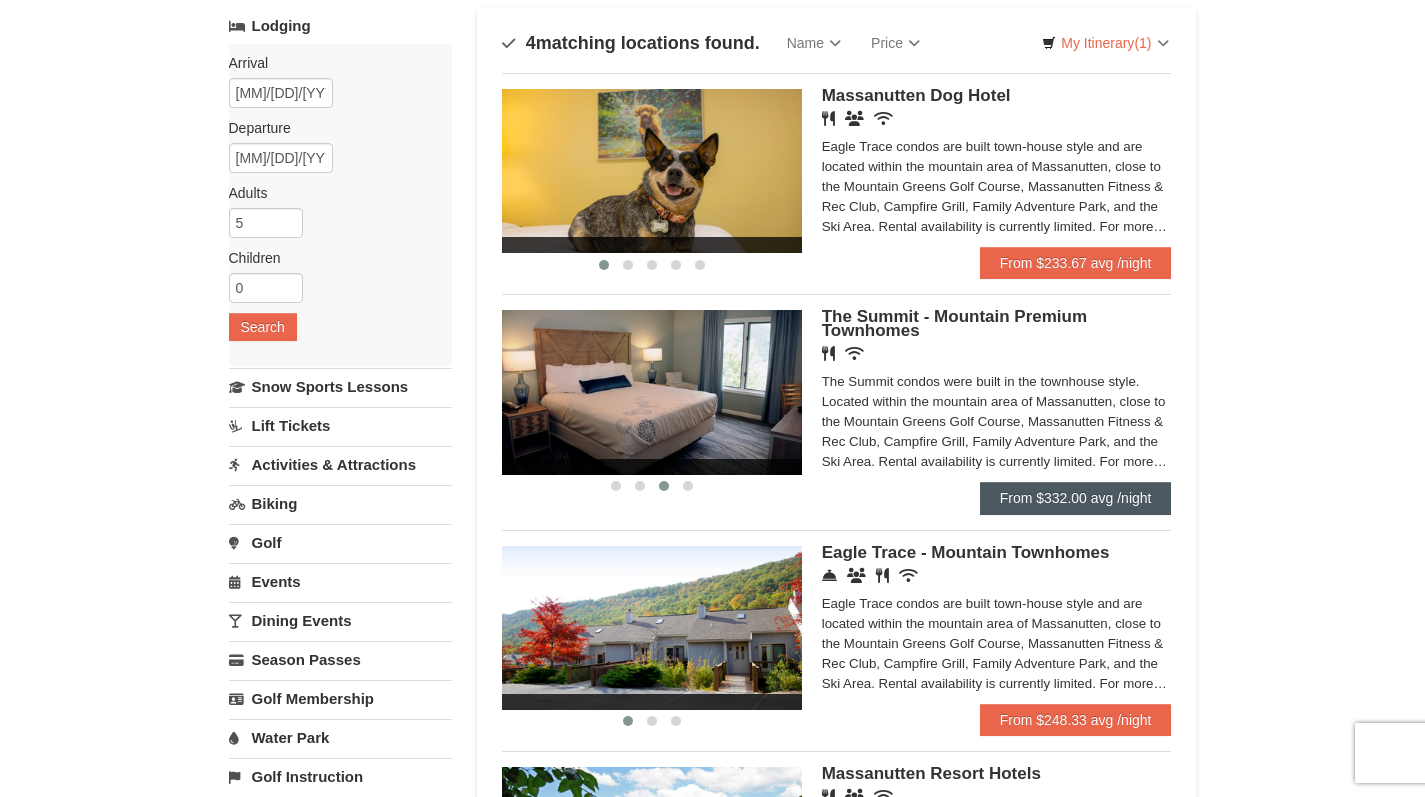 click on "From $332.00 avg /night" at bounding box center [1076, 498] 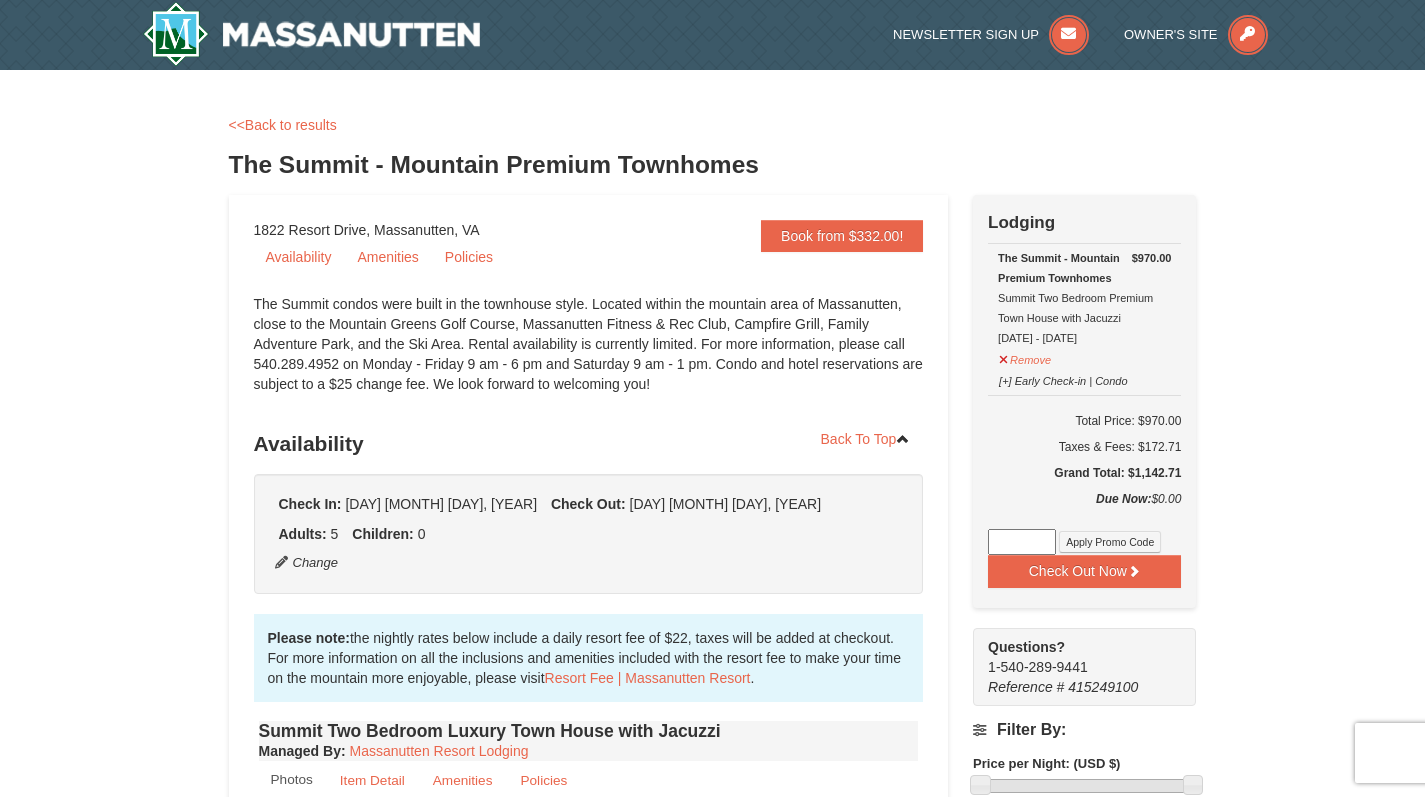 scroll, scrollTop: 0, scrollLeft: 0, axis: both 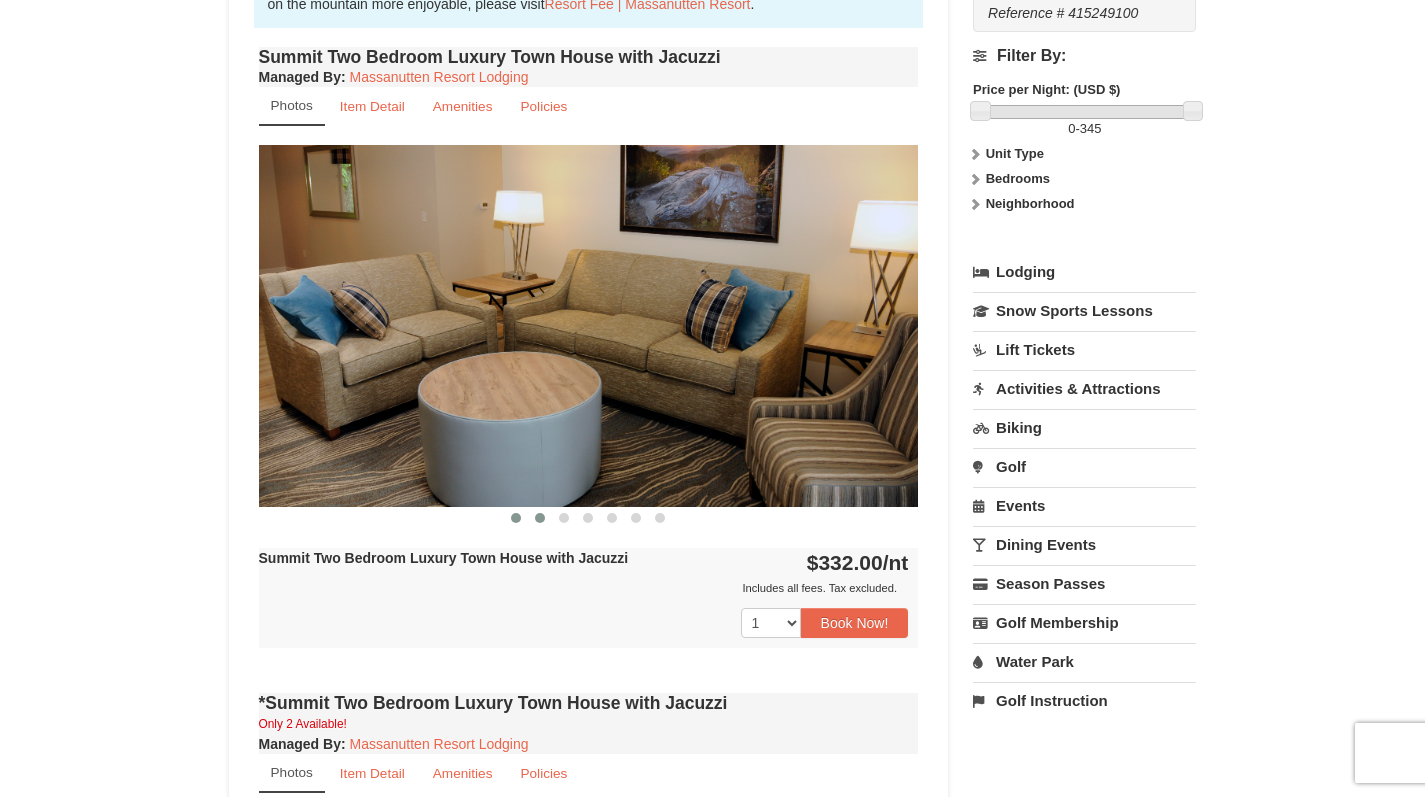 click at bounding box center (540, 518) 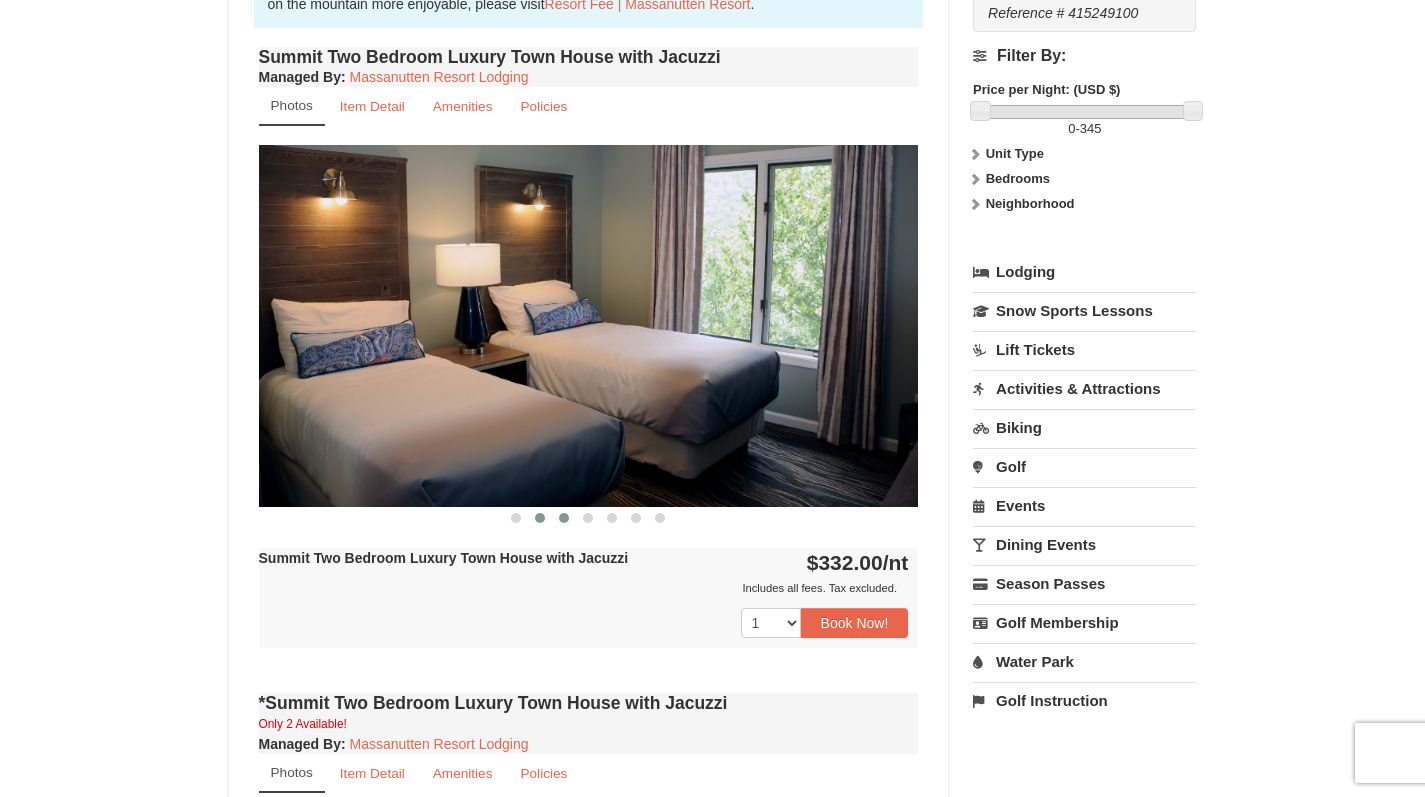 click at bounding box center [564, 518] 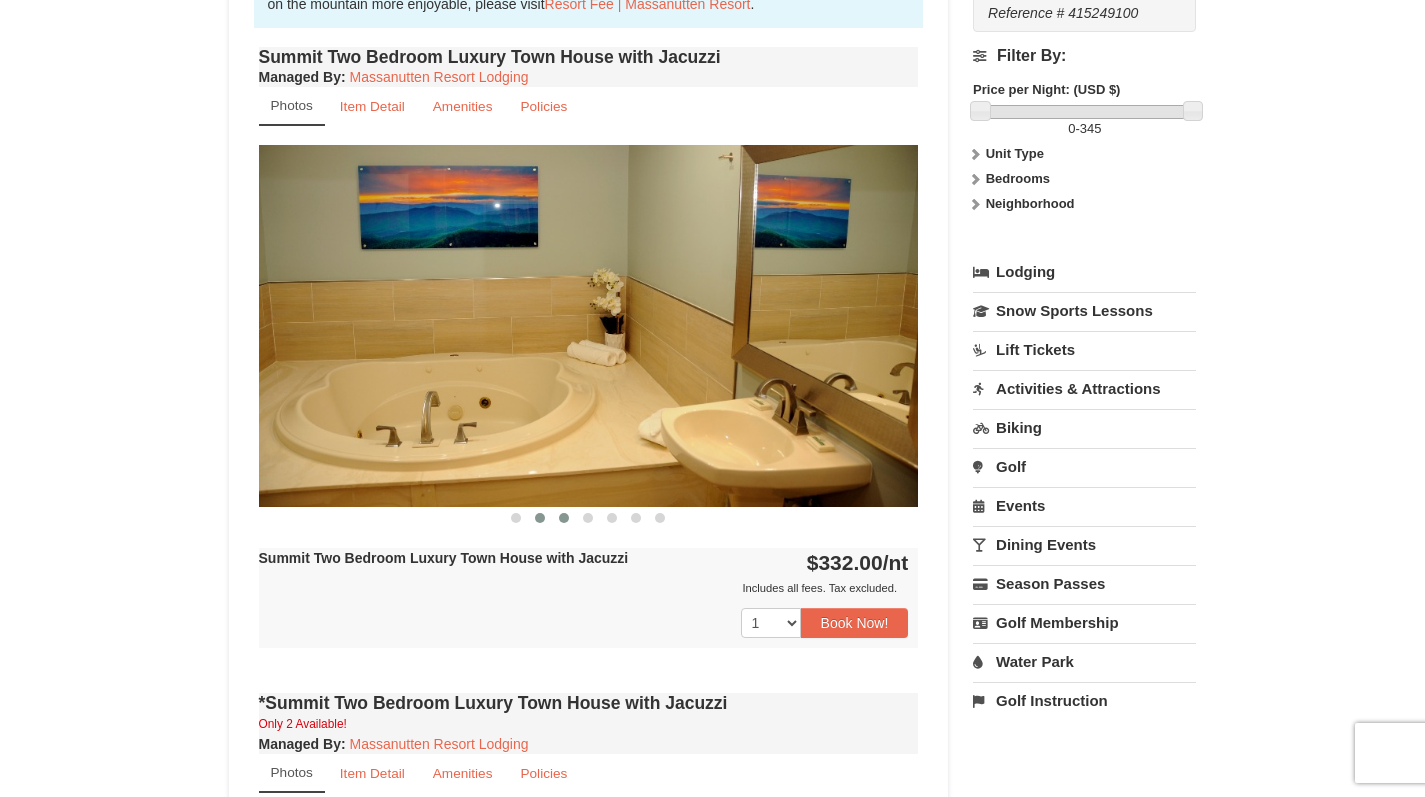 click at bounding box center (540, 518) 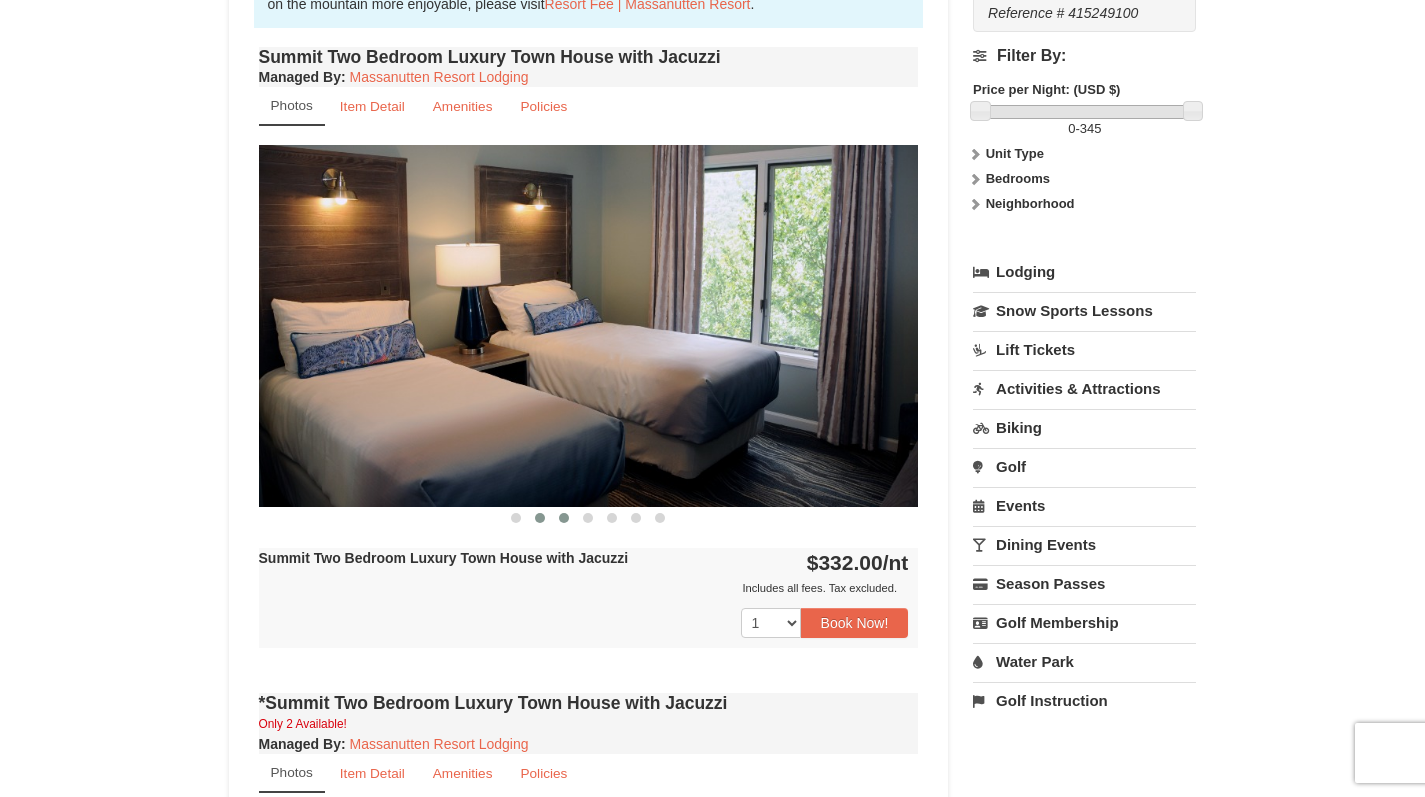 click at bounding box center [564, 518] 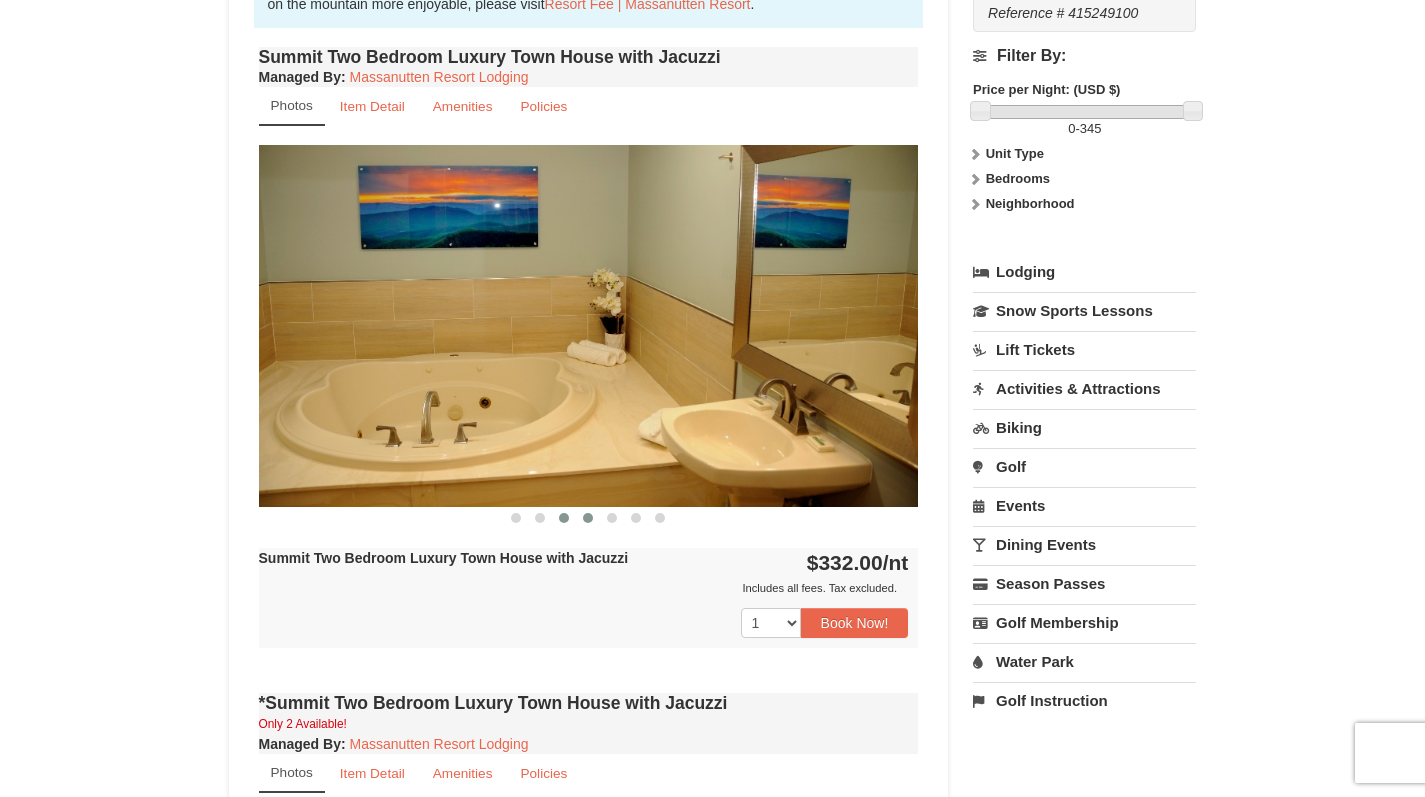 click at bounding box center (588, 518) 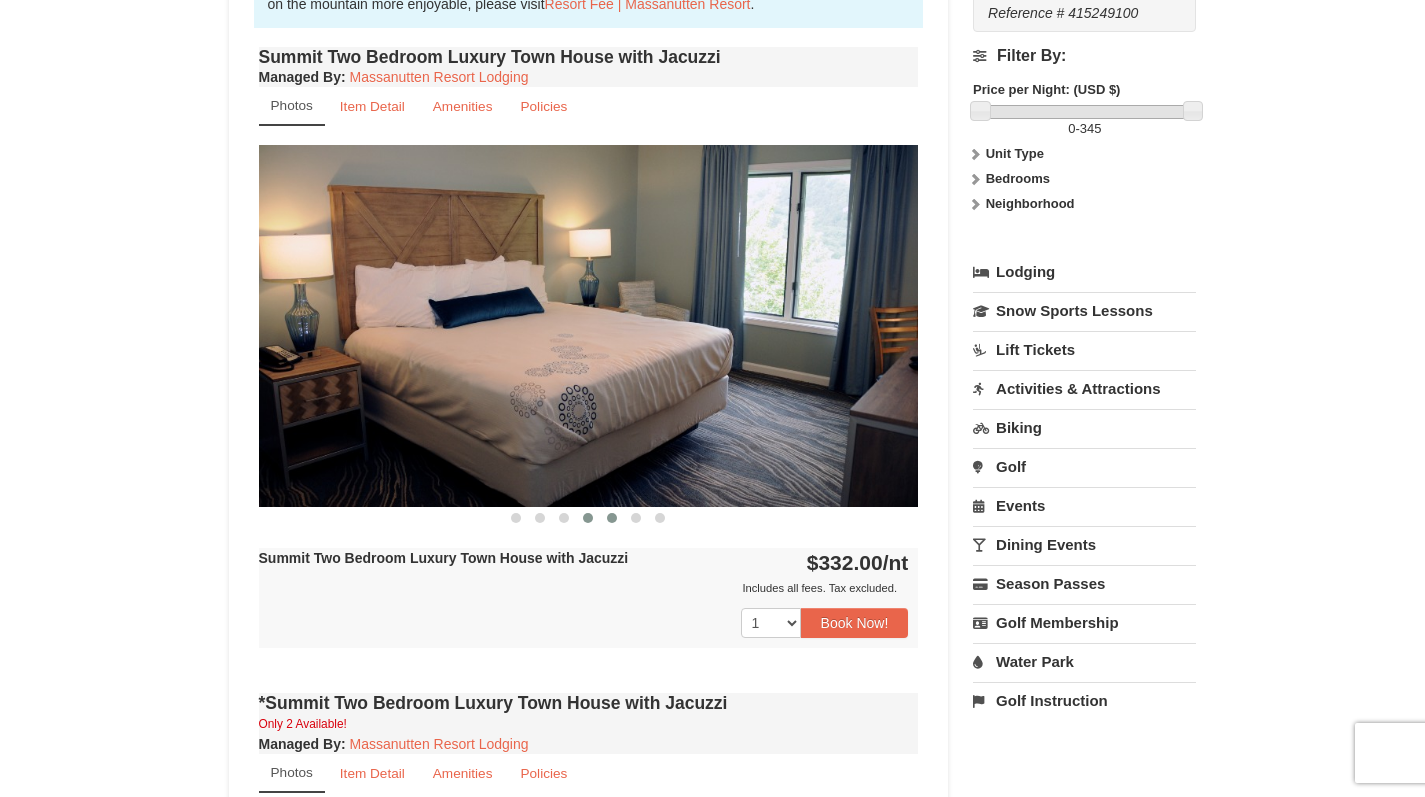 click at bounding box center (612, 518) 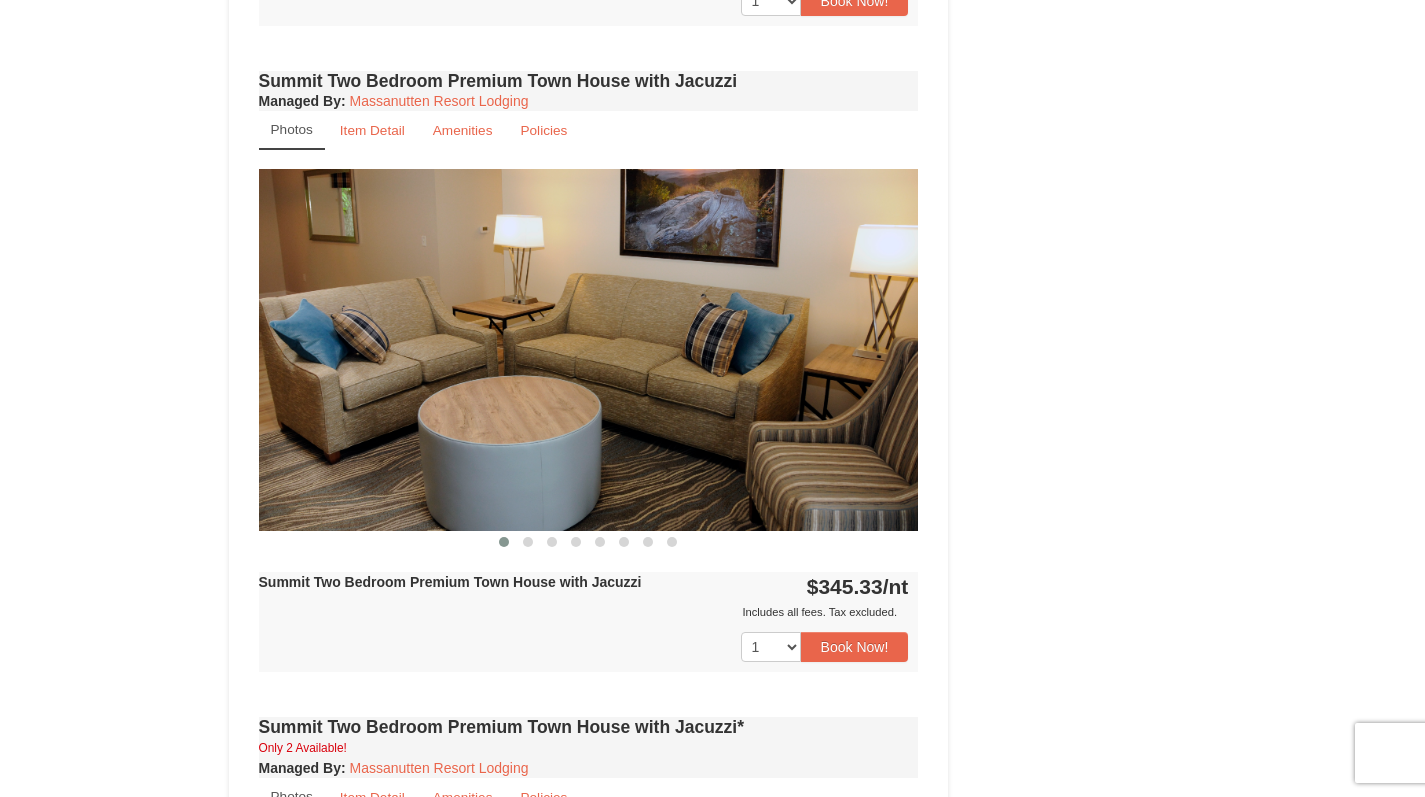 scroll, scrollTop: 1997, scrollLeft: 0, axis: vertical 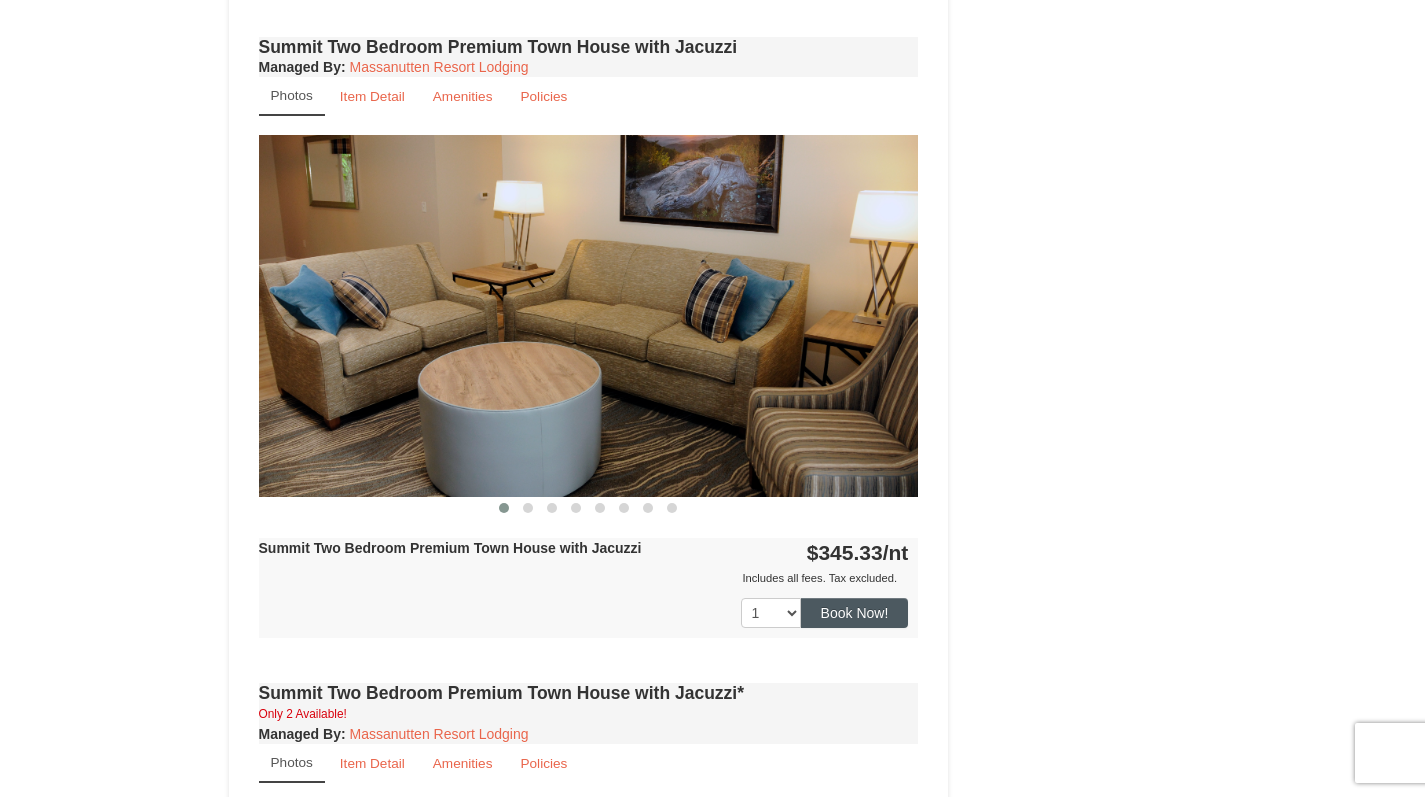 click on "Book Now!" at bounding box center [855, 613] 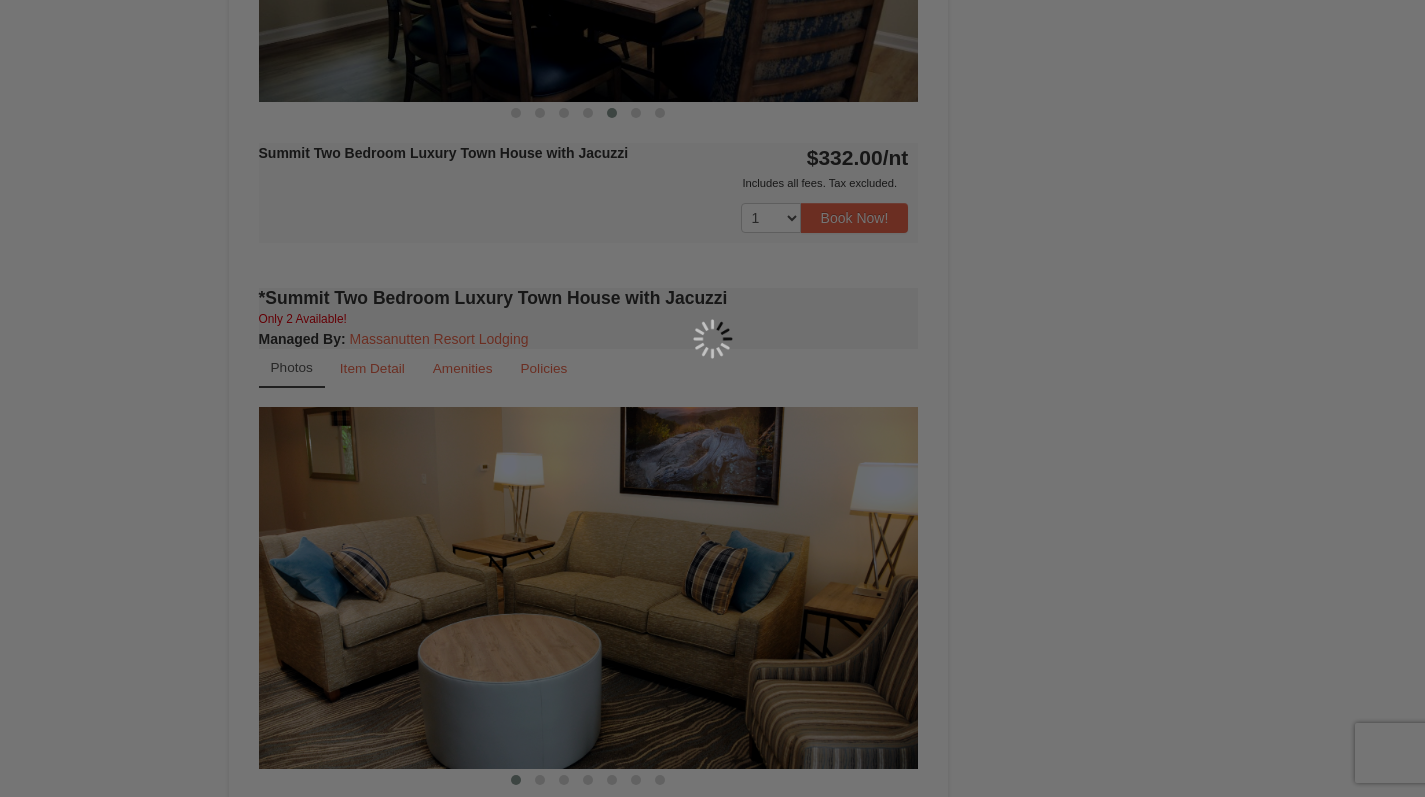 scroll, scrollTop: 195, scrollLeft: 0, axis: vertical 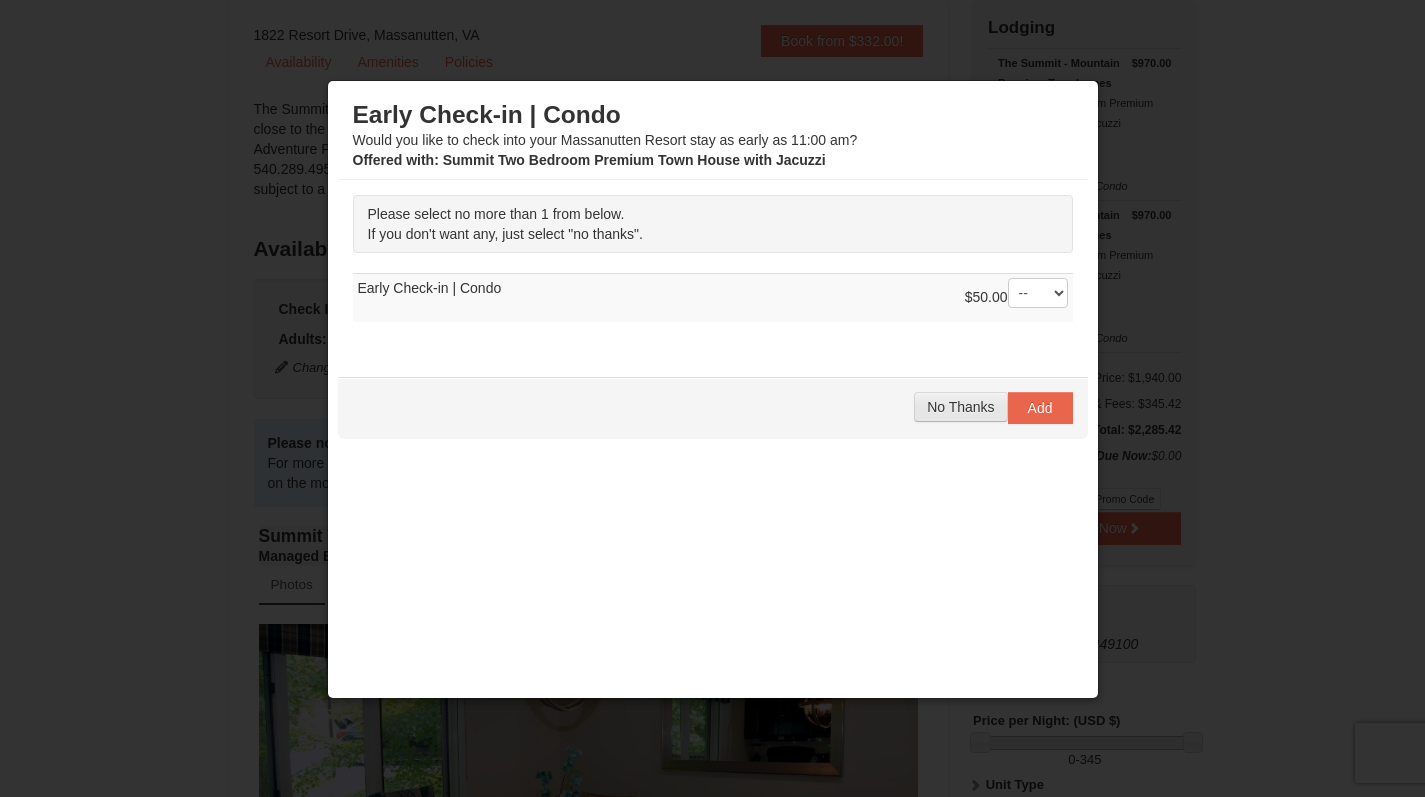 click on "No Thanks" at bounding box center (960, 407) 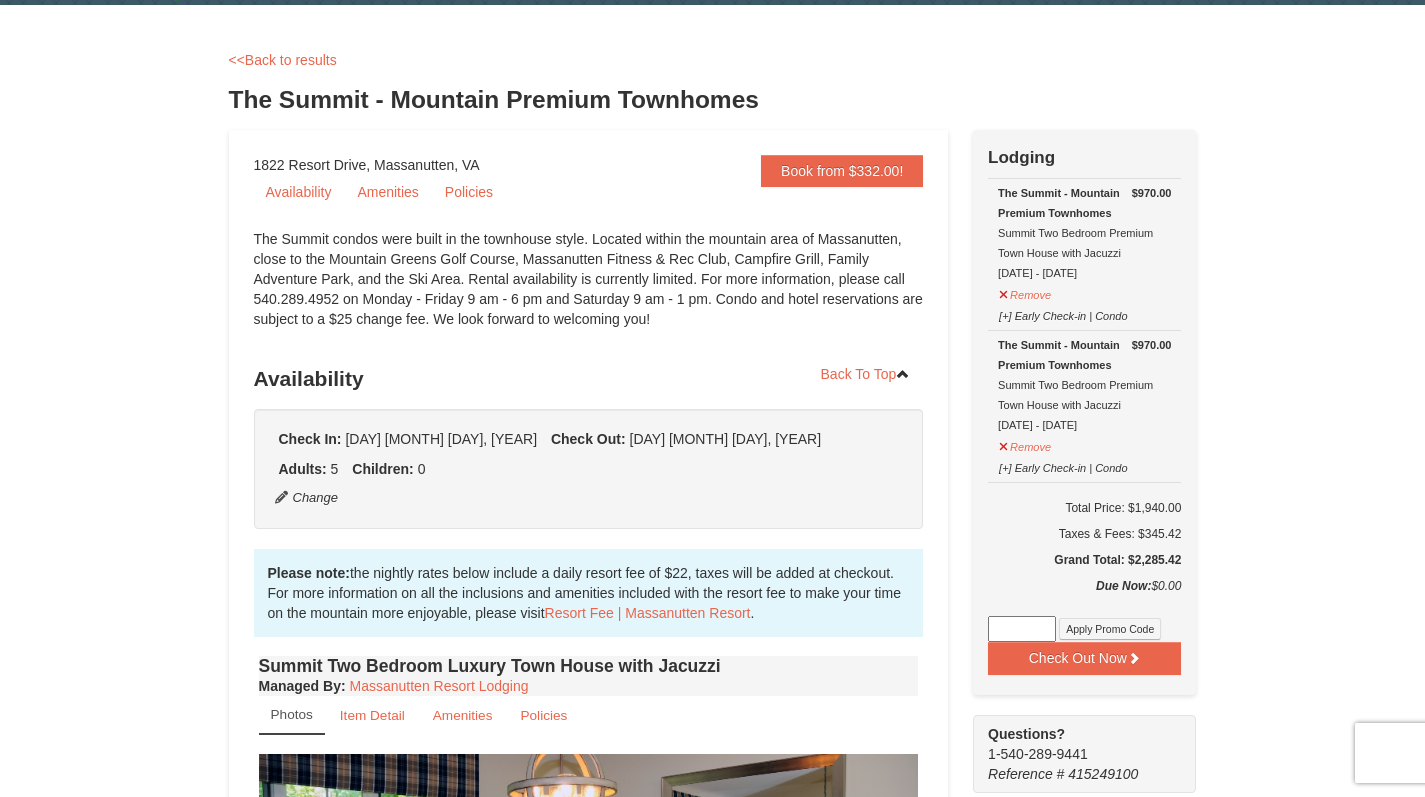 scroll, scrollTop: 59, scrollLeft: 0, axis: vertical 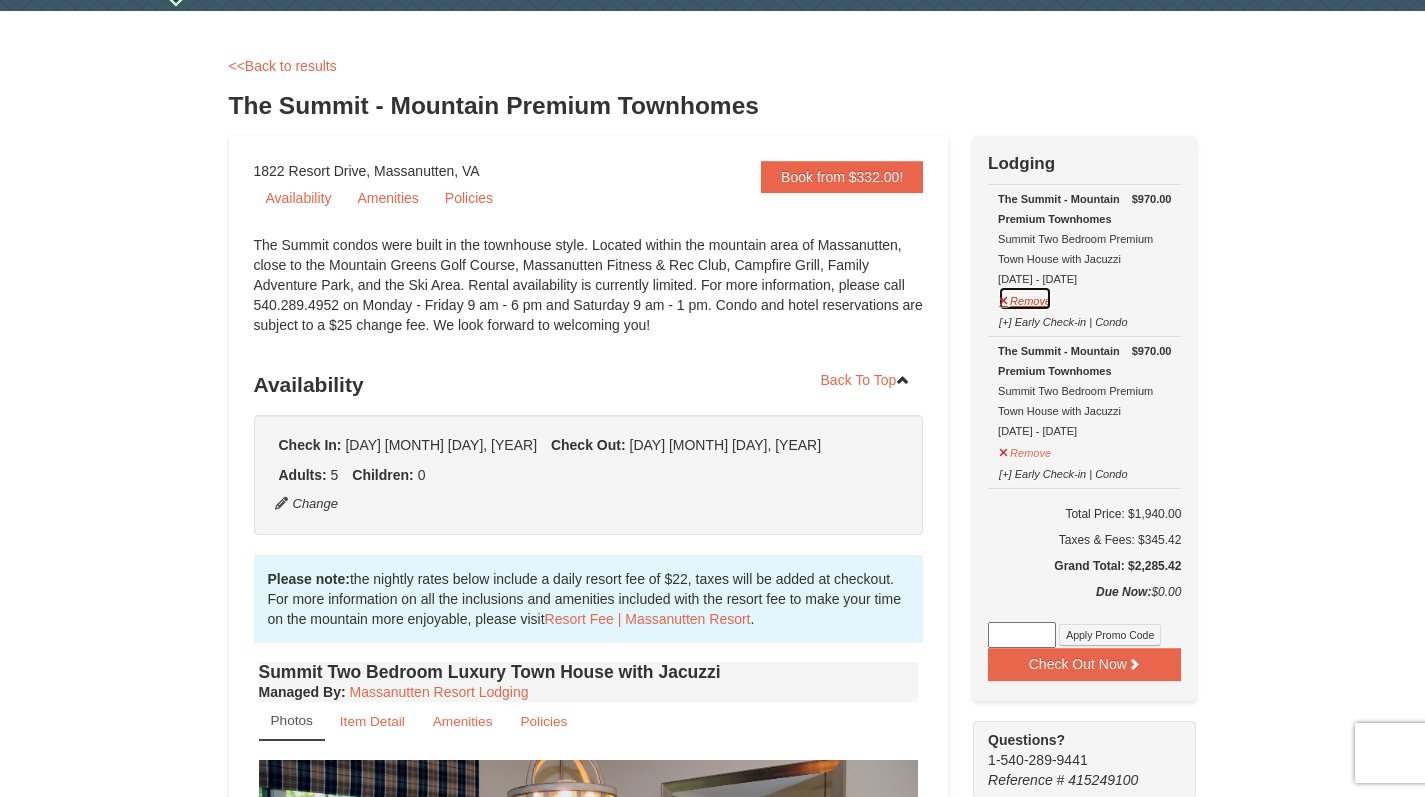 click on "Remove" at bounding box center (1025, 298) 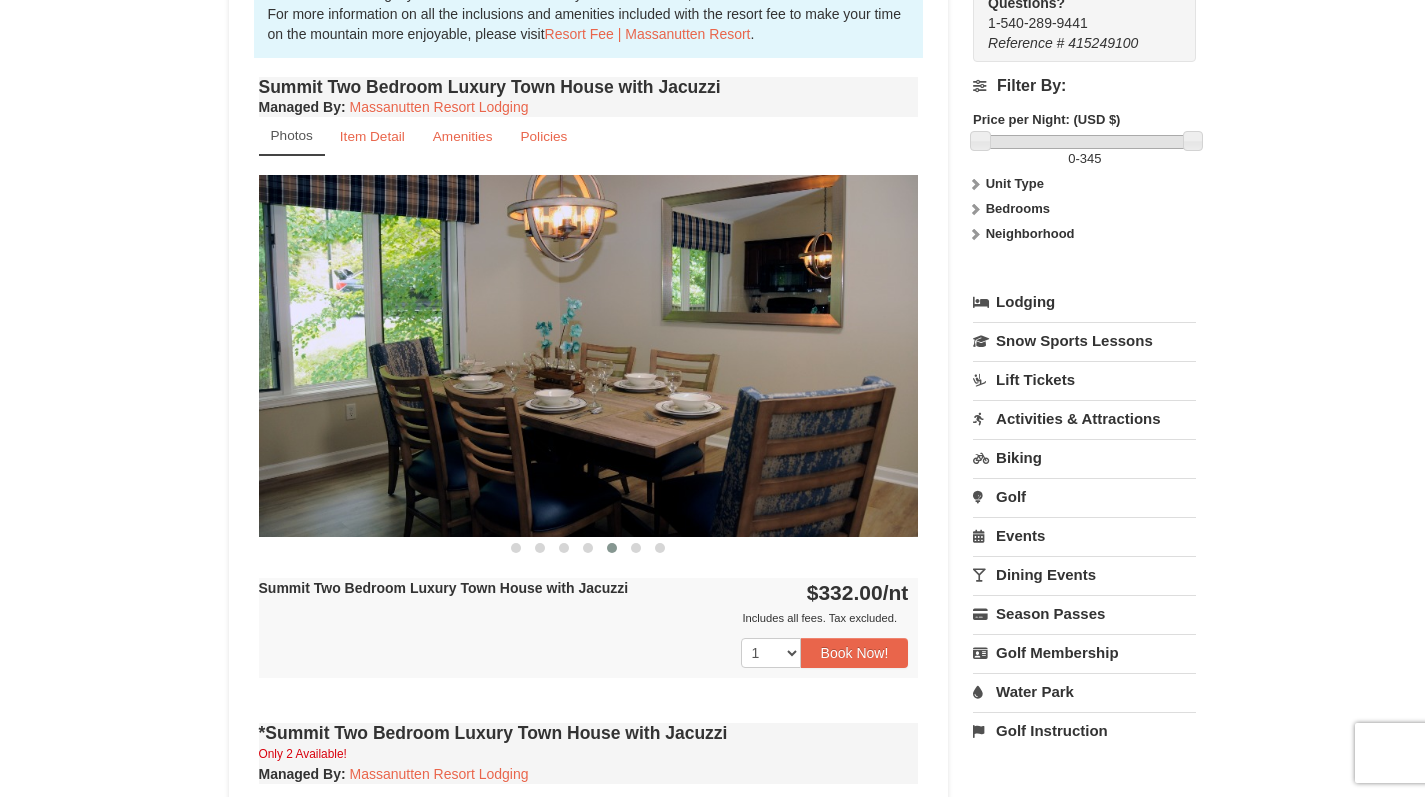 scroll, scrollTop: 686, scrollLeft: 0, axis: vertical 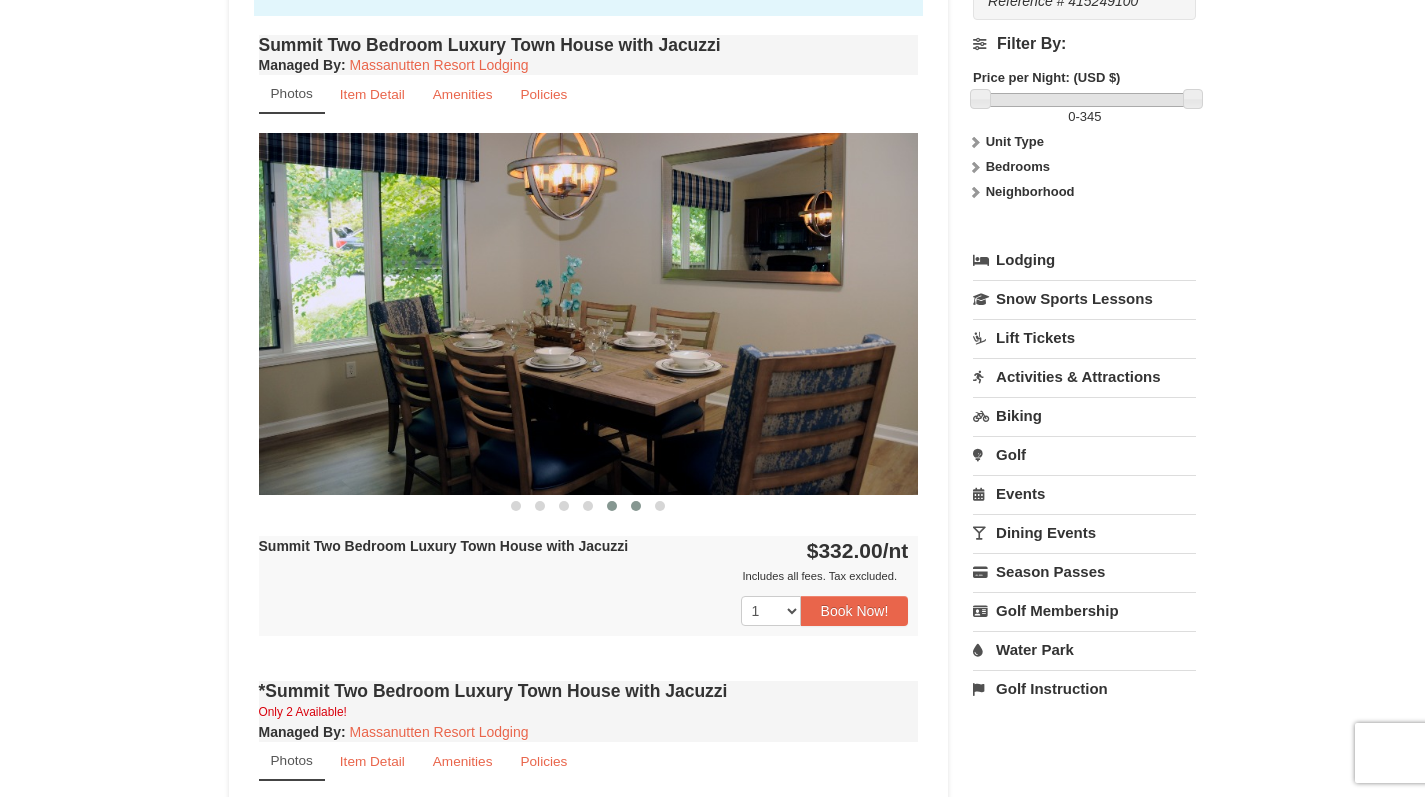 click at bounding box center [636, 506] 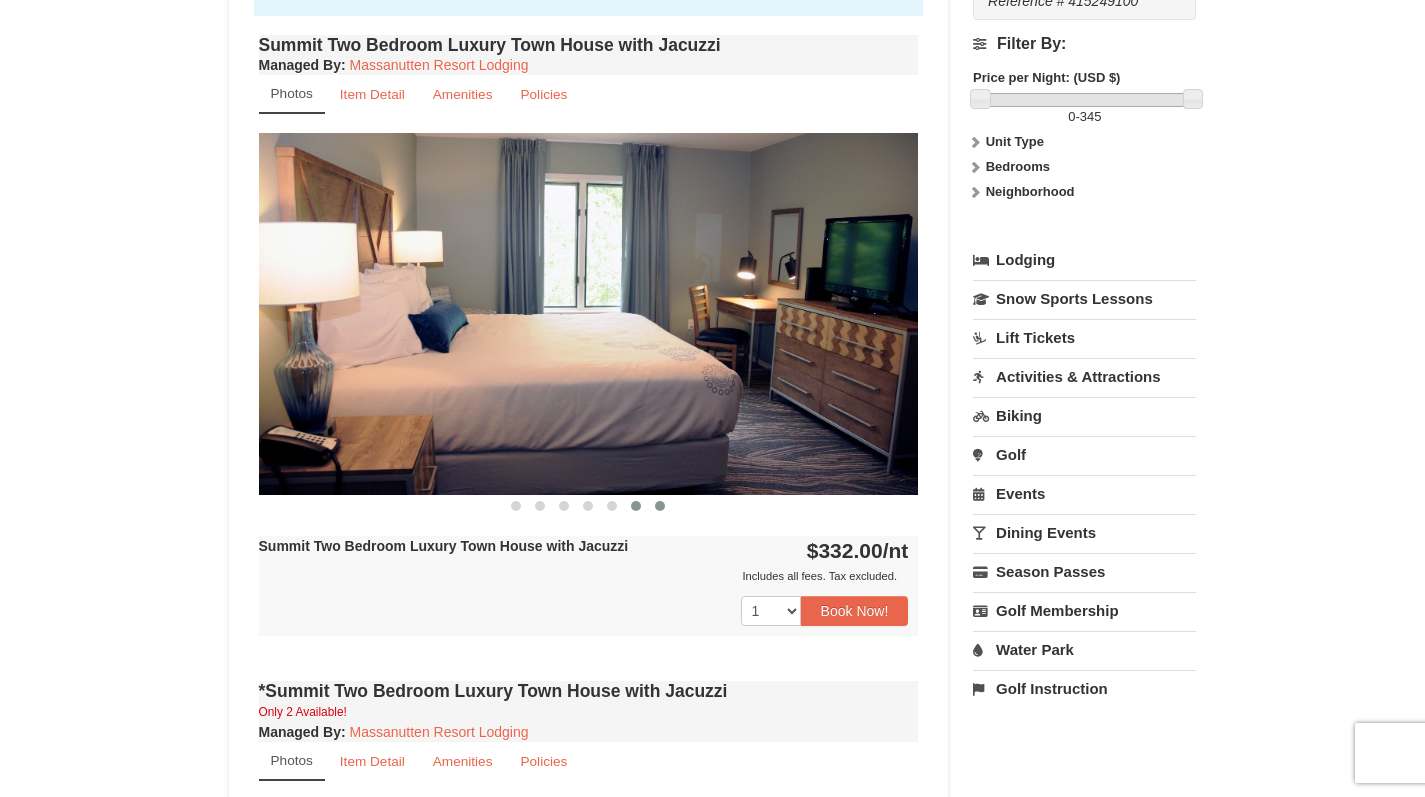 click at bounding box center [660, 506] 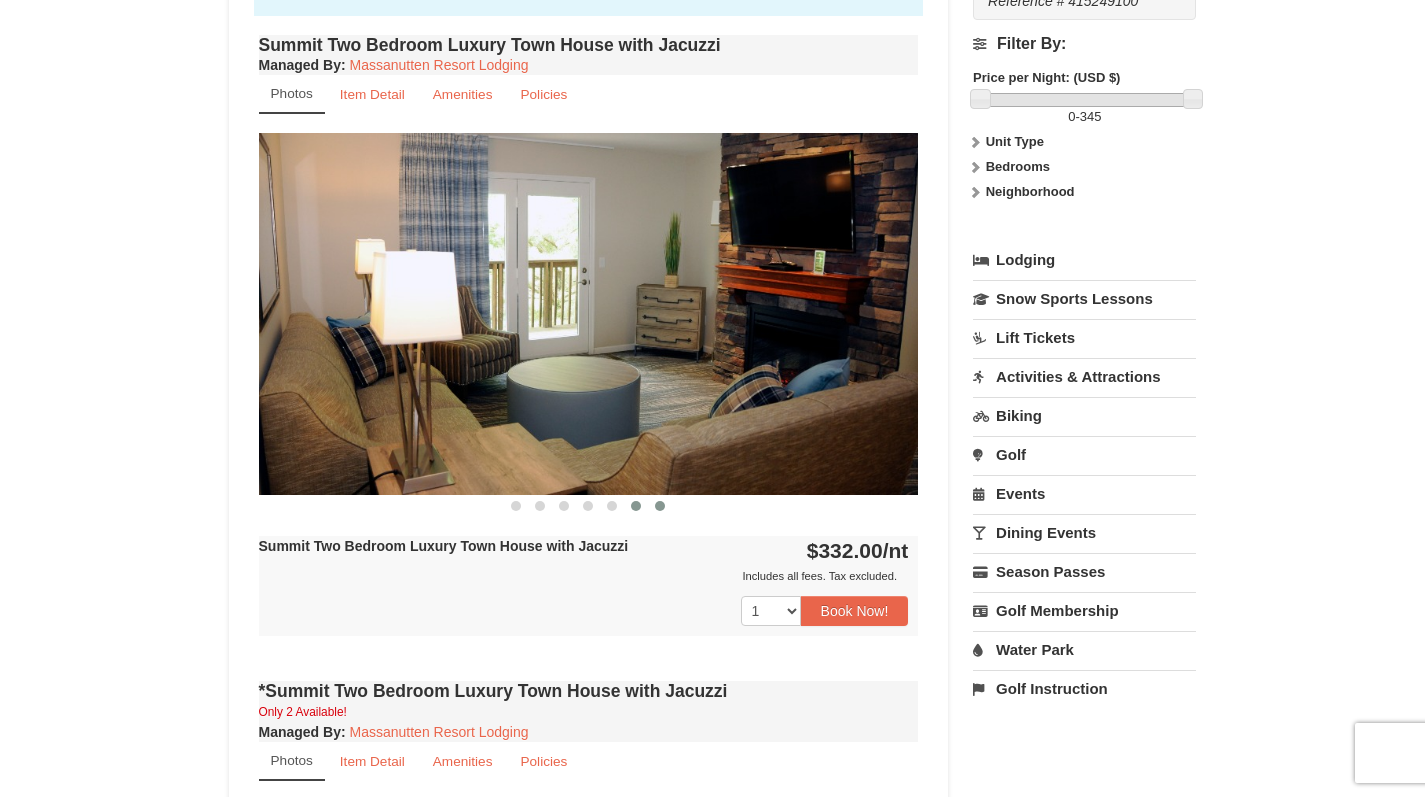 click at bounding box center (636, 506) 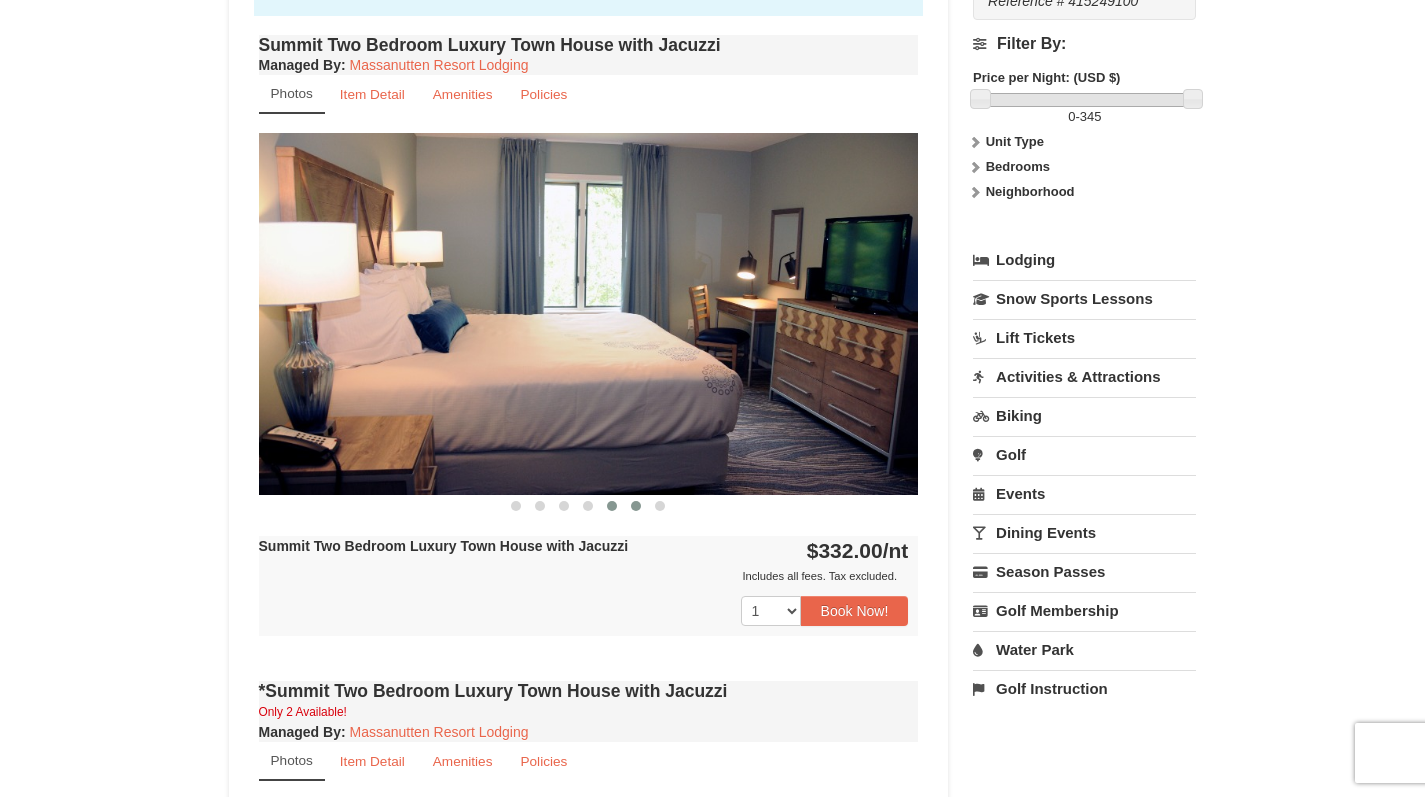 click at bounding box center (612, 506) 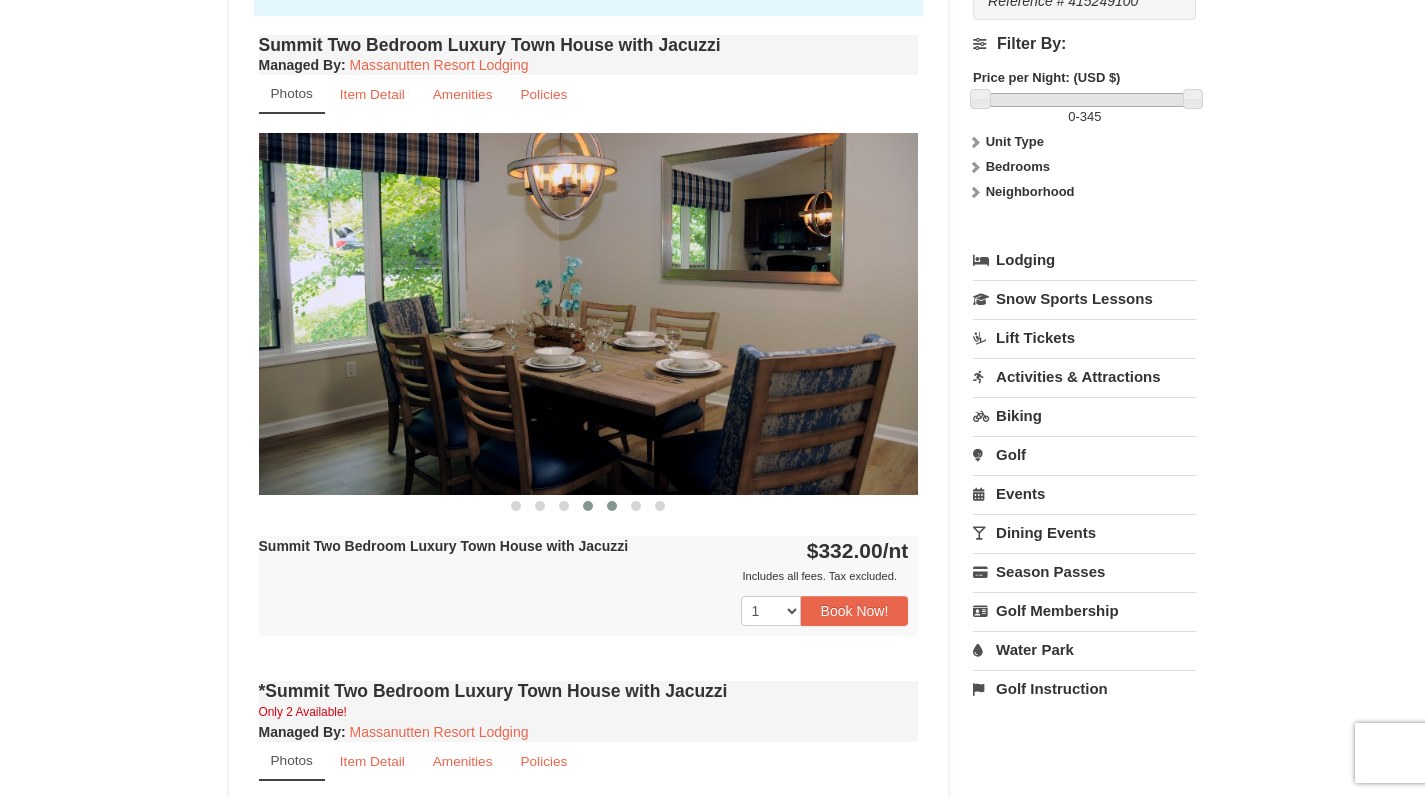 click at bounding box center (588, 506) 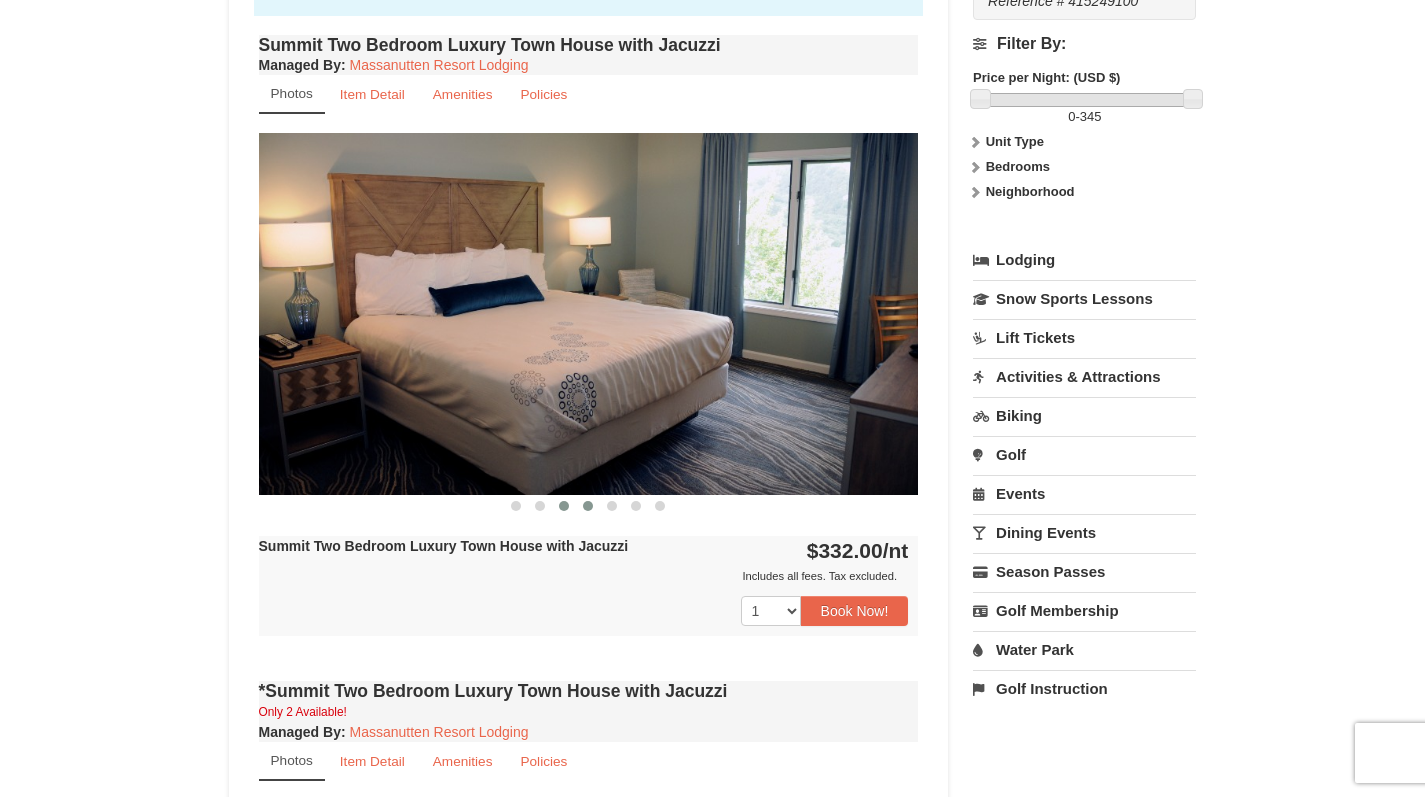 click at bounding box center [564, 506] 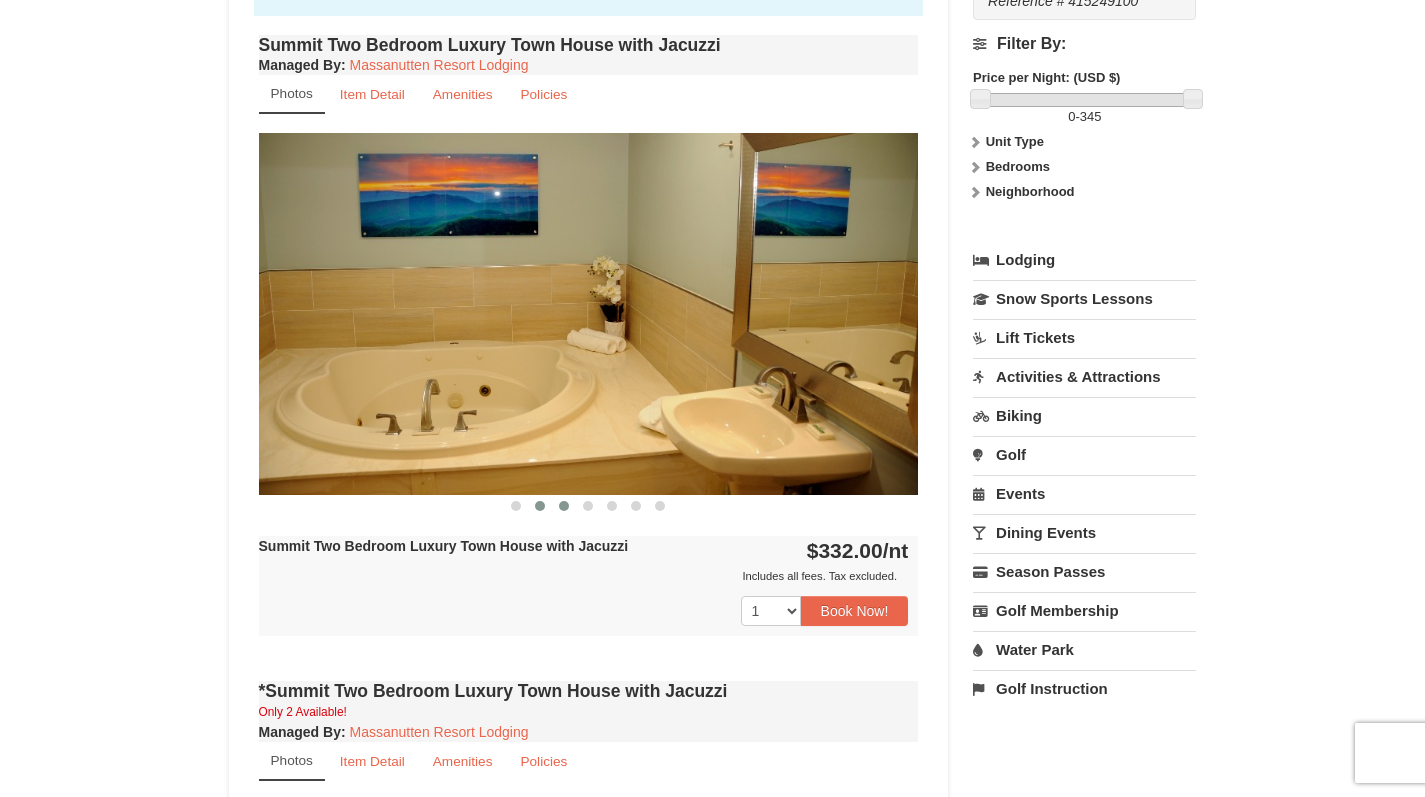 click at bounding box center (540, 506) 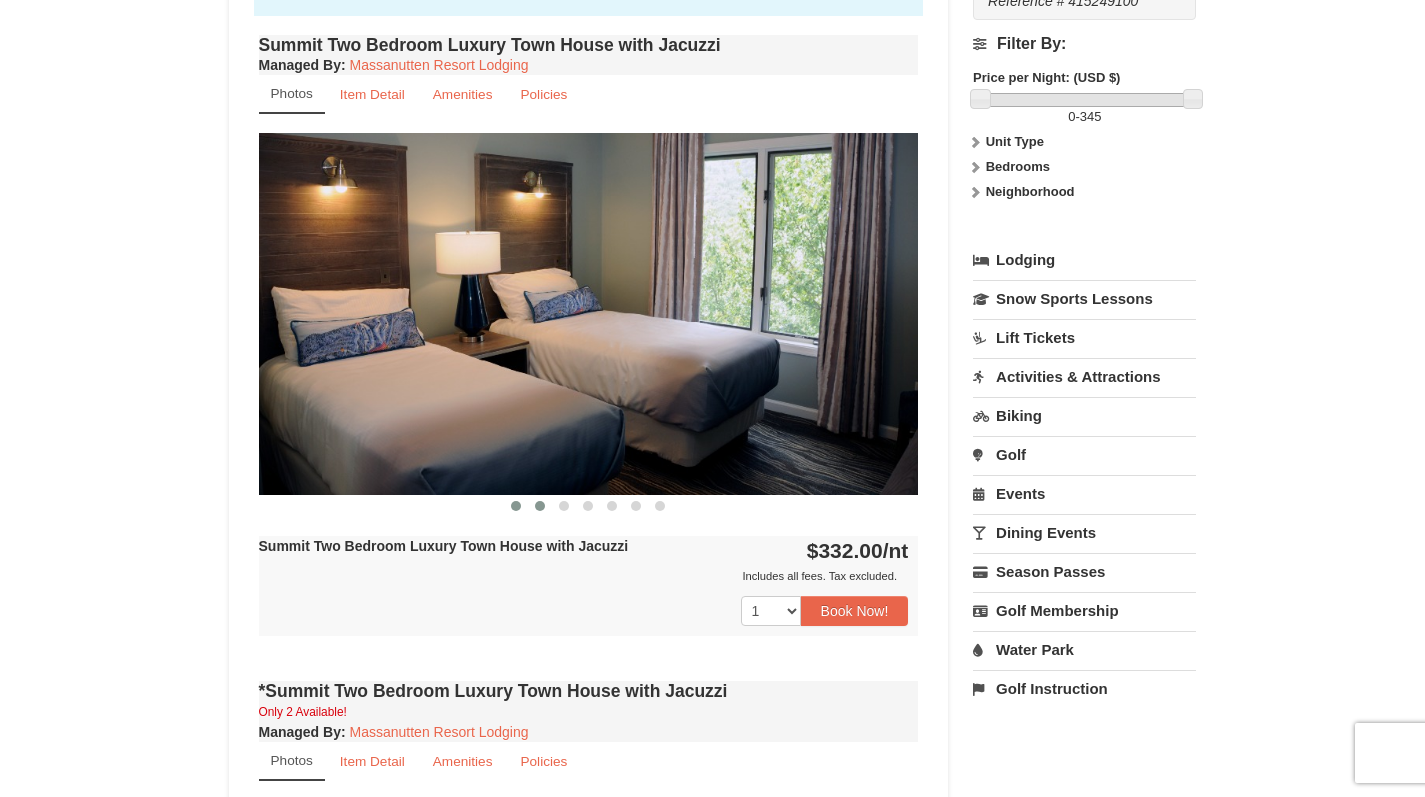 click at bounding box center [516, 506] 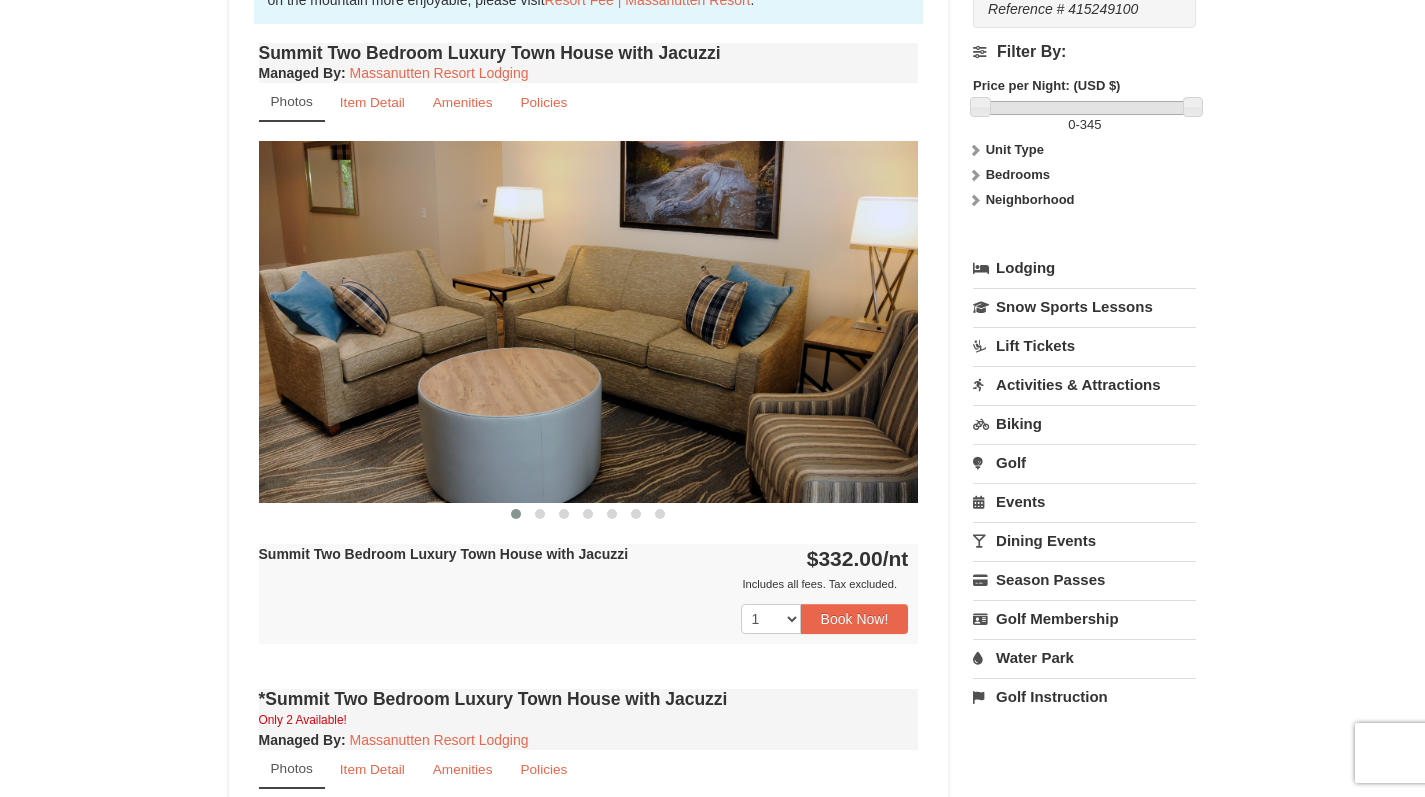 scroll, scrollTop: 690, scrollLeft: 0, axis: vertical 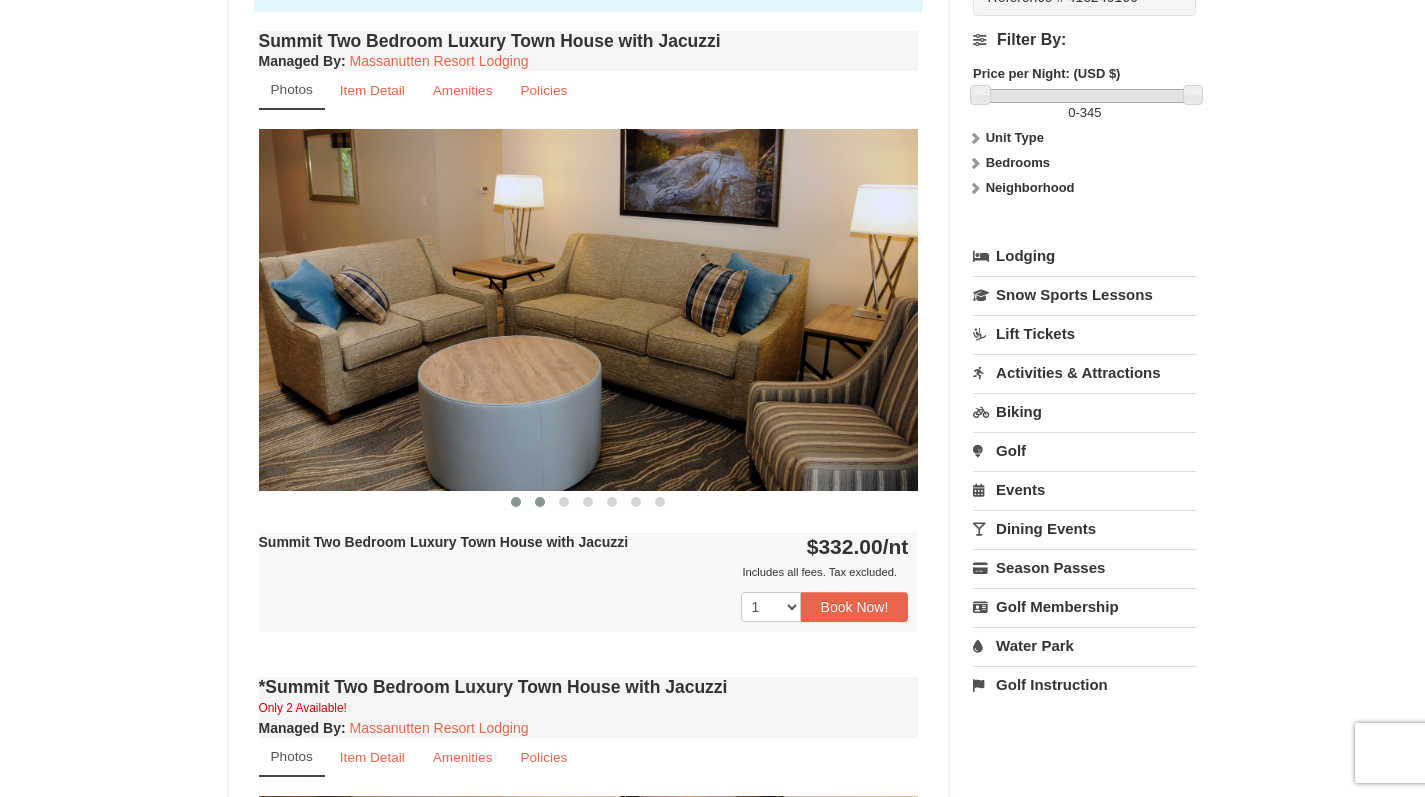 click at bounding box center [540, 502] 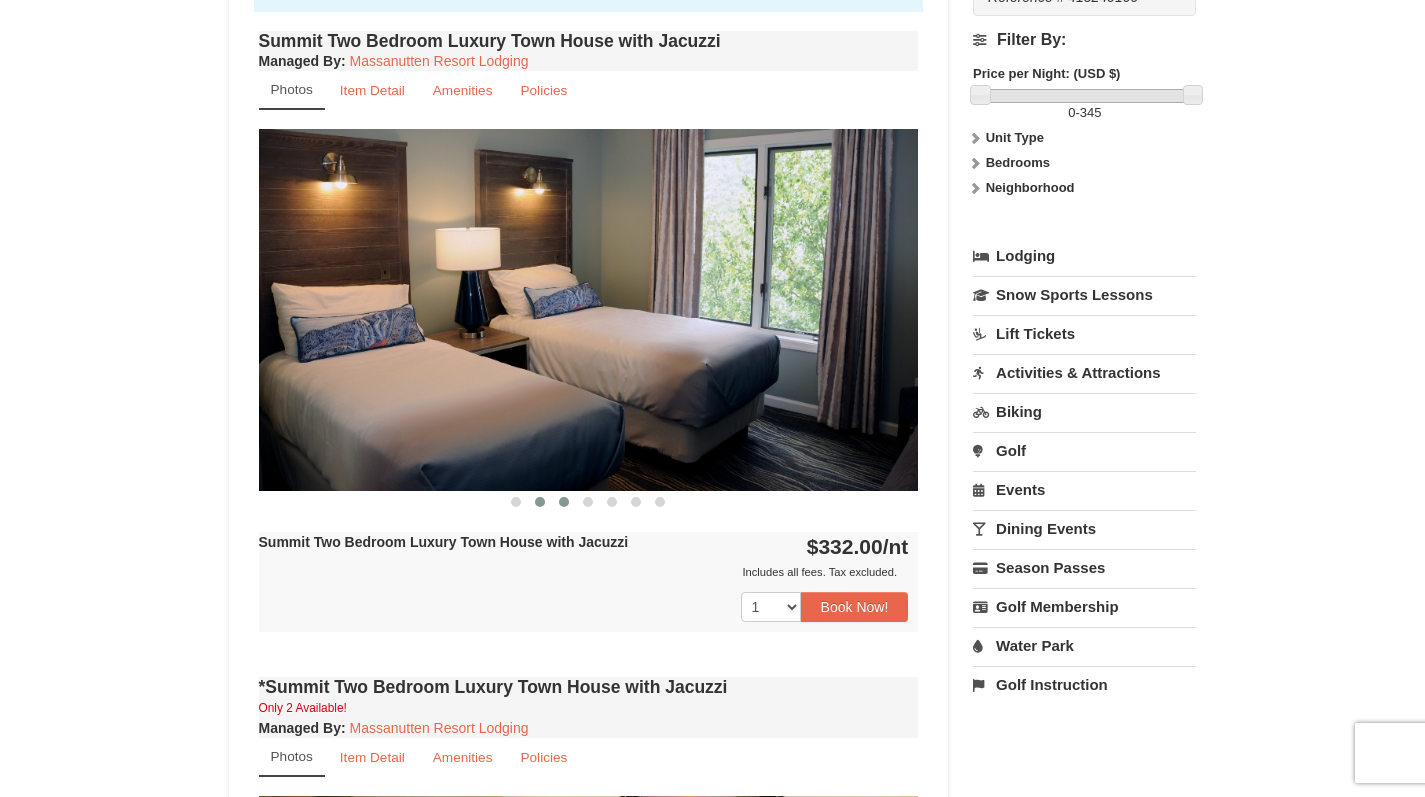 click at bounding box center (564, 502) 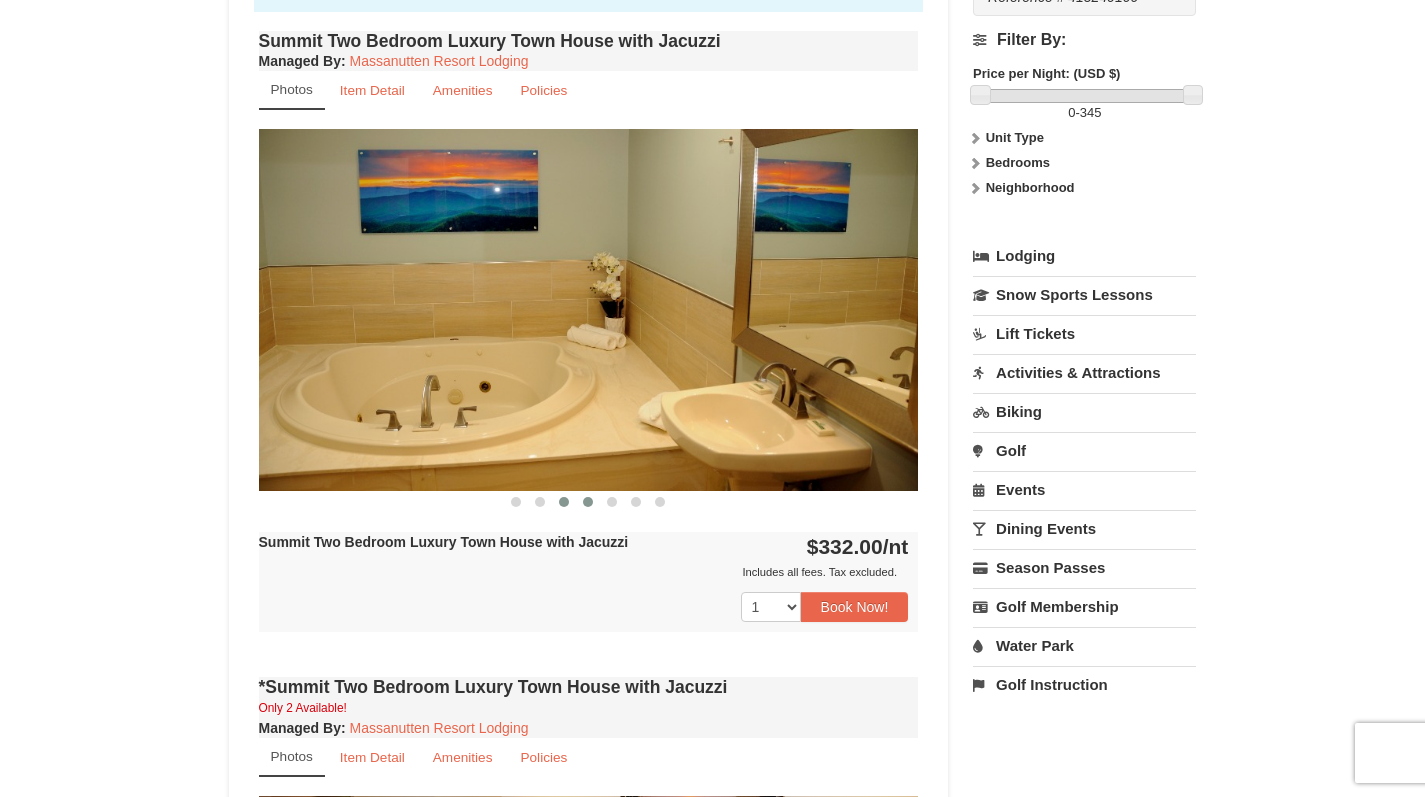 click at bounding box center [588, 502] 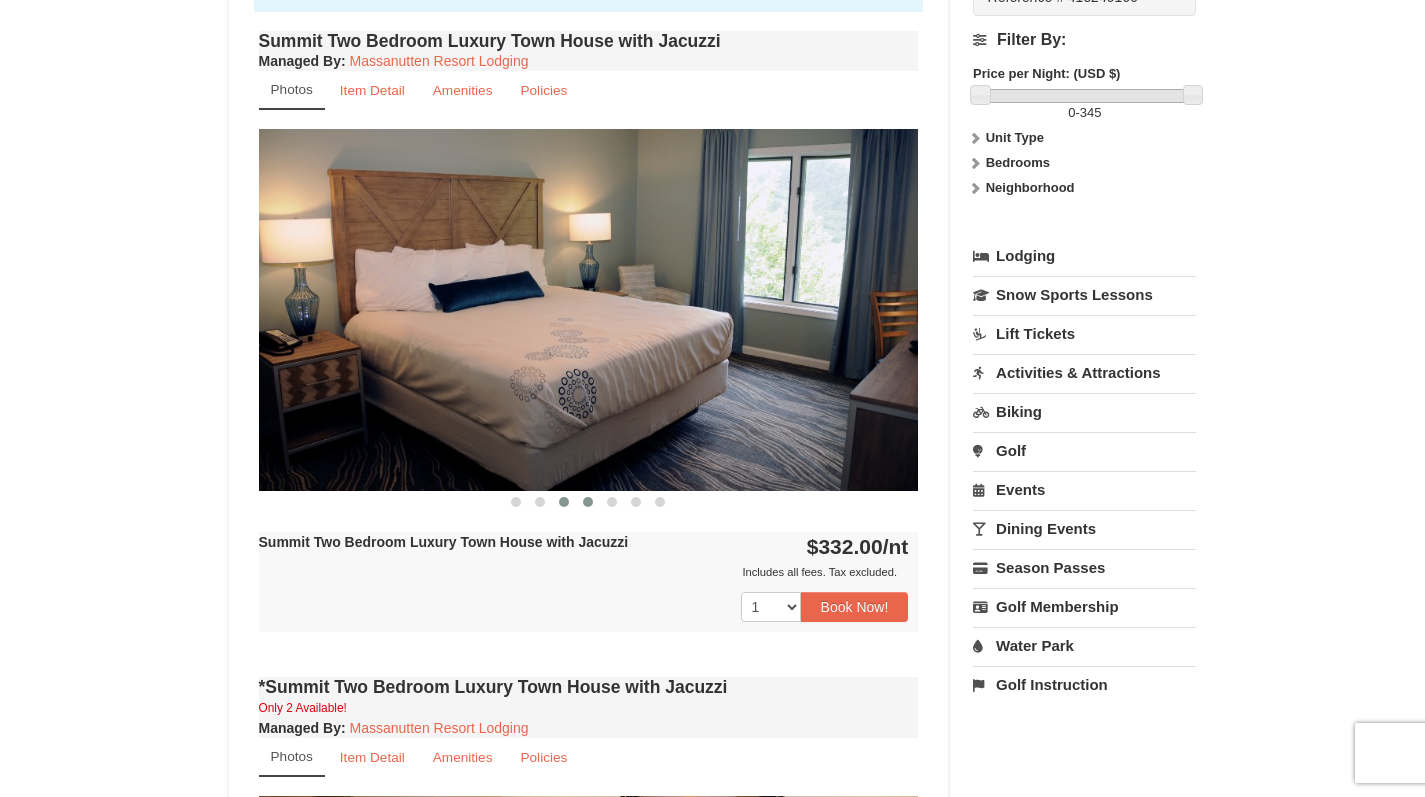 click at bounding box center [564, 502] 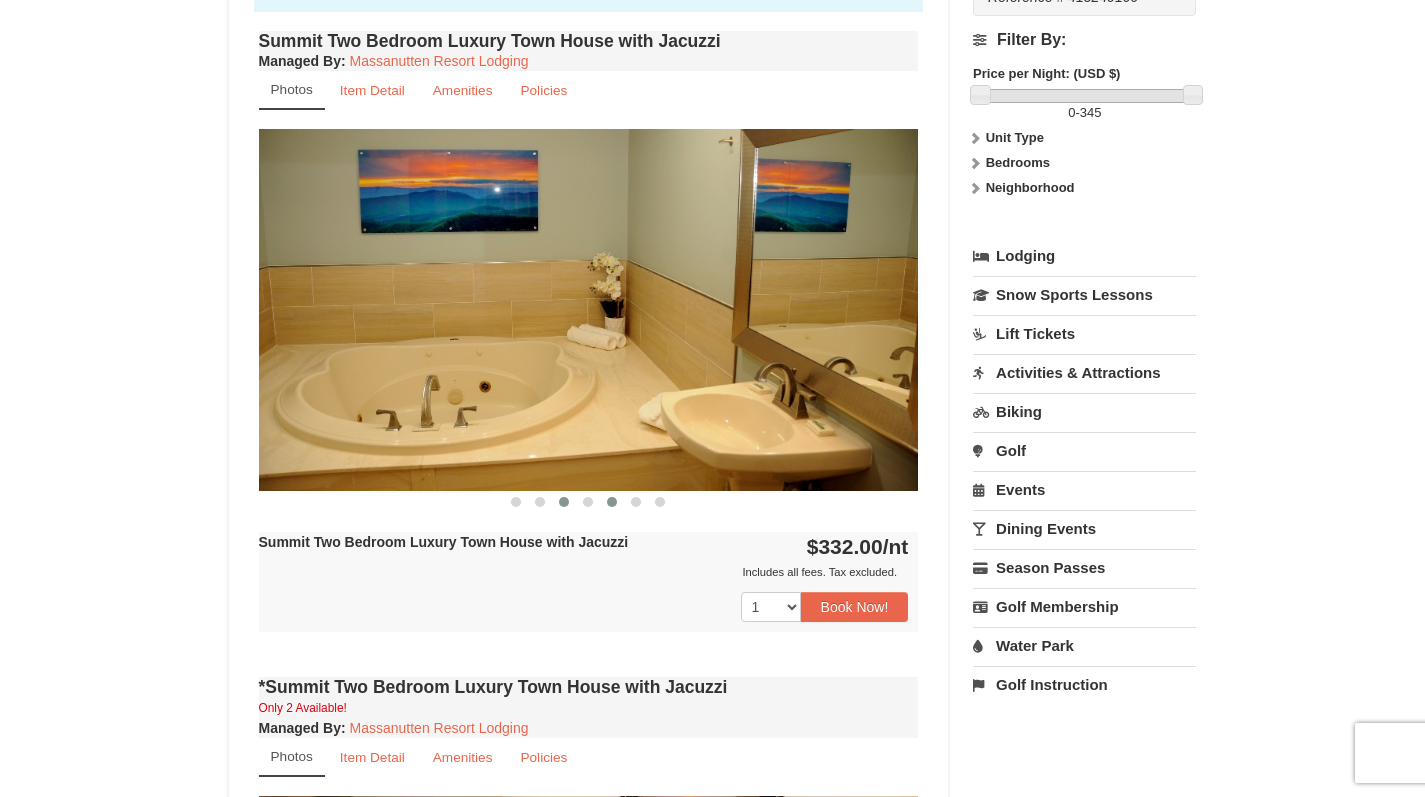 click at bounding box center (612, 502) 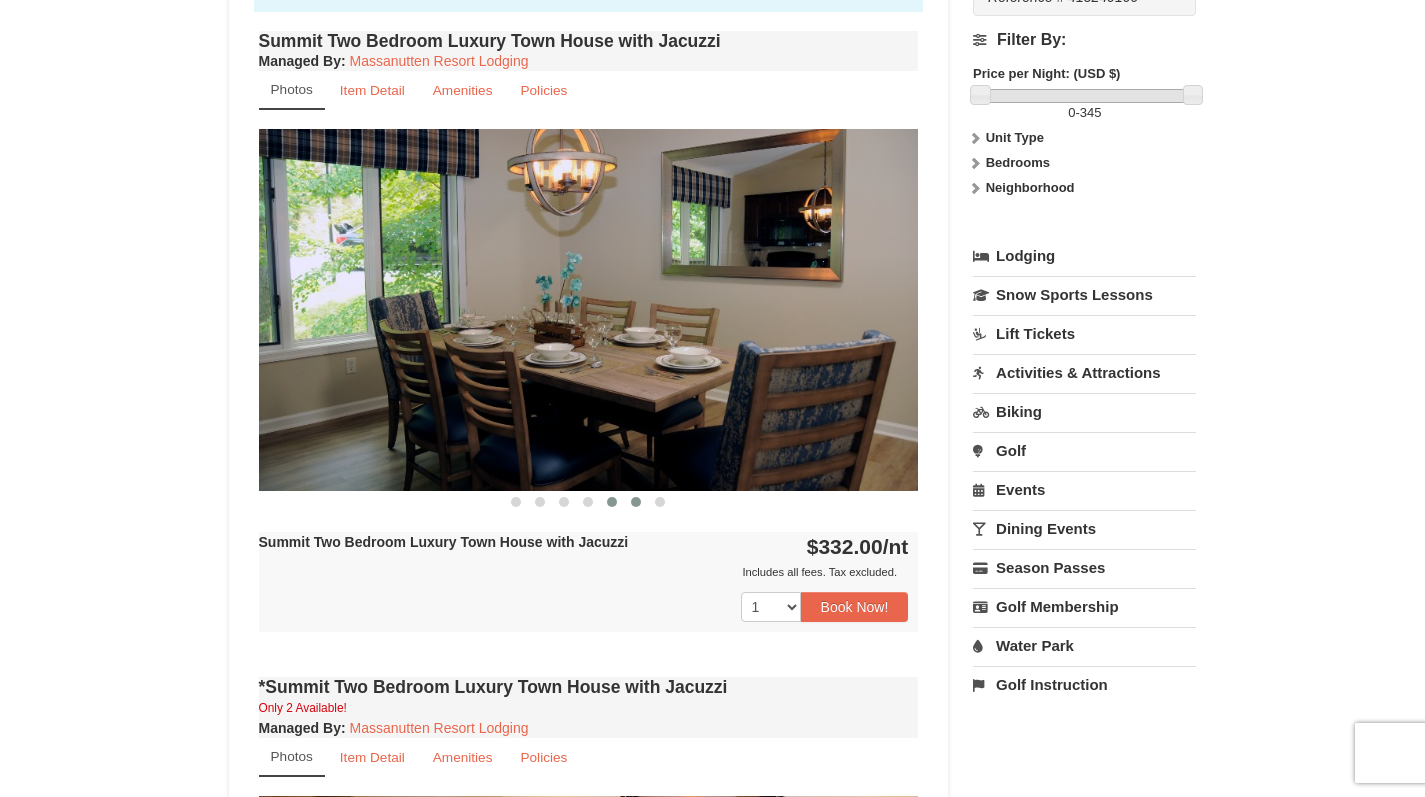 click at bounding box center (636, 502) 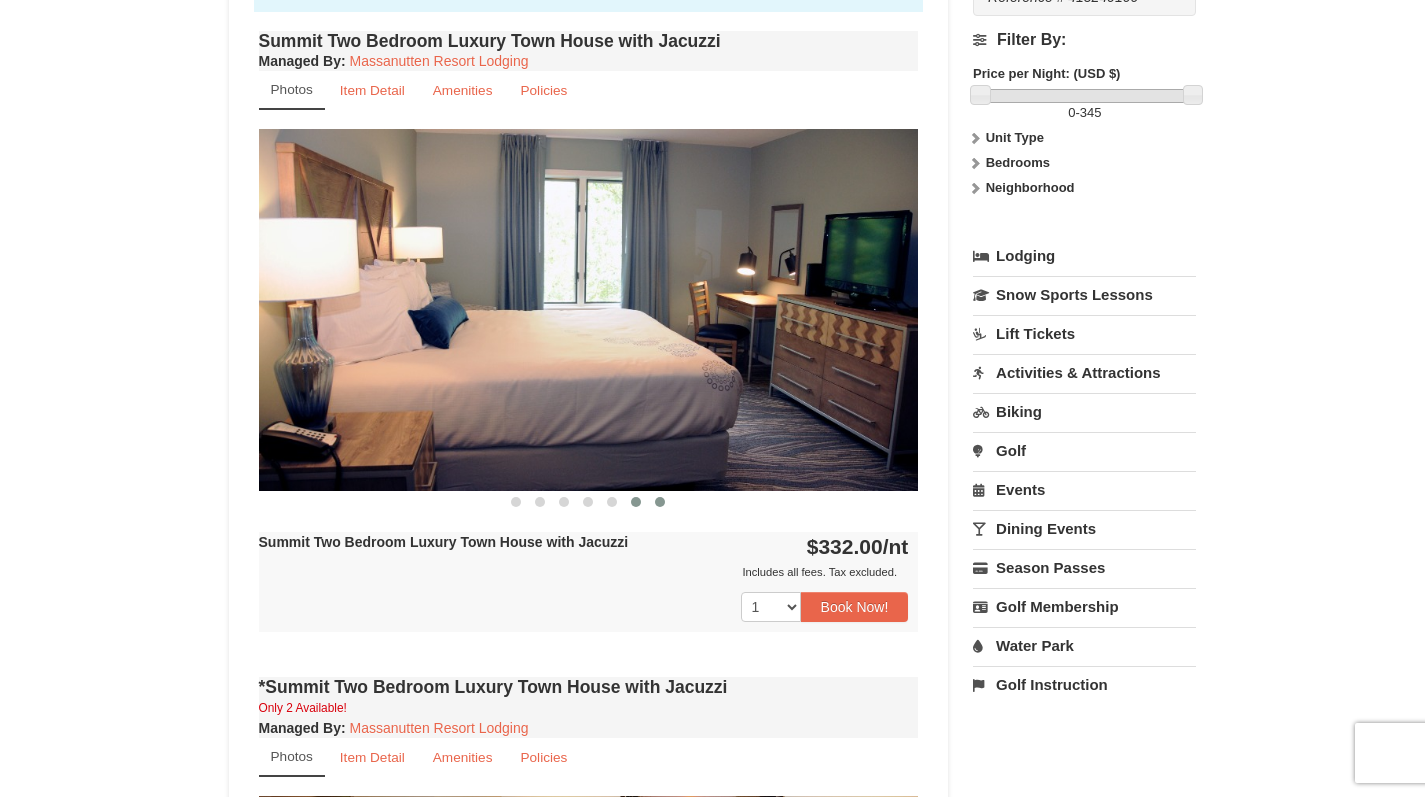 click at bounding box center [660, 502] 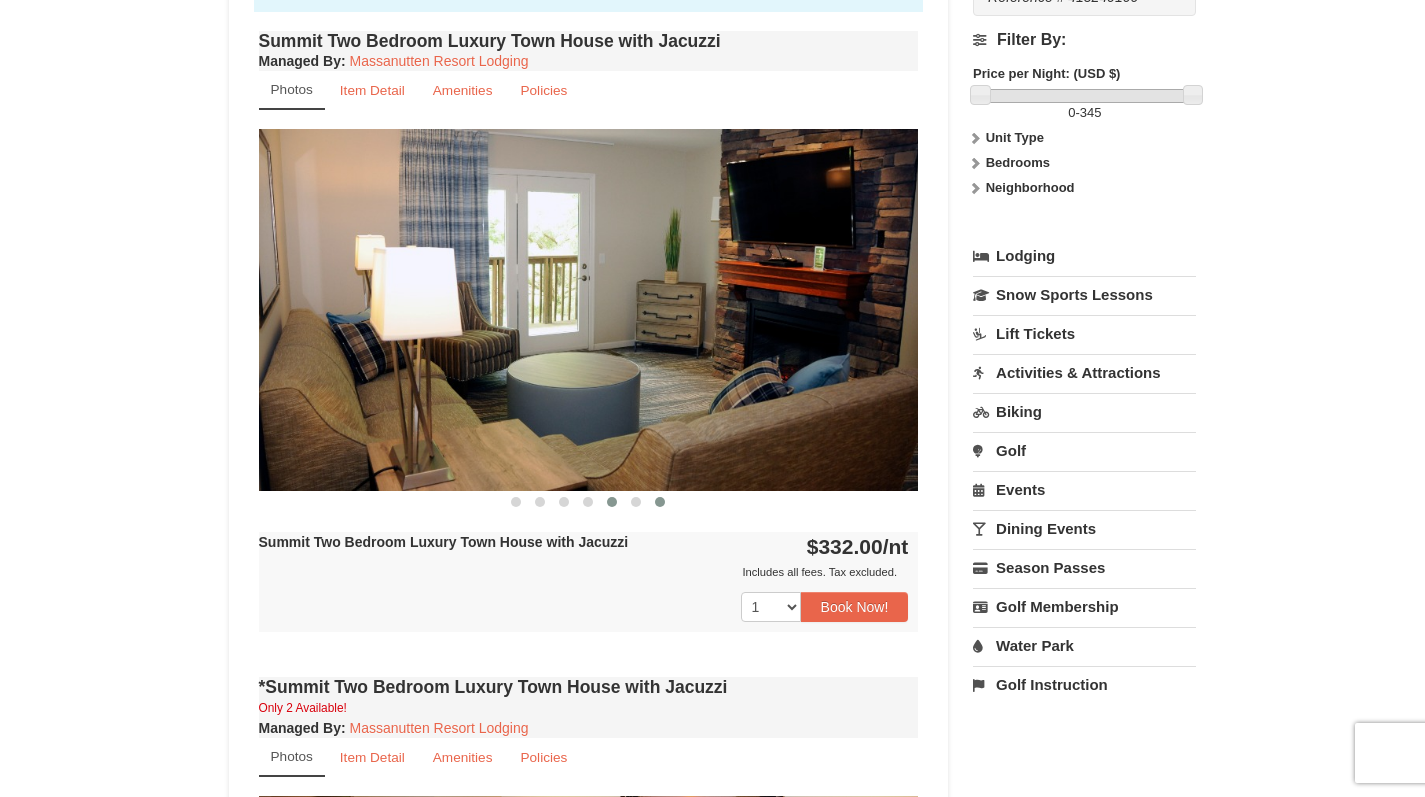 click at bounding box center [612, 502] 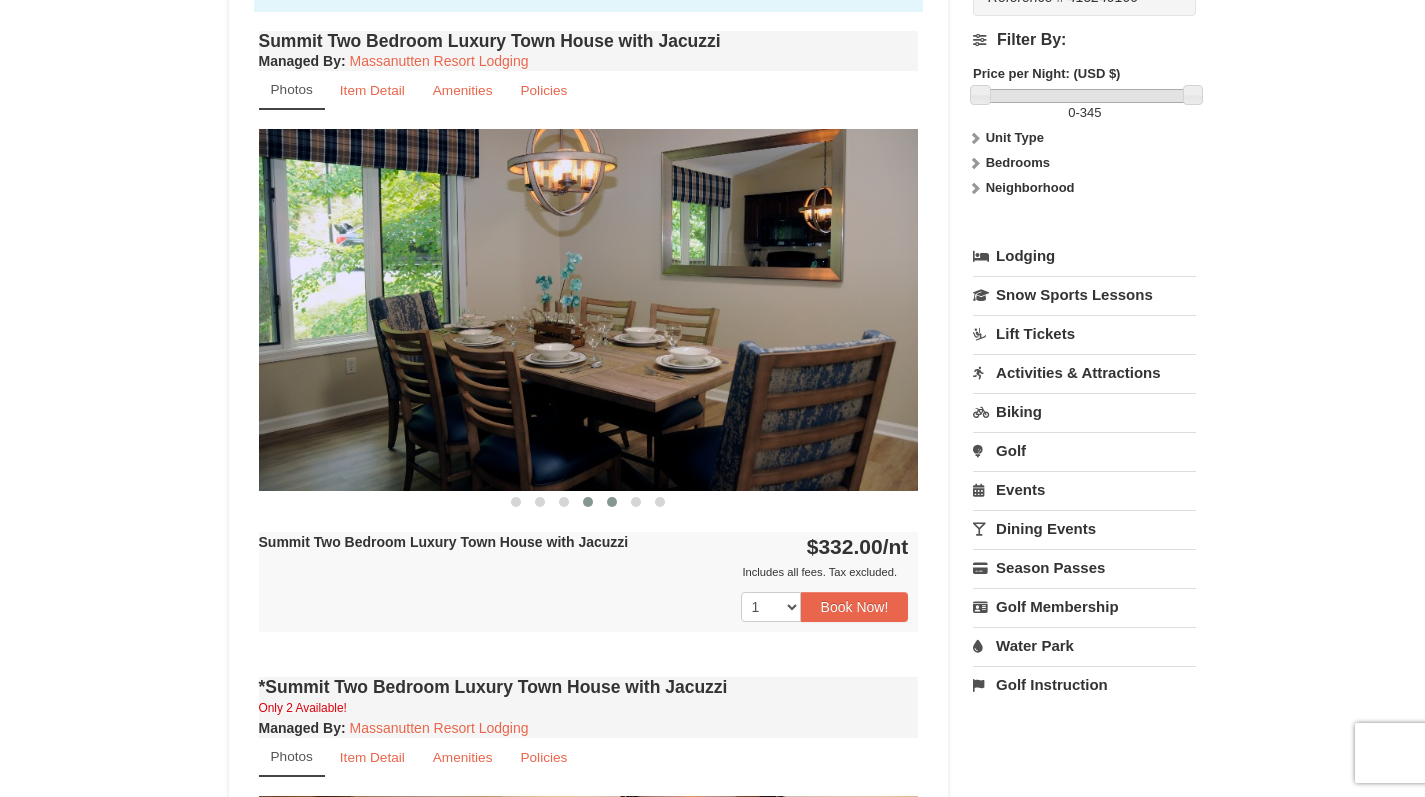click at bounding box center [588, 502] 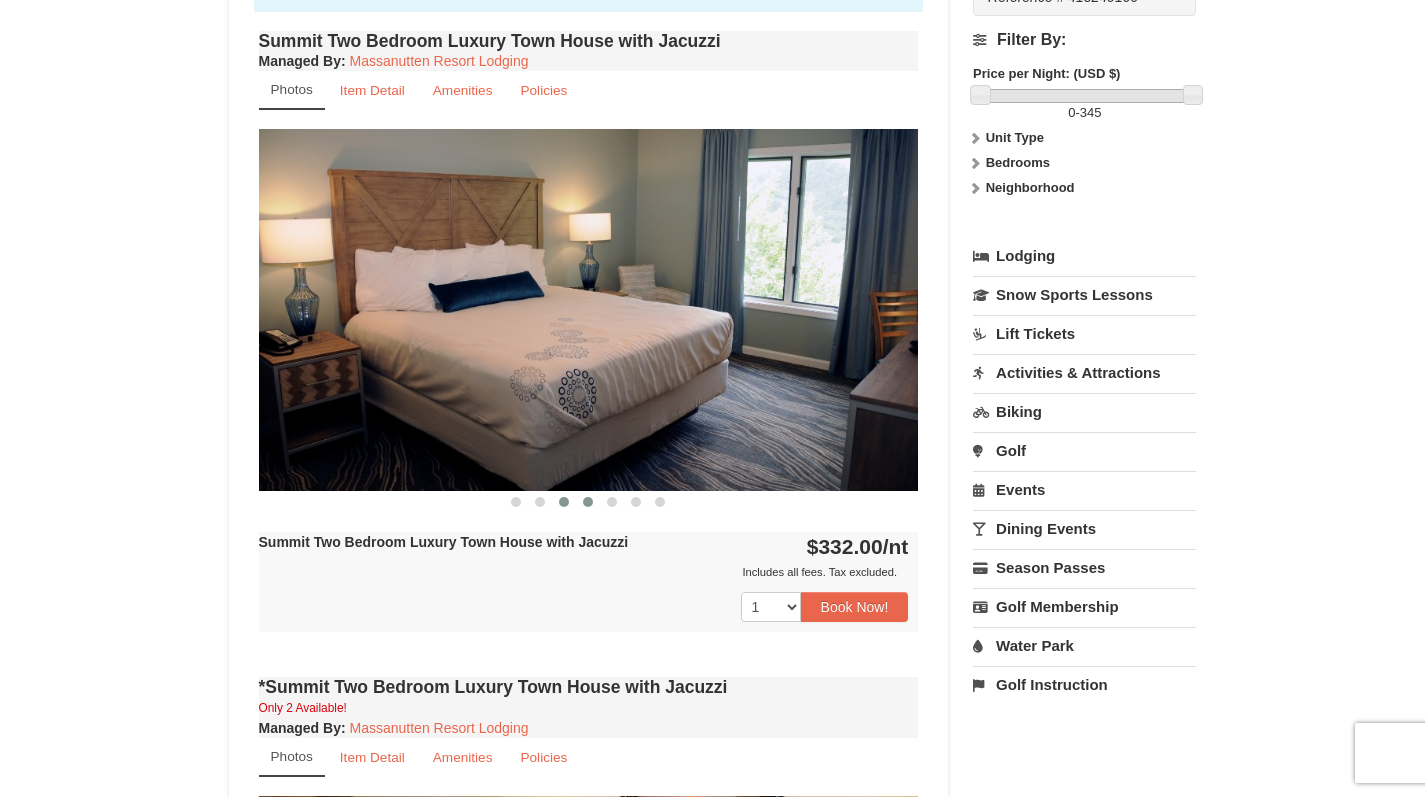 click at bounding box center (564, 502) 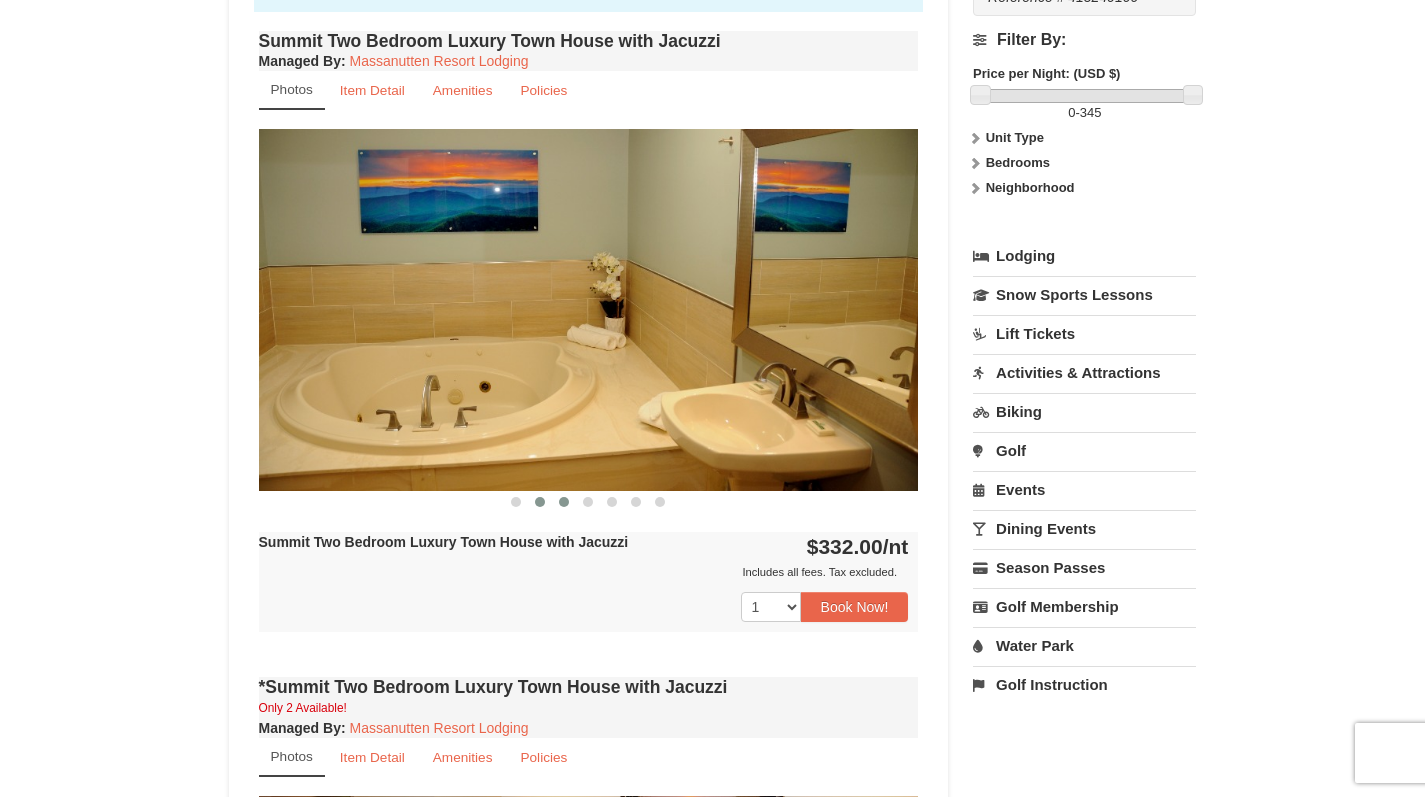 click at bounding box center [540, 502] 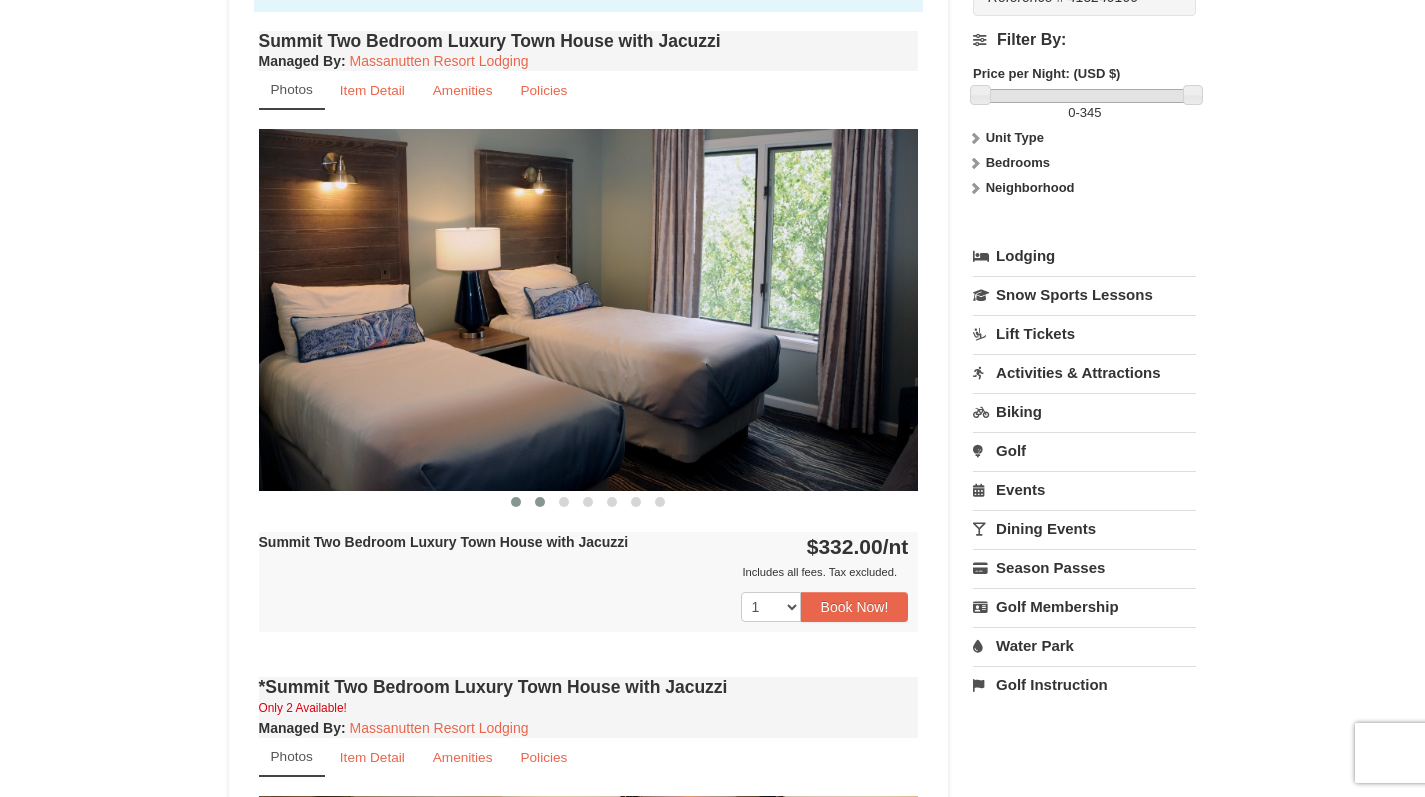 click at bounding box center [516, 502] 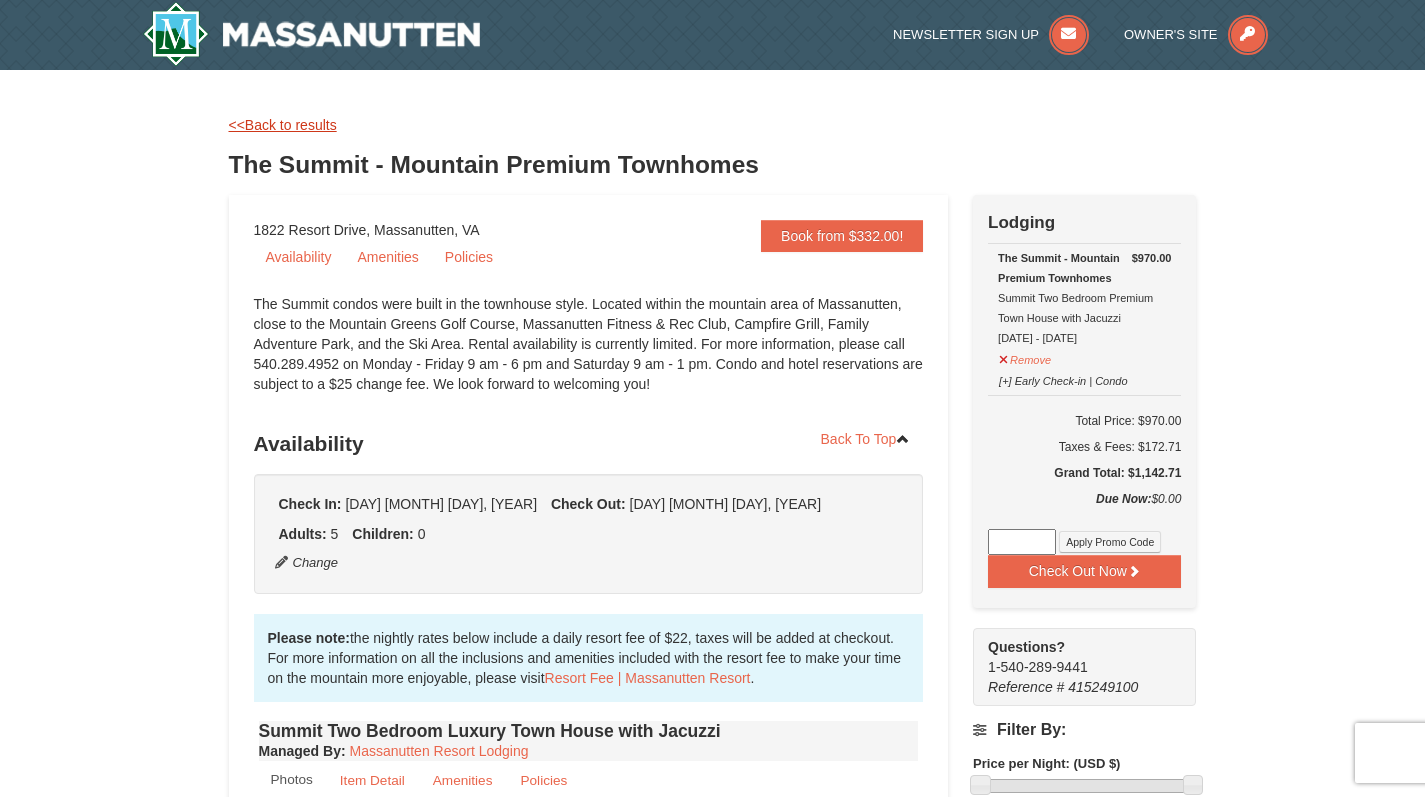 scroll, scrollTop: 0, scrollLeft: 0, axis: both 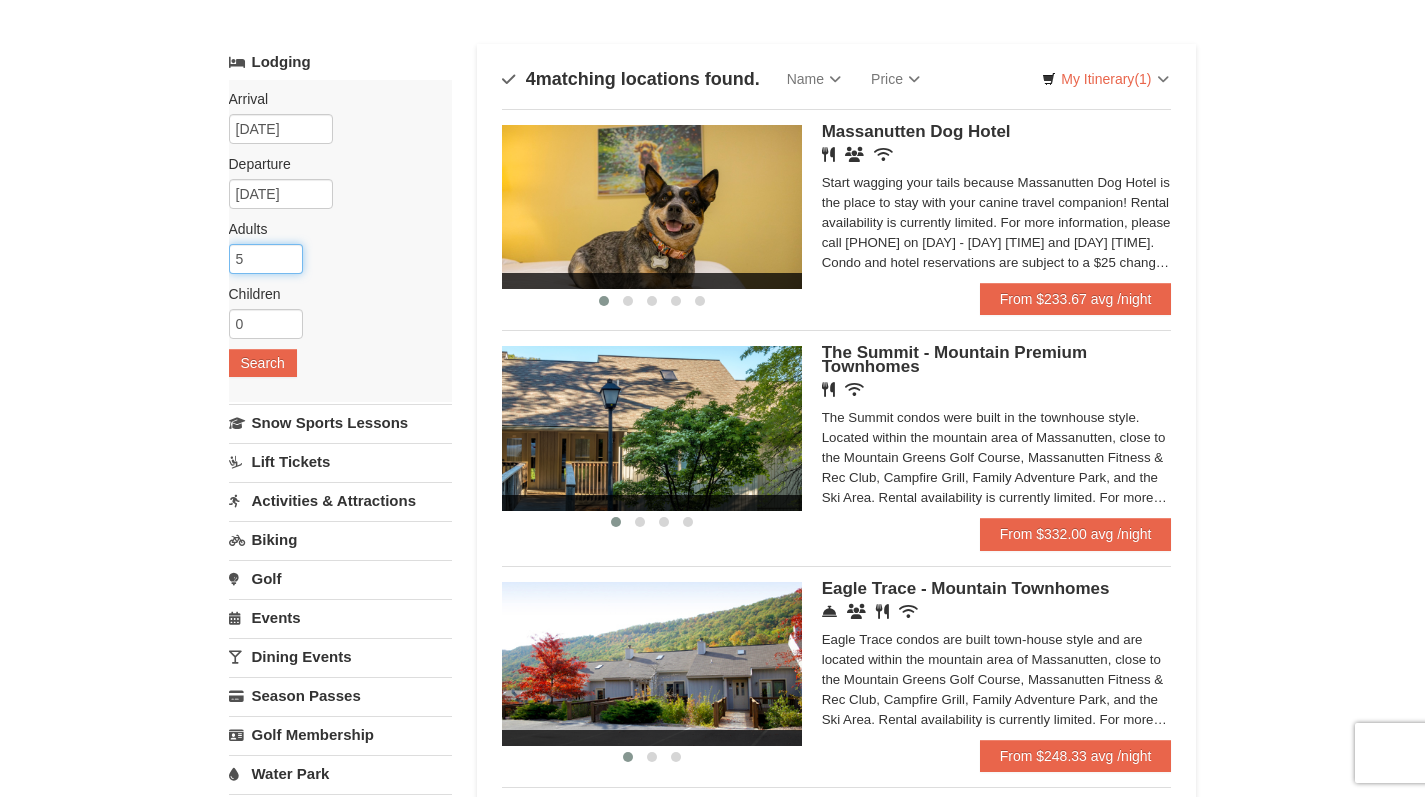 click on "5" at bounding box center (266, 259) 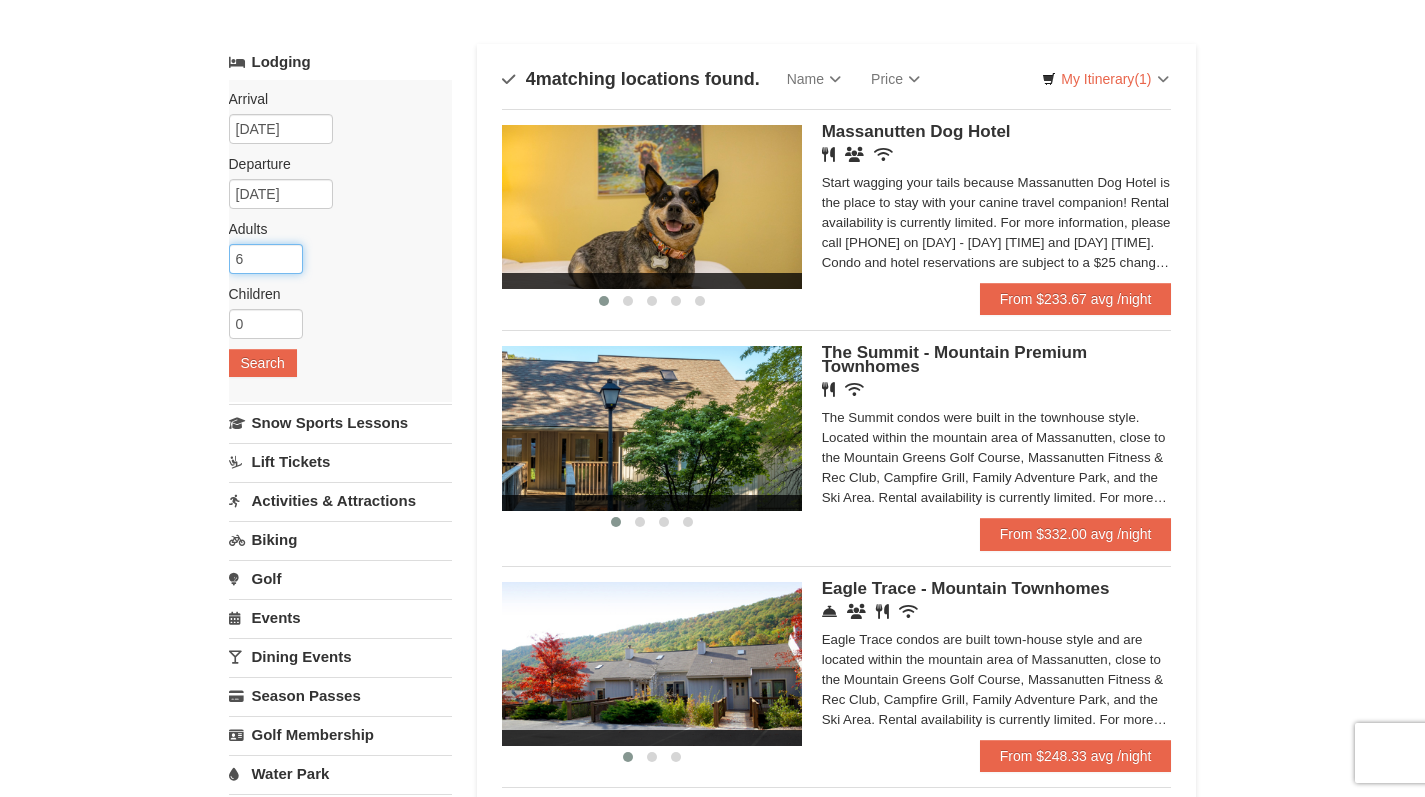 click on "6" at bounding box center [266, 259] 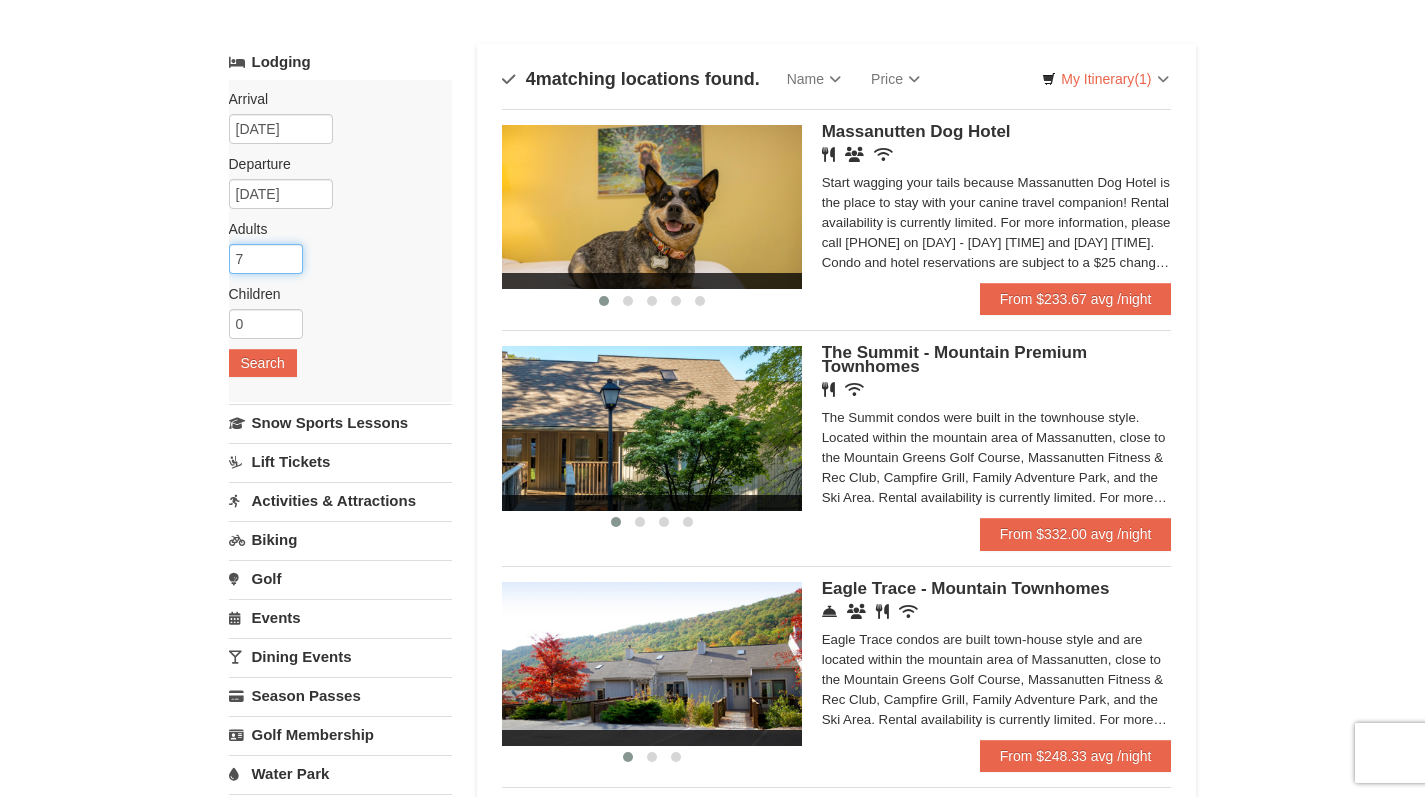 click on "7" at bounding box center [266, 259] 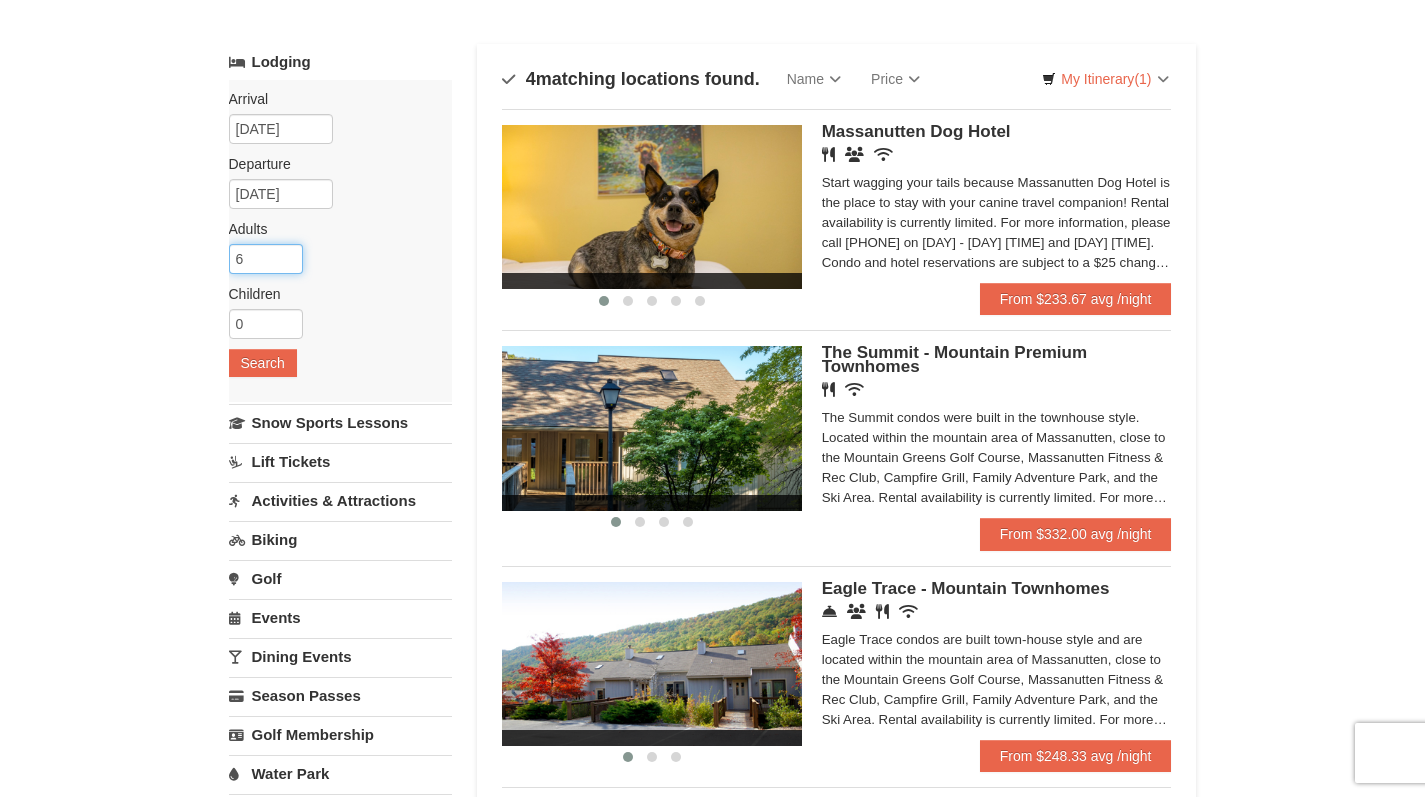 click on "6" at bounding box center [266, 259] 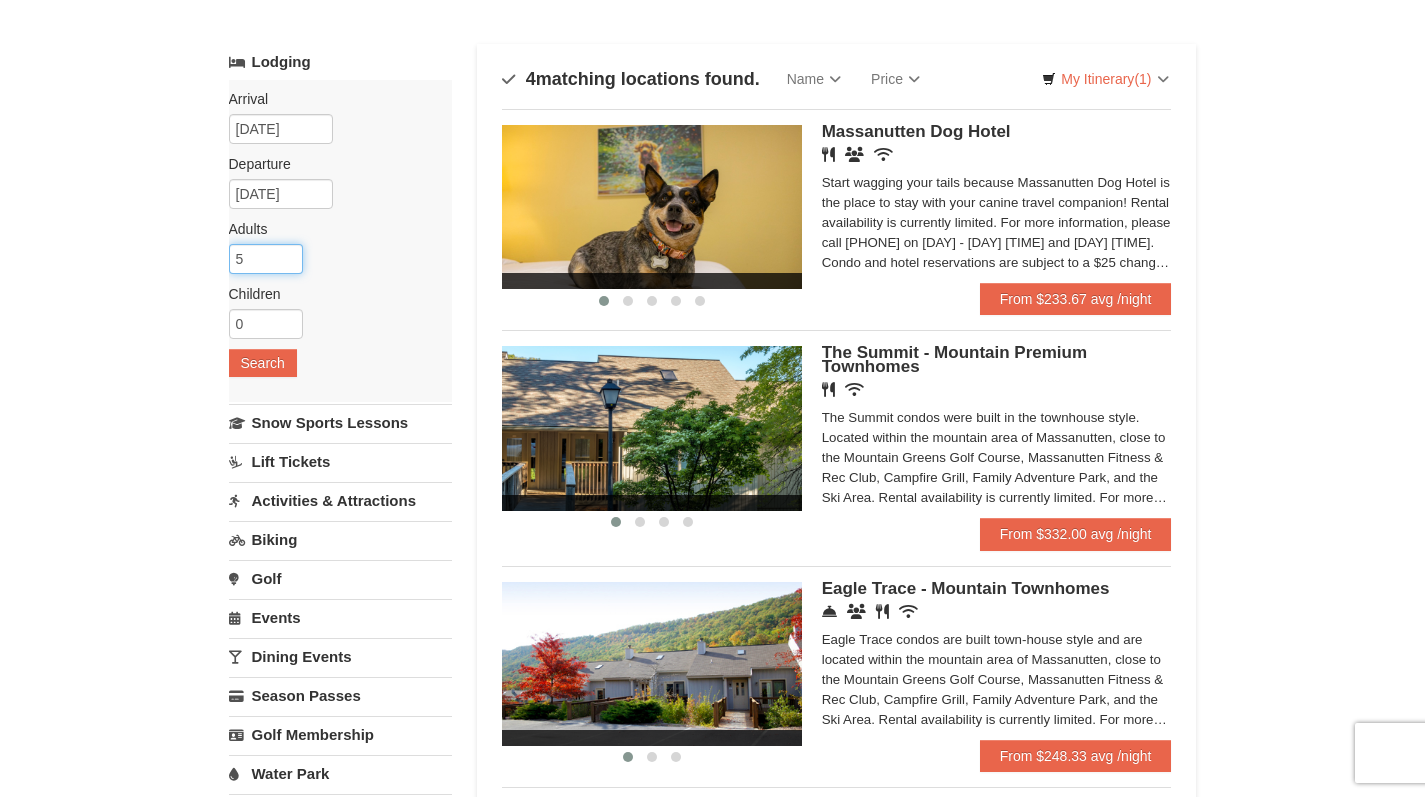 click on "5" at bounding box center [266, 259] 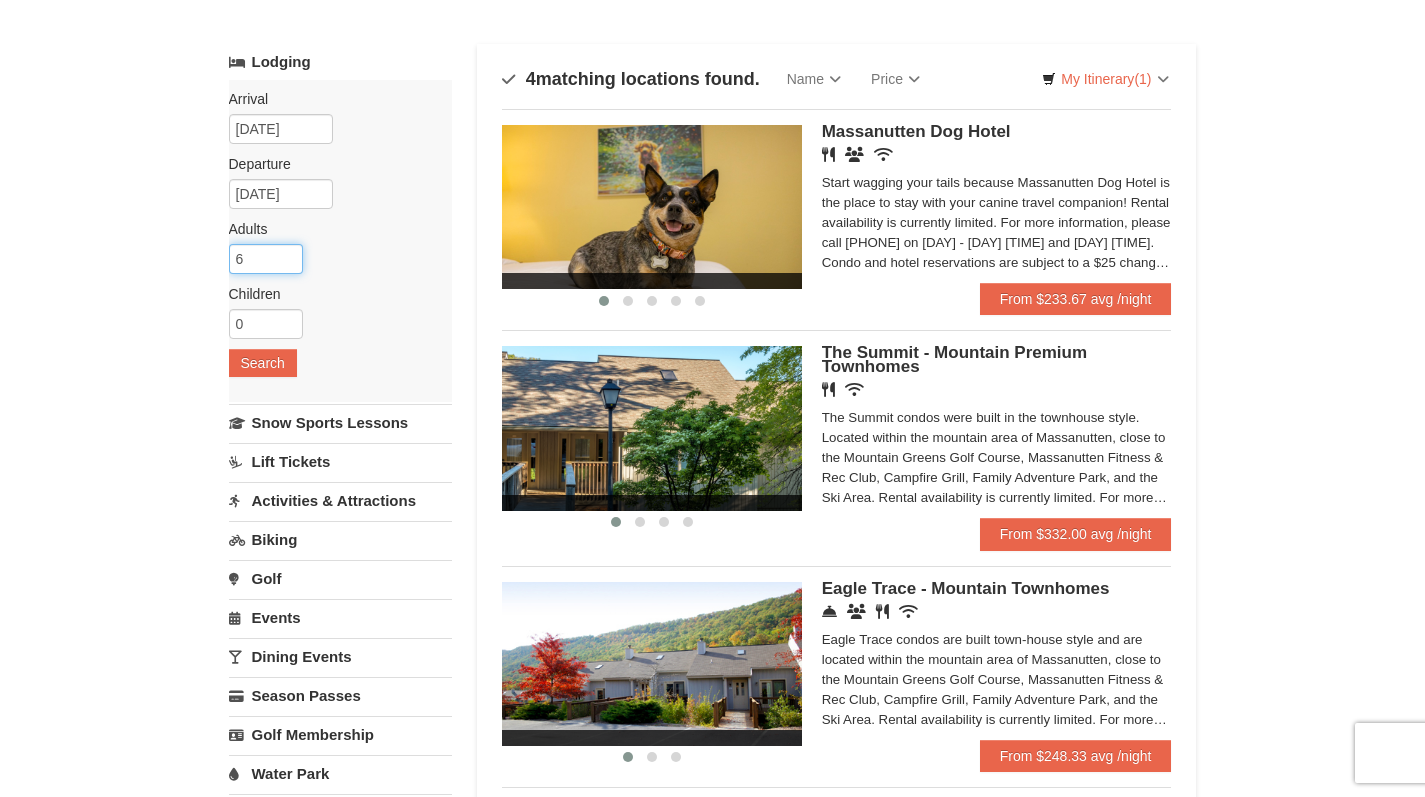 click on "6" at bounding box center (266, 259) 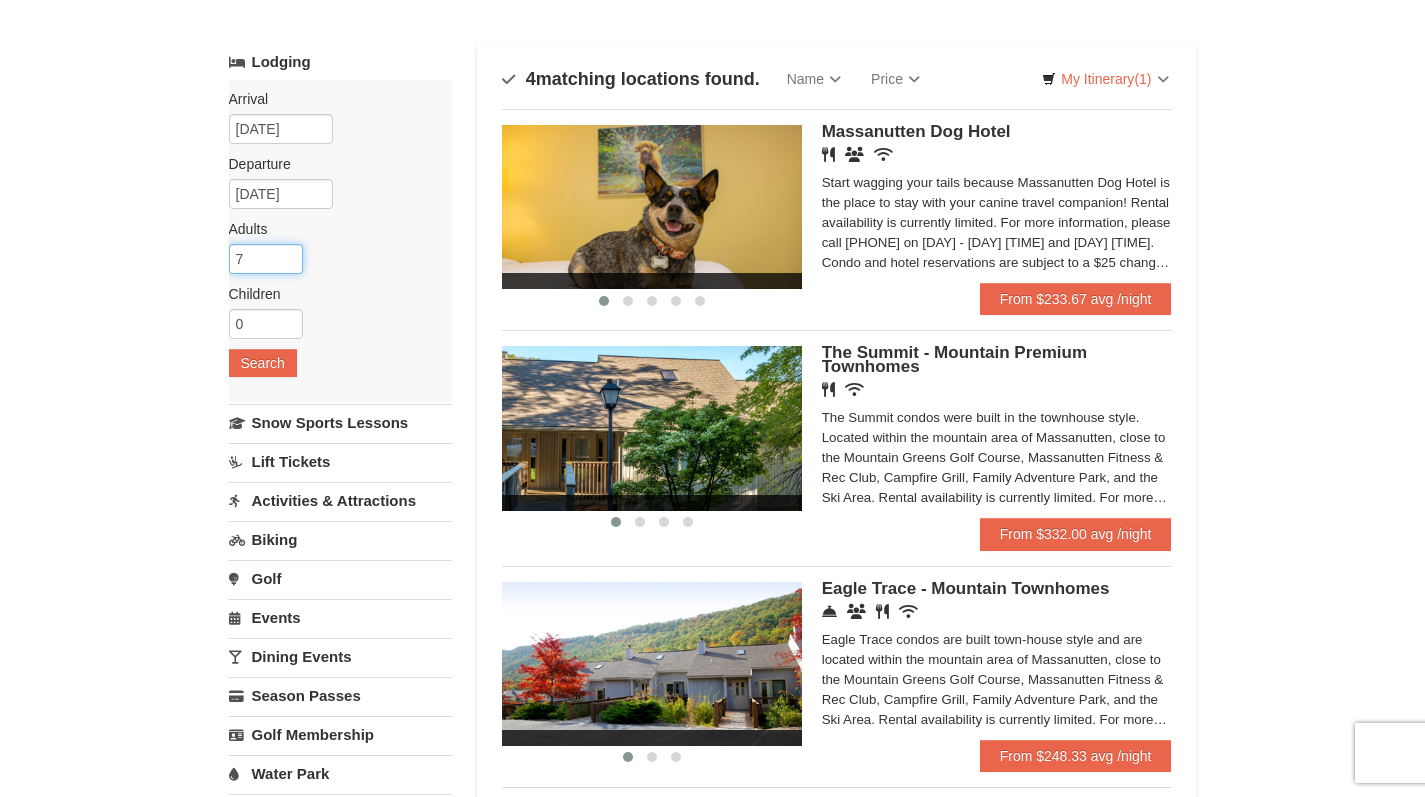 click on "7" at bounding box center [266, 259] 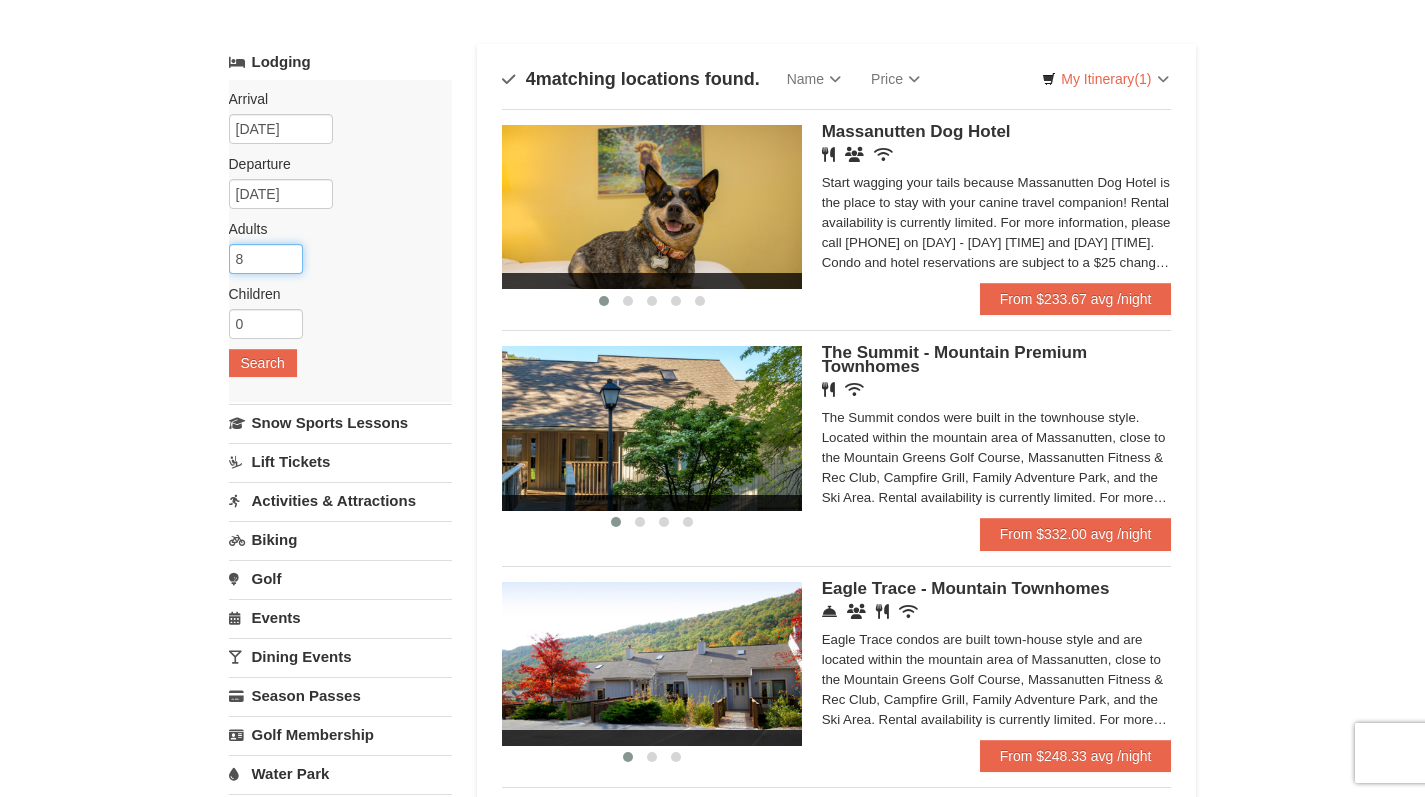 click on "8" at bounding box center [266, 259] 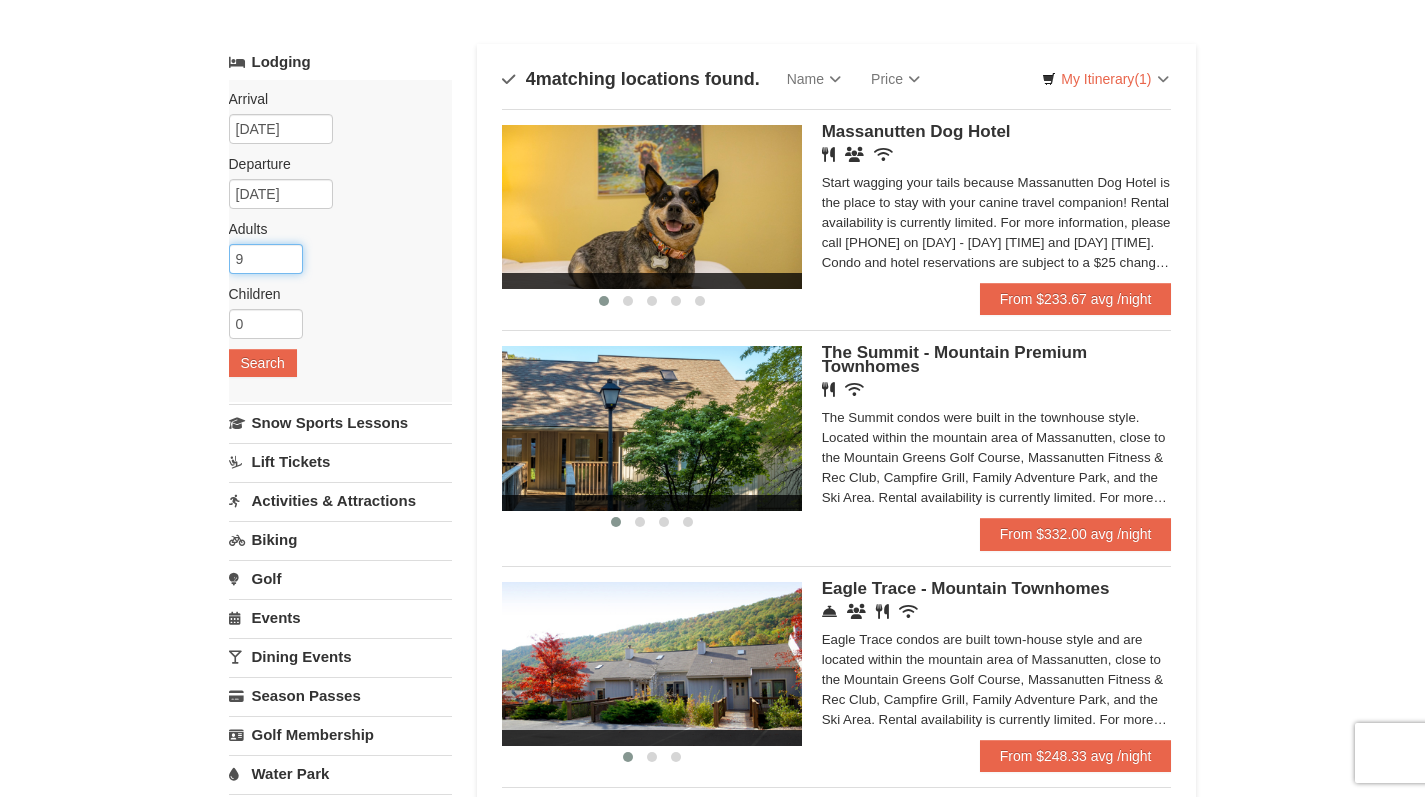 click on "9" at bounding box center (266, 259) 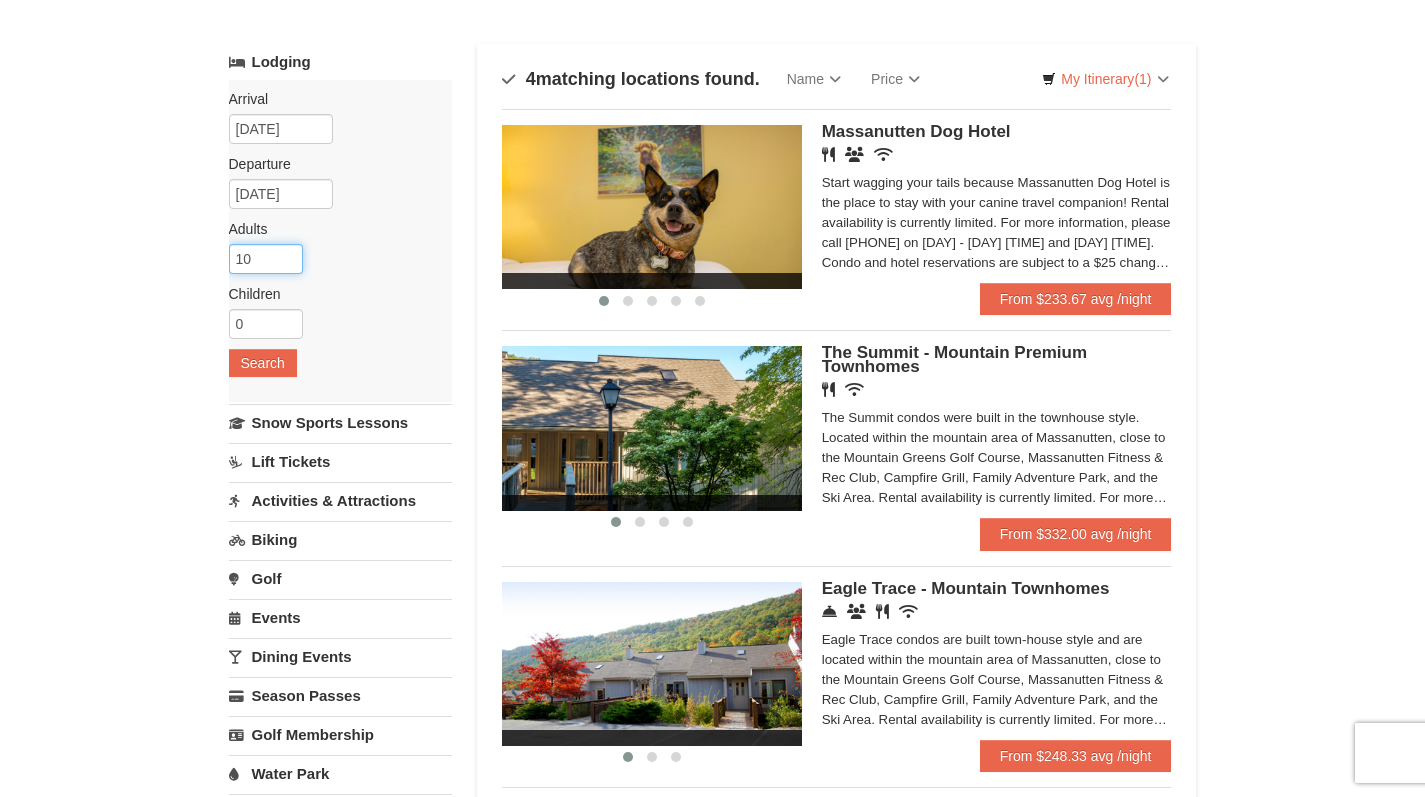 click on "10" at bounding box center (266, 259) 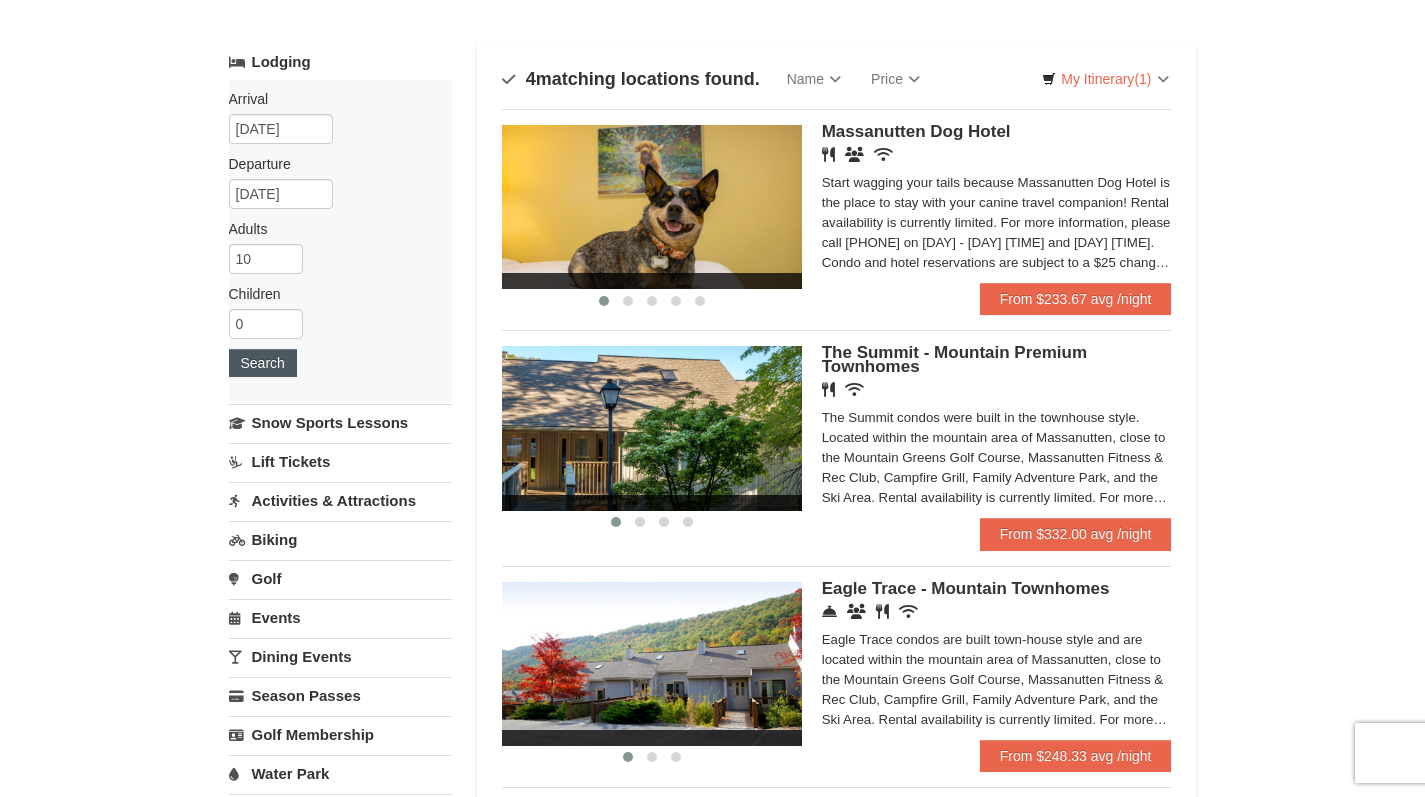 click on "Search" at bounding box center [263, 363] 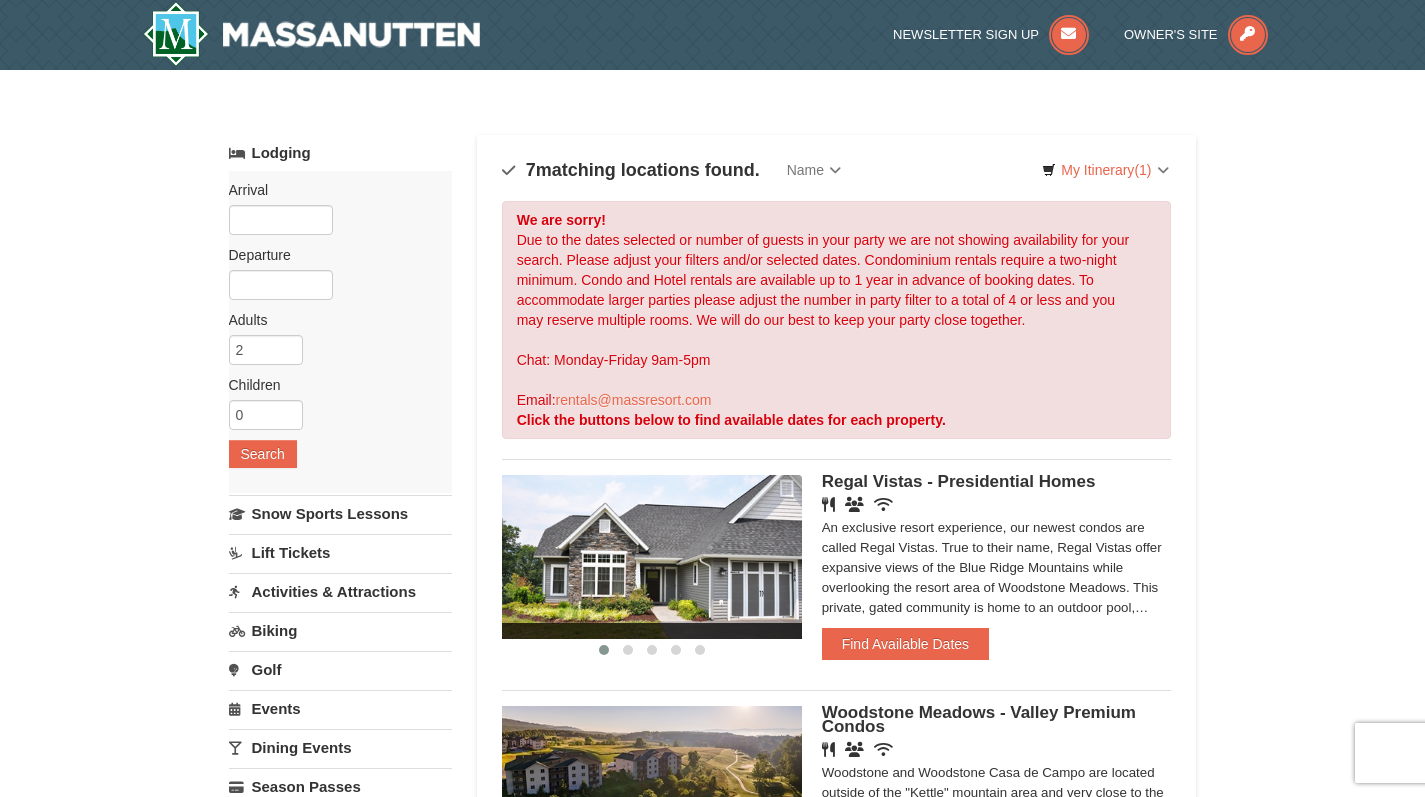 scroll, scrollTop: 0, scrollLeft: 0, axis: both 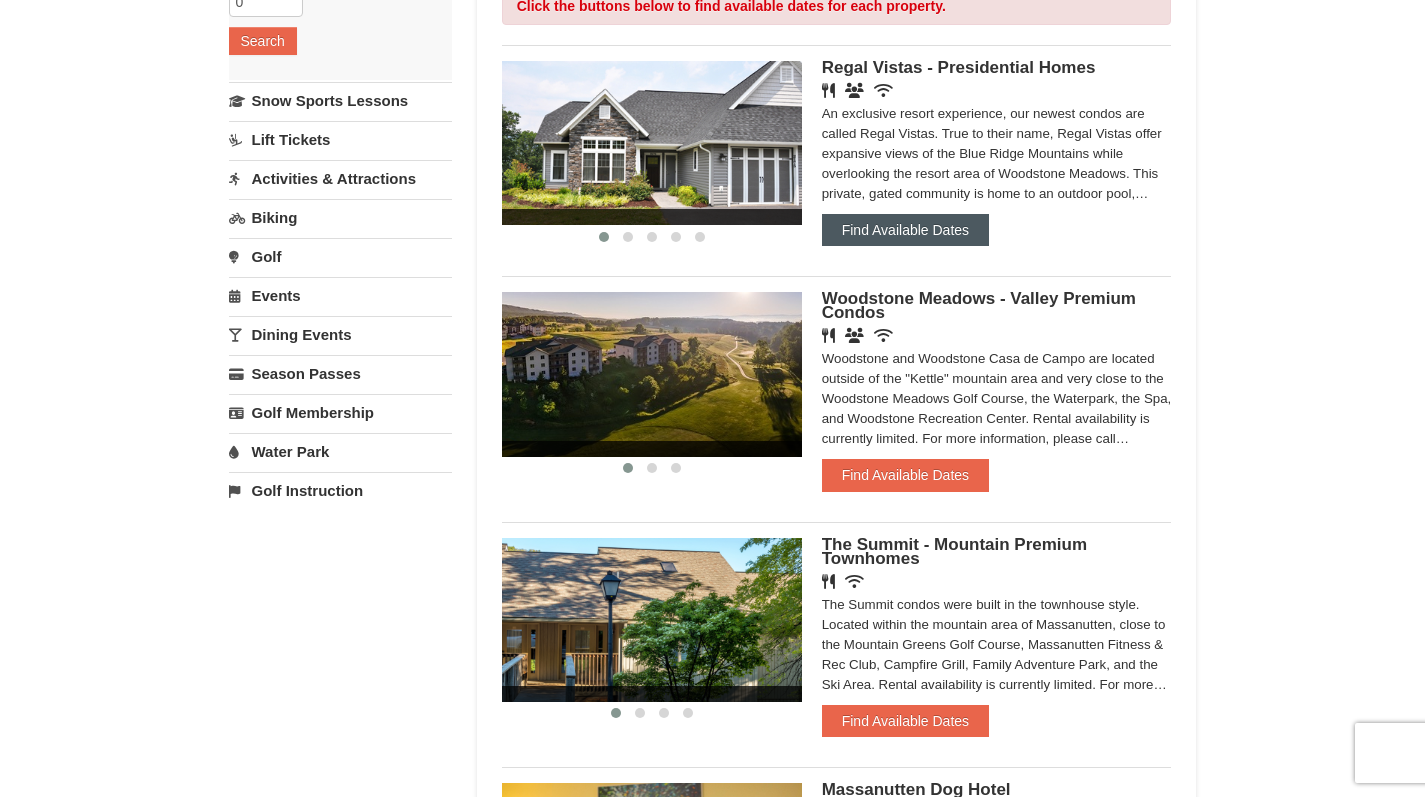 click on "Find Available Dates" at bounding box center [905, 230] 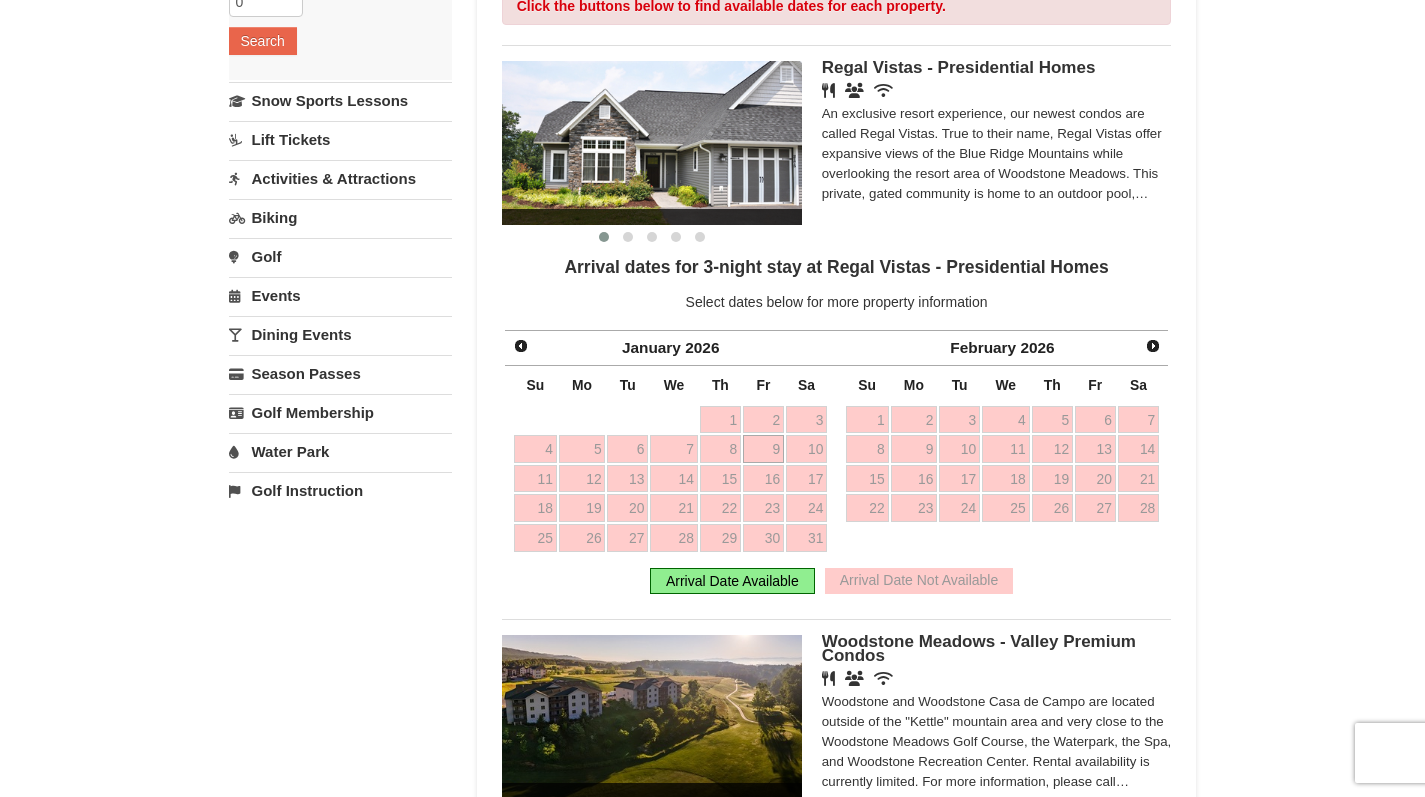 click on "9" at bounding box center (763, 449) 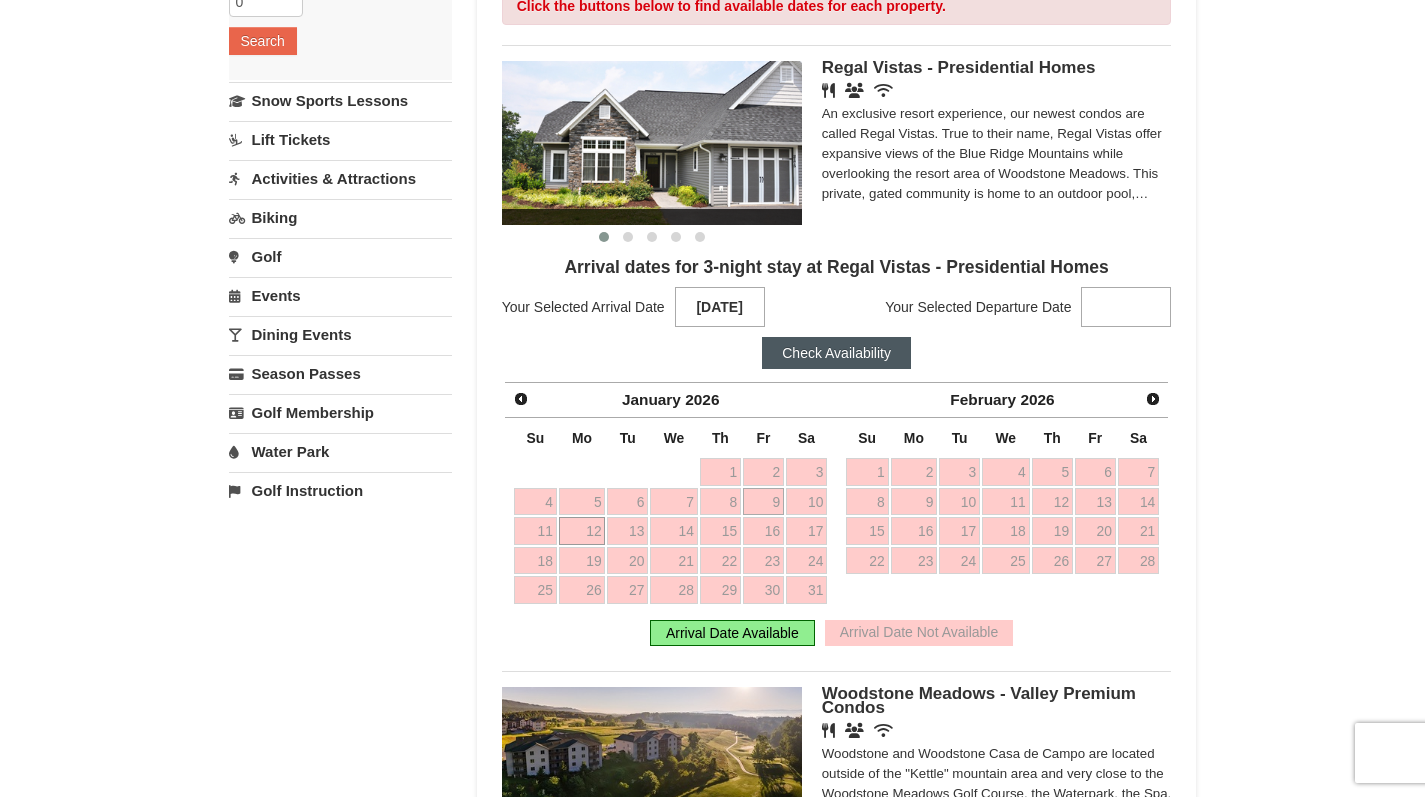 click on "12" at bounding box center (582, 531) 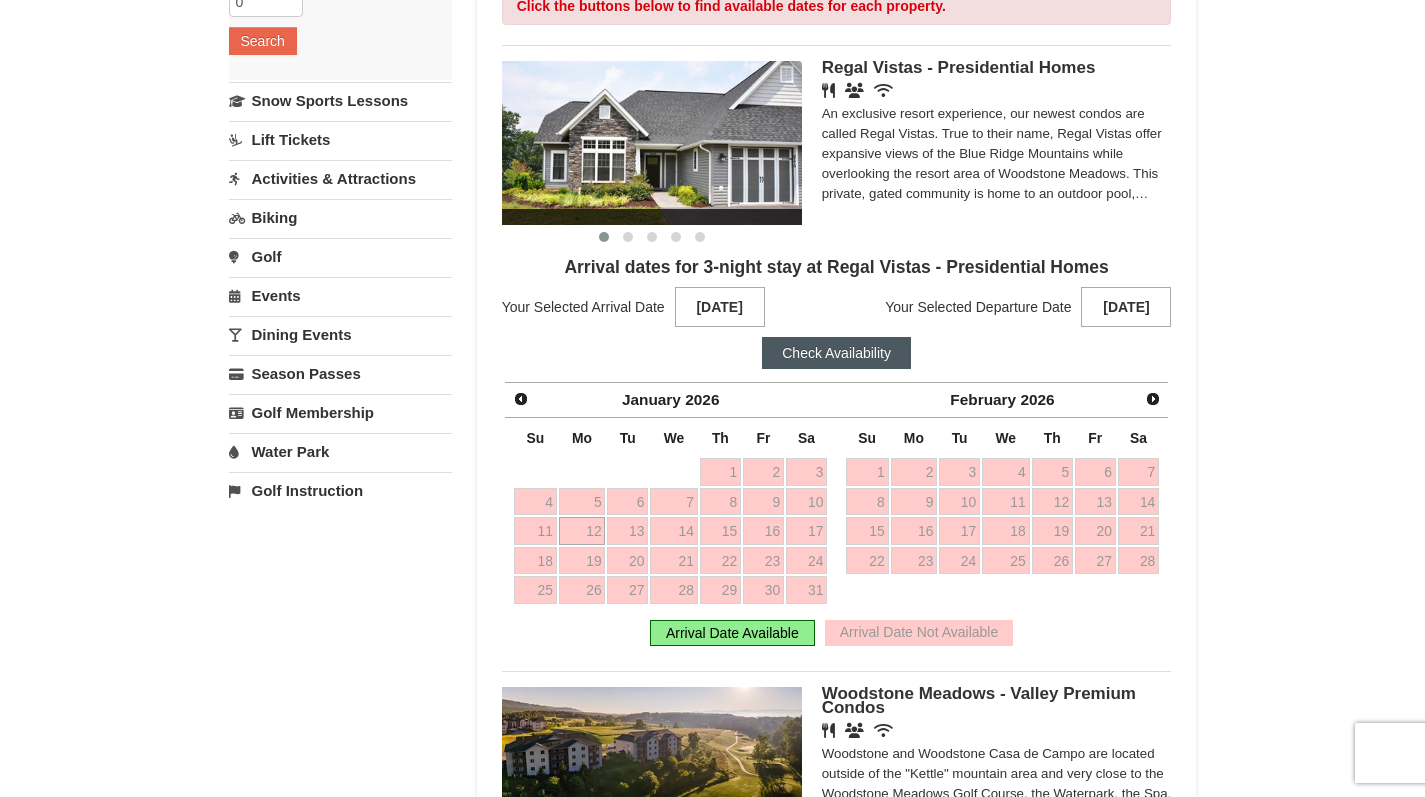click on "Check Availability" at bounding box center (836, 353) 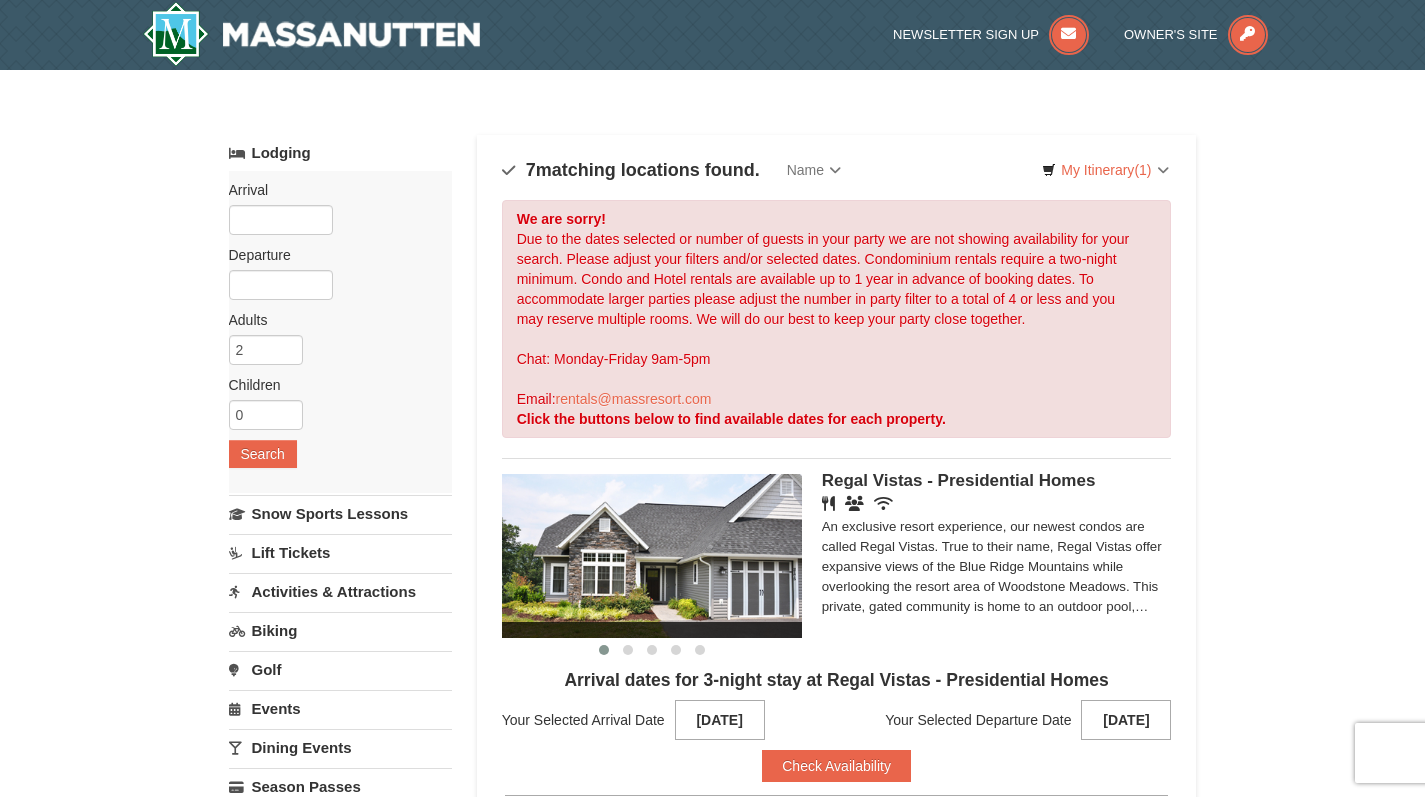 scroll, scrollTop: 0, scrollLeft: 0, axis: both 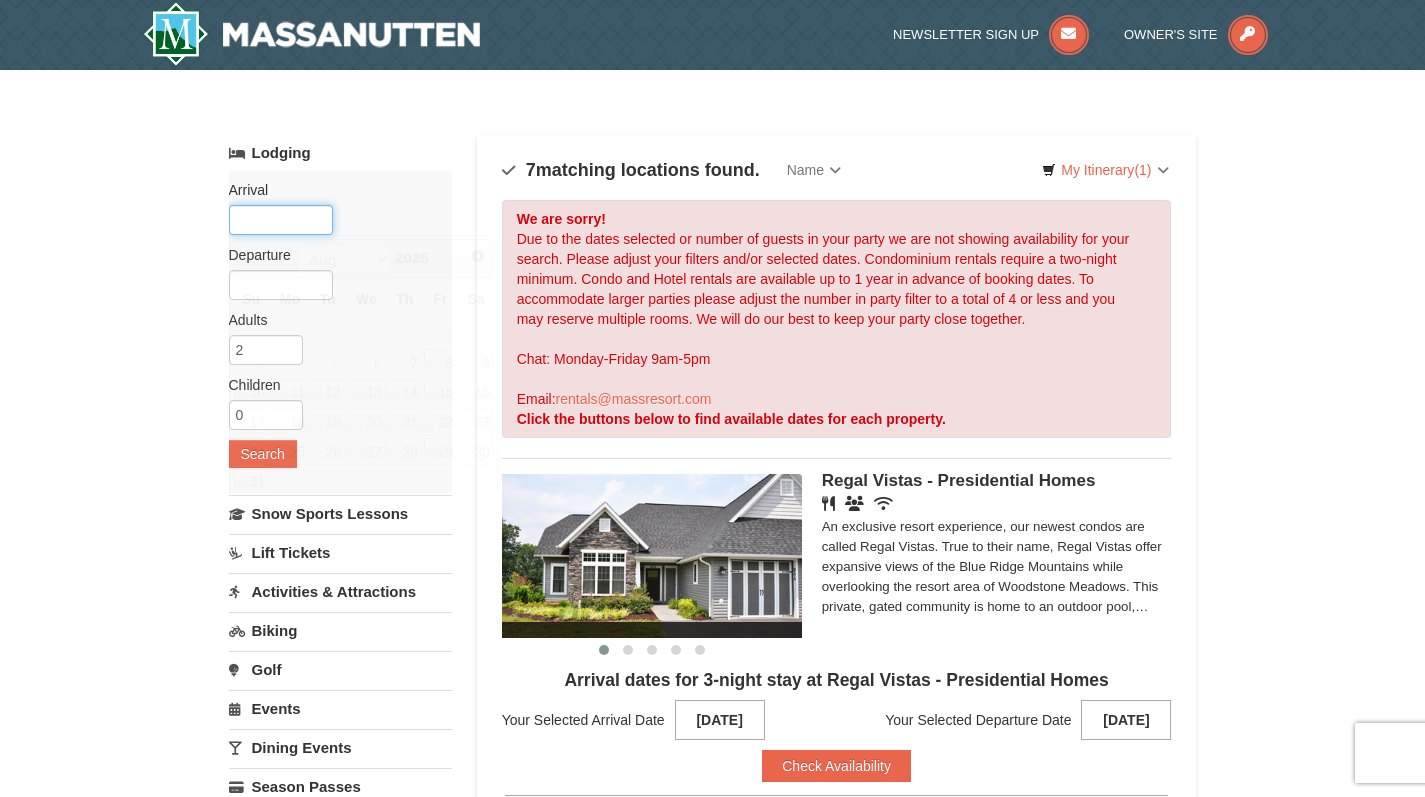 click at bounding box center [281, 220] 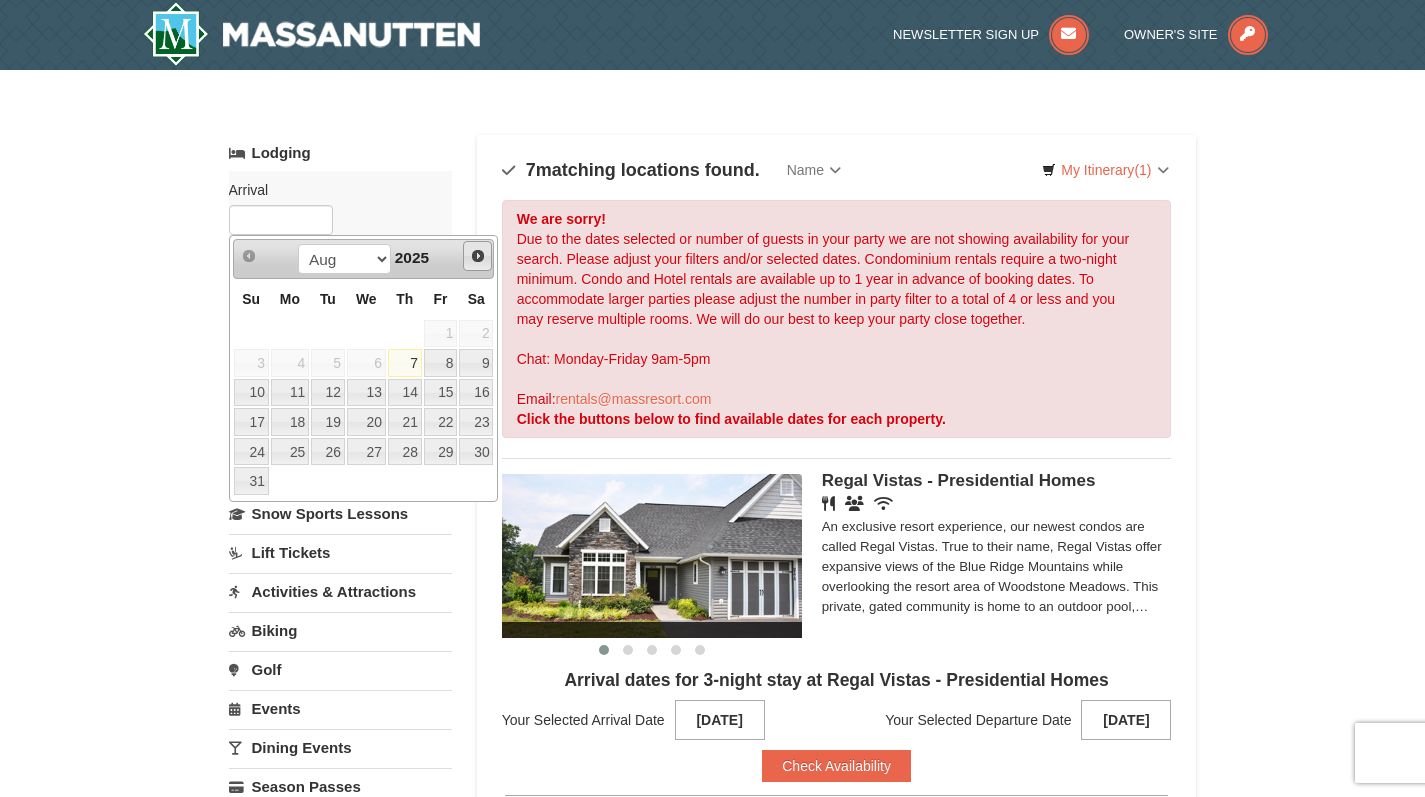 click on "Next" at bounding box center (478, 256) 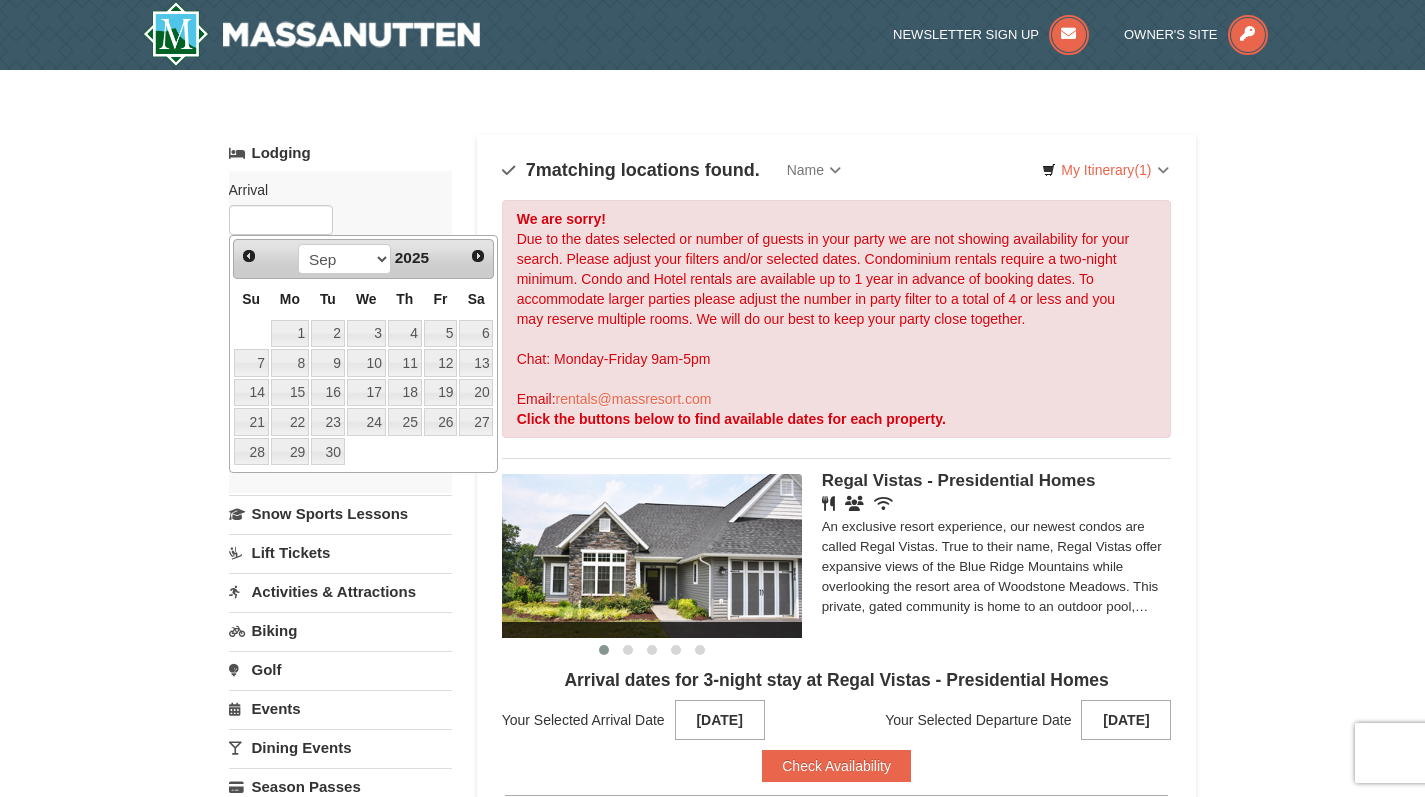click on "Next" at bounding box center (478, 256) 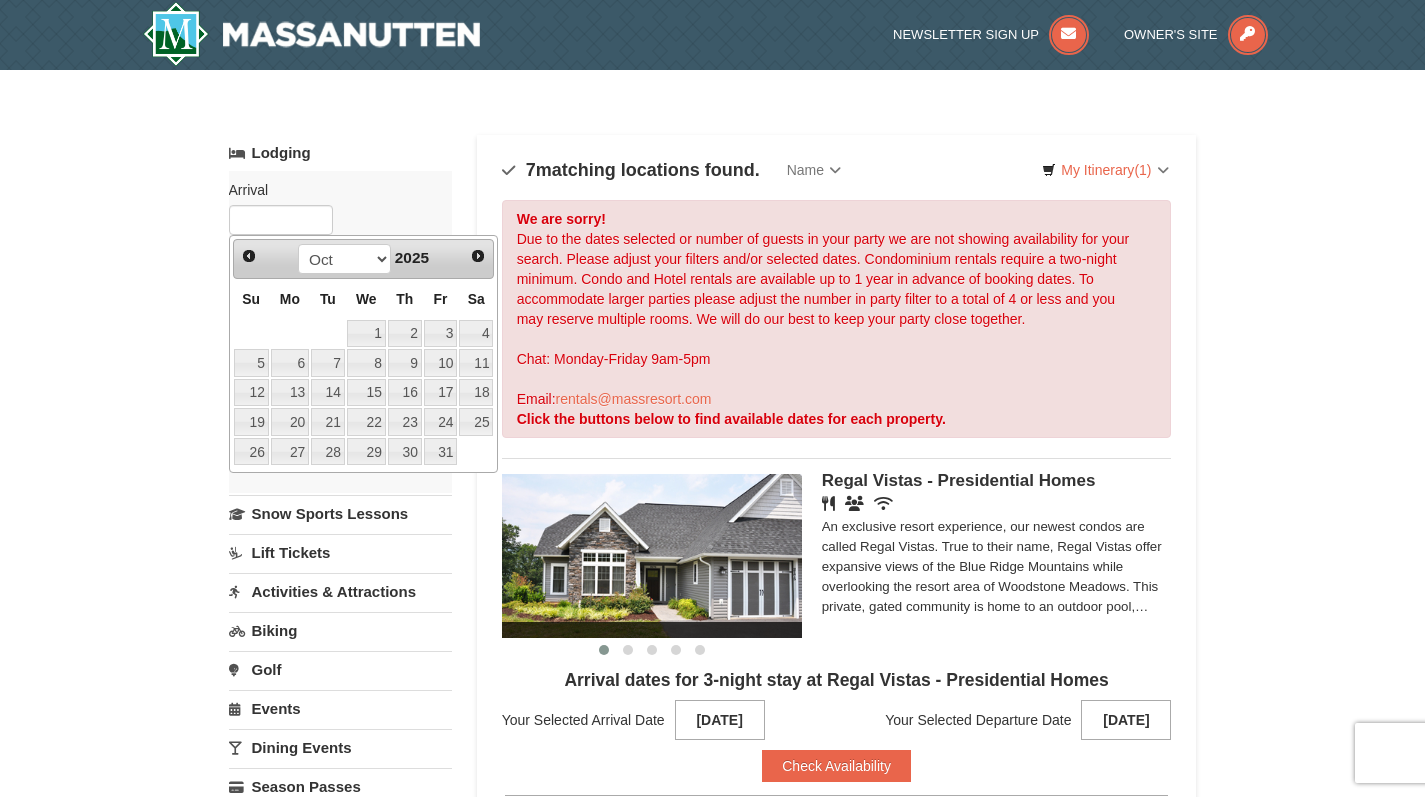 click on "Next" at bounding box center (478, 256) 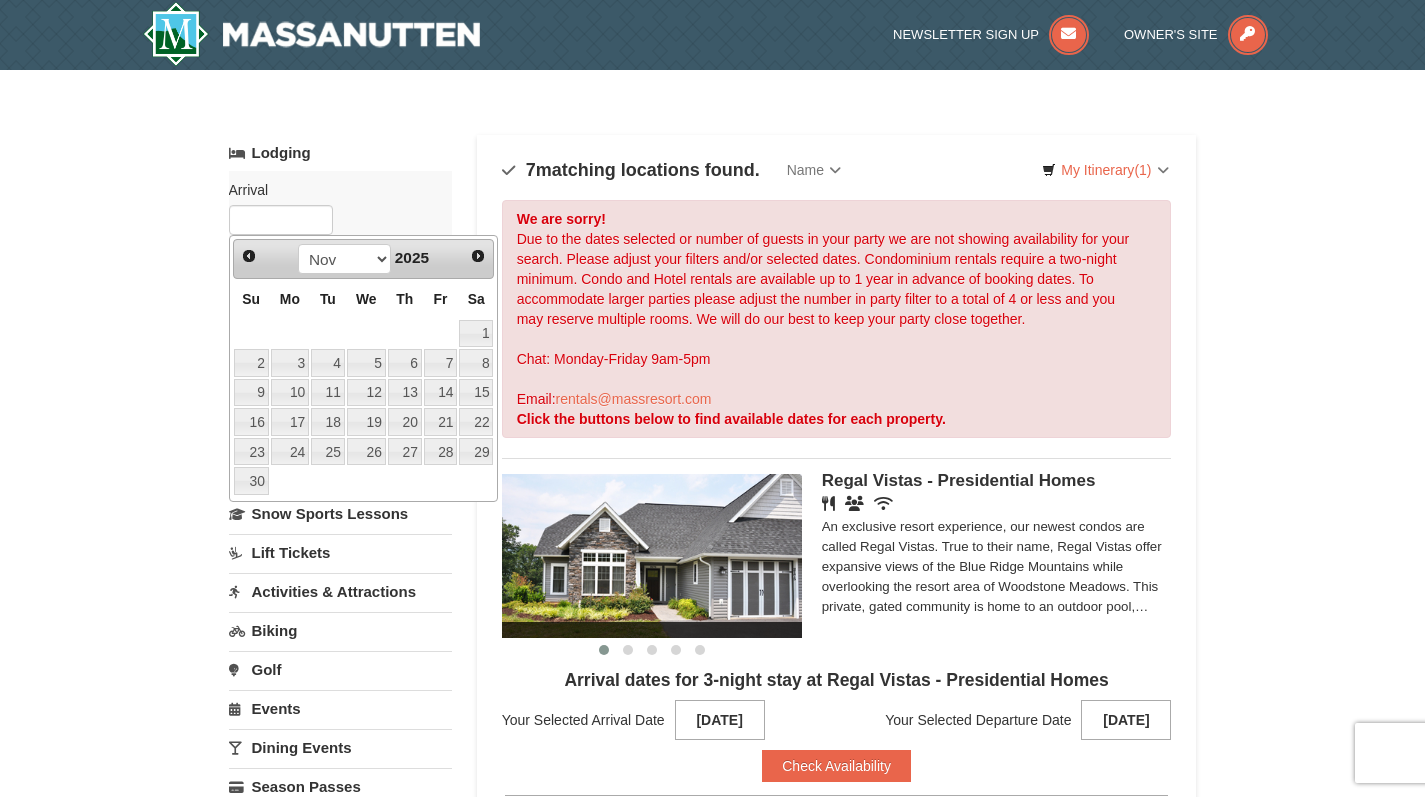 click on "Next" at bounding box center (478, 256) 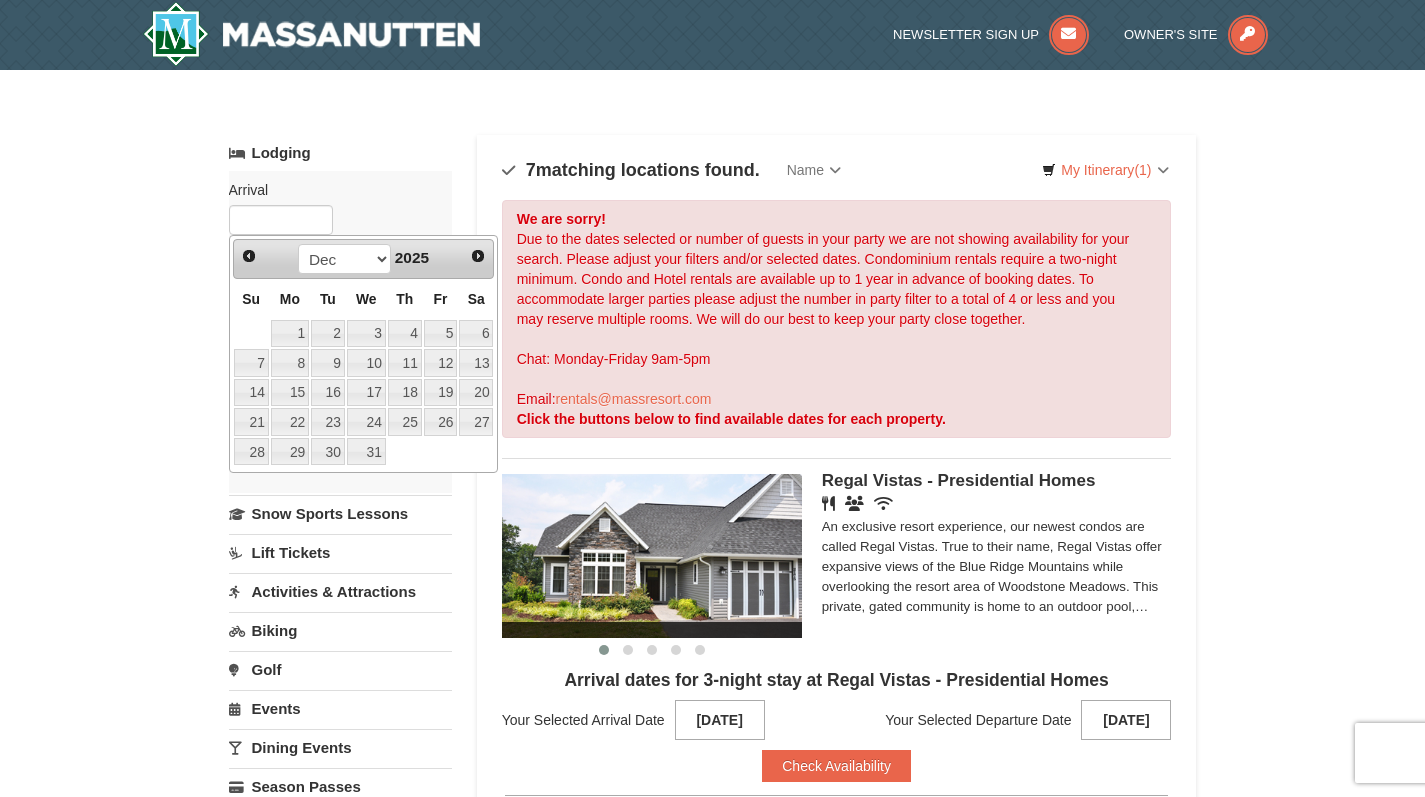 click on "Next" at bounding box center [478, 256] 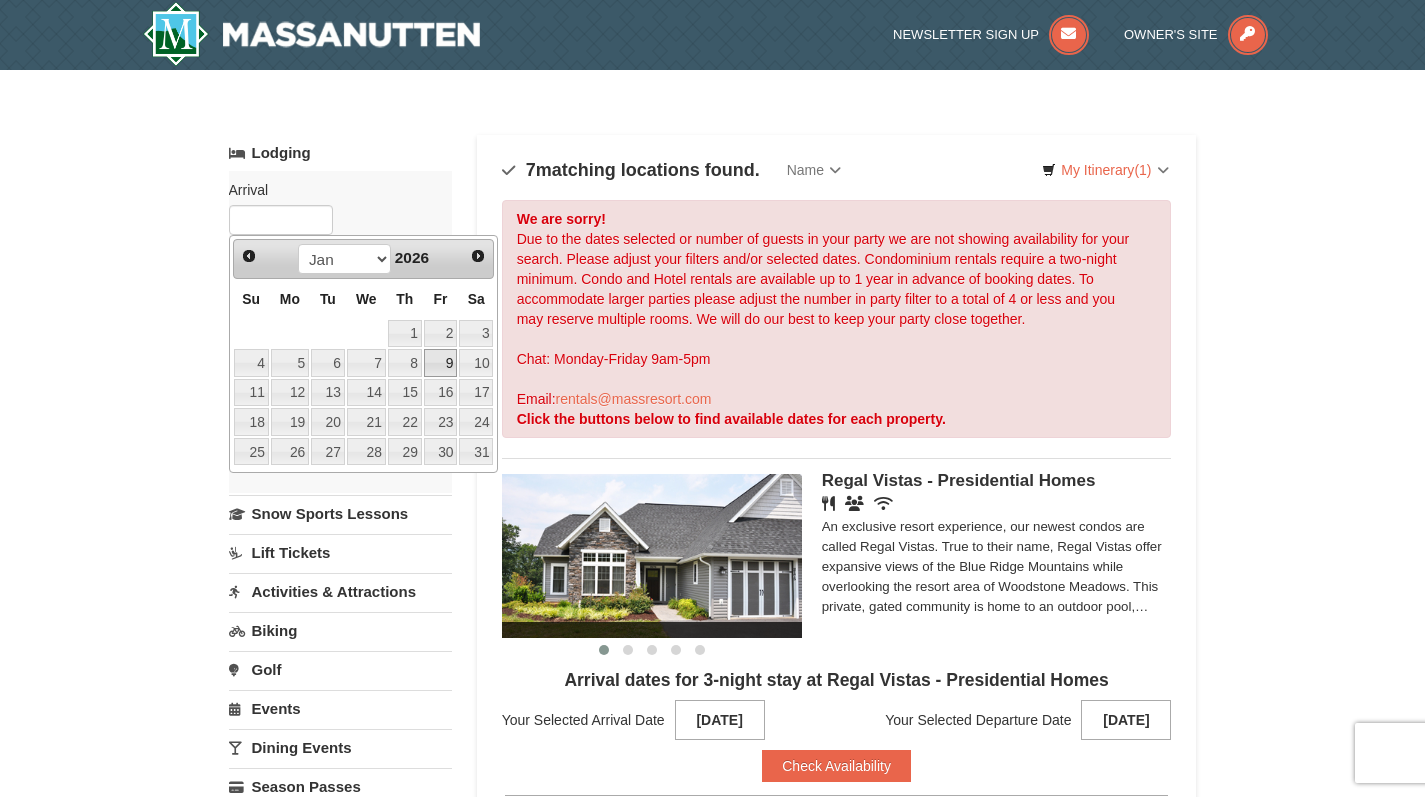 click on "9" at bounding box center (441, 363) 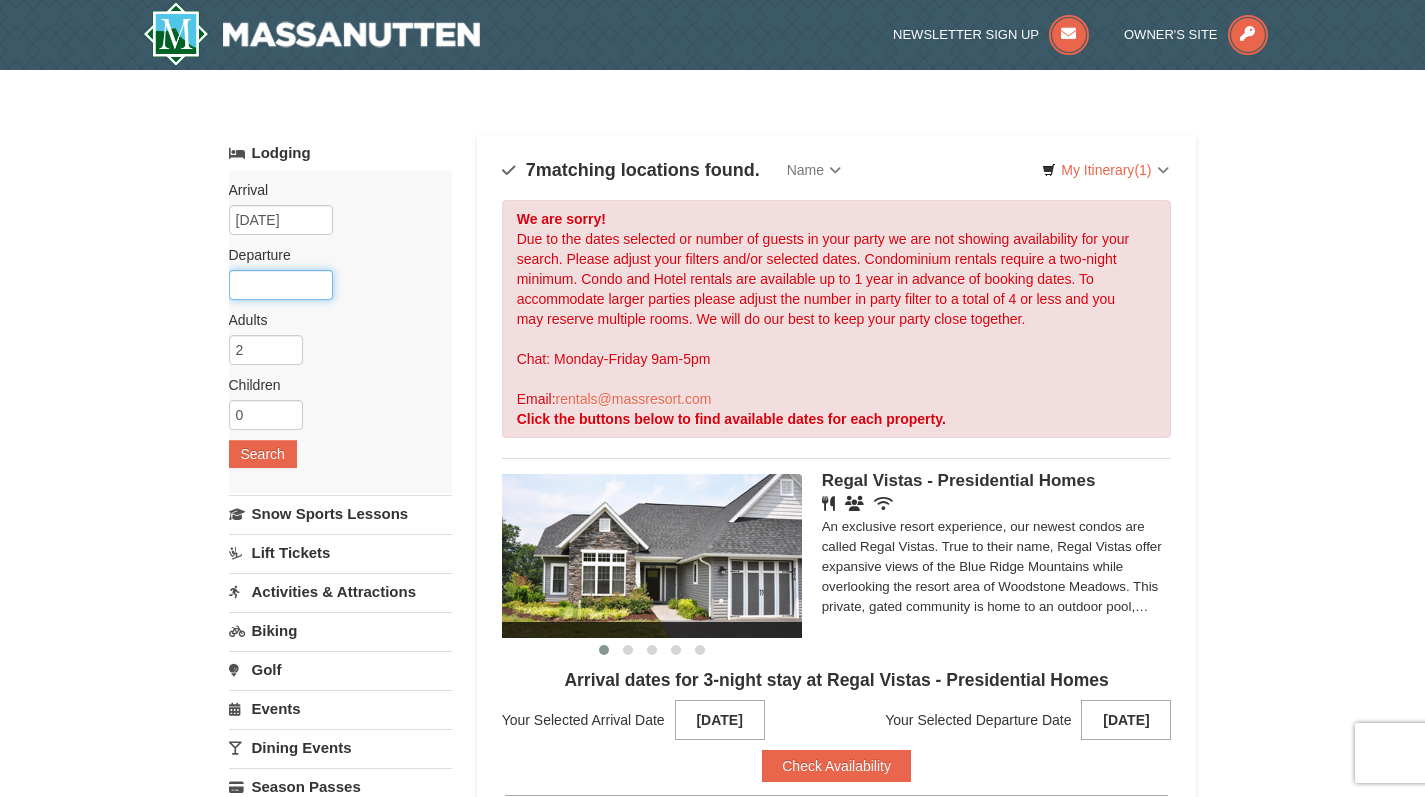 click at bounding box center (281, 285) 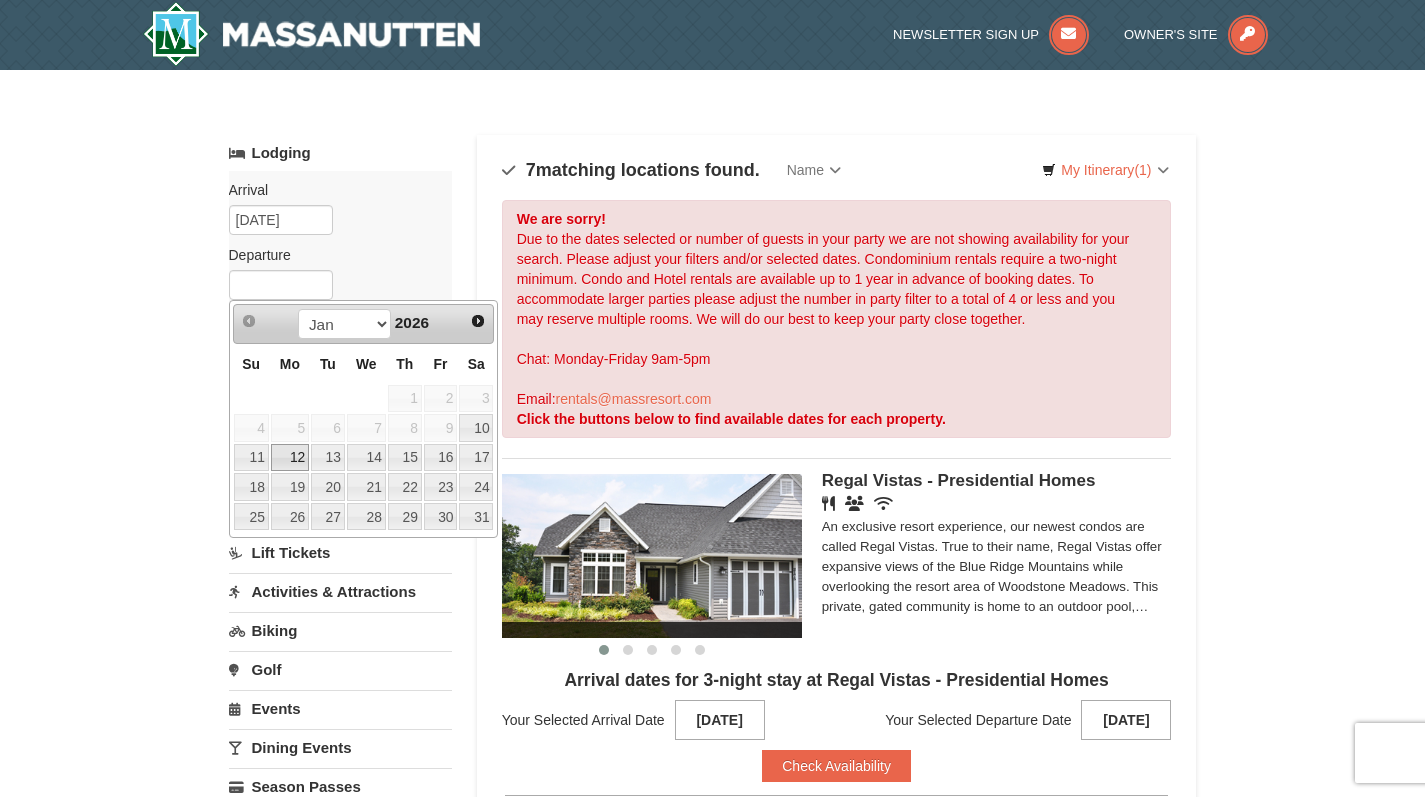 click on "12" at bounding box center [290, 458] 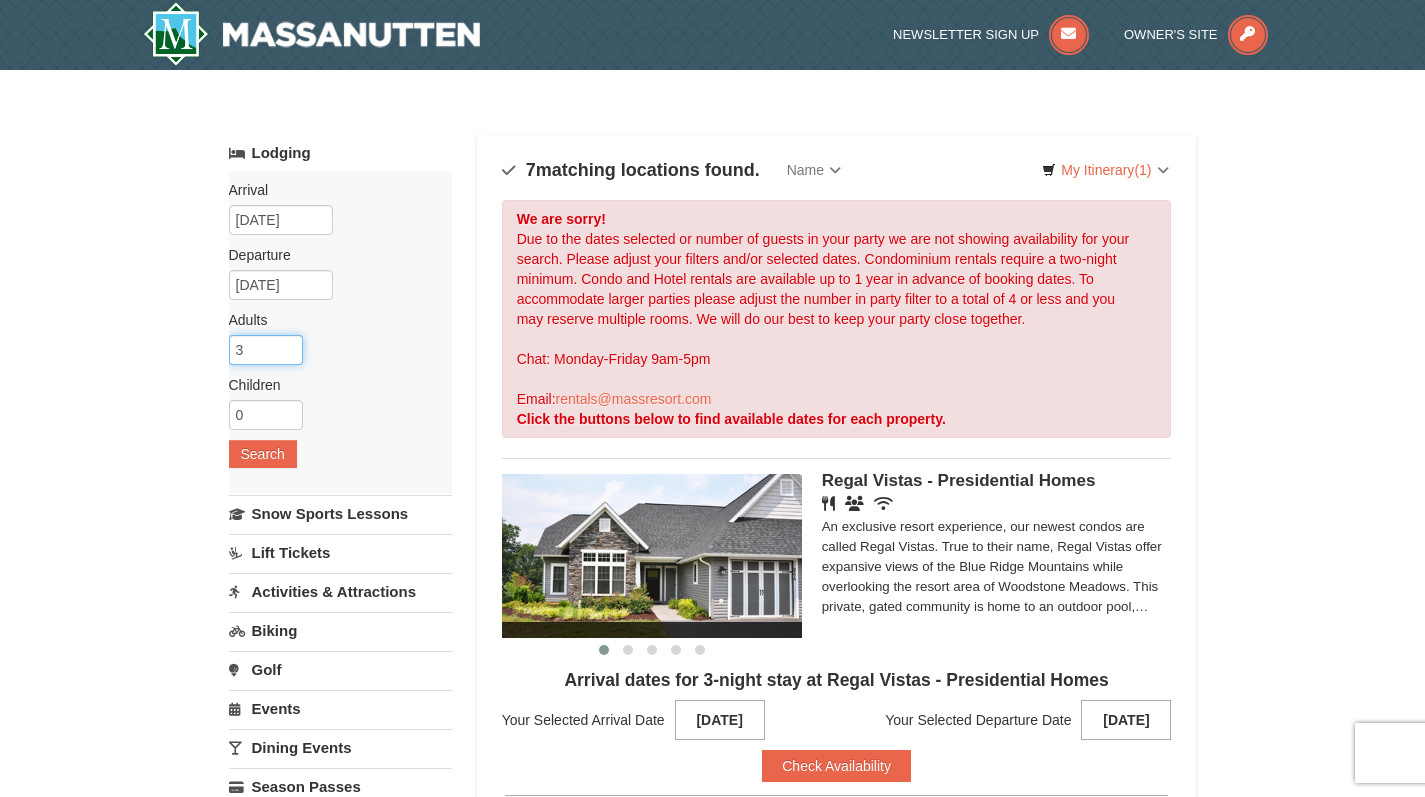 click on "3" at bounding box center [266, 350] 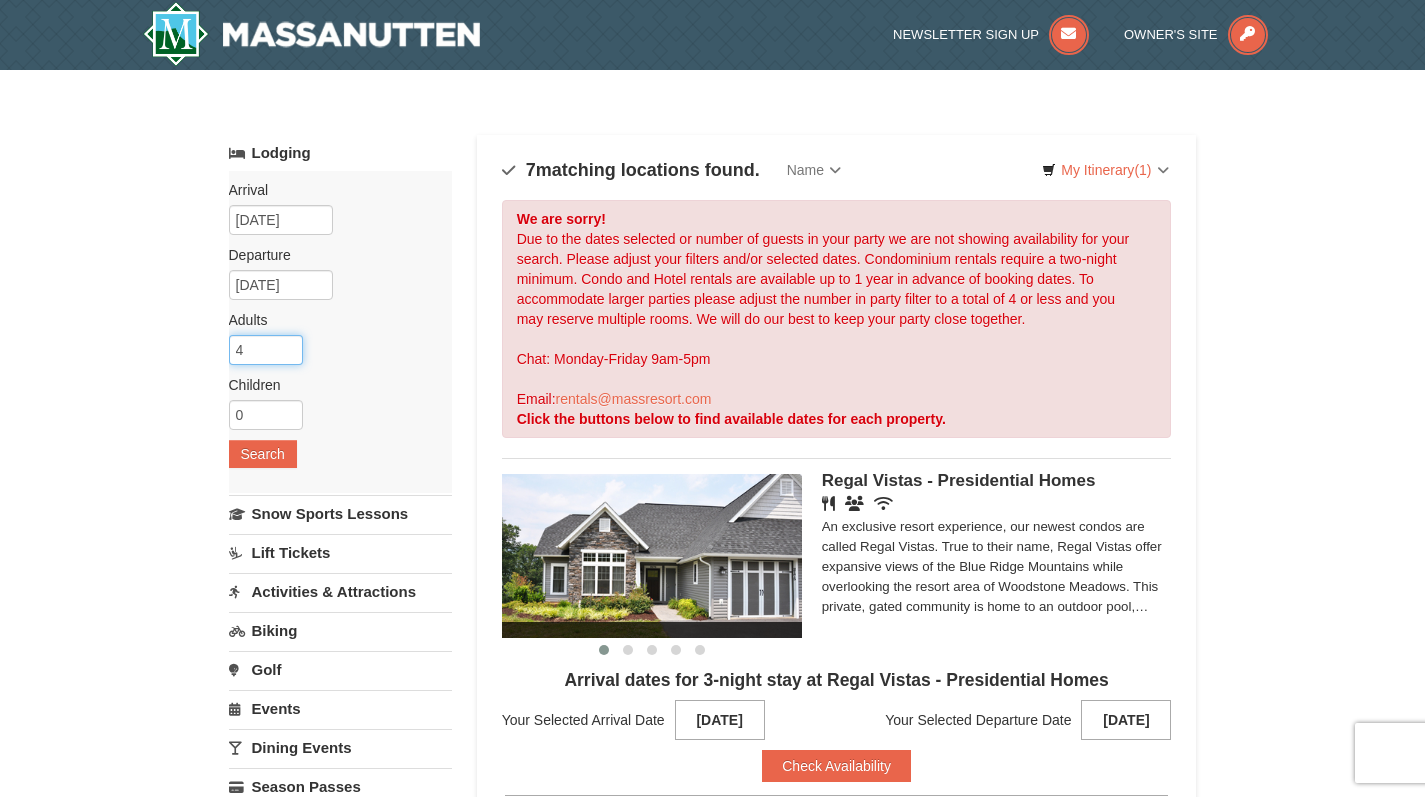 click on "4" at bounding box center [266, 350] 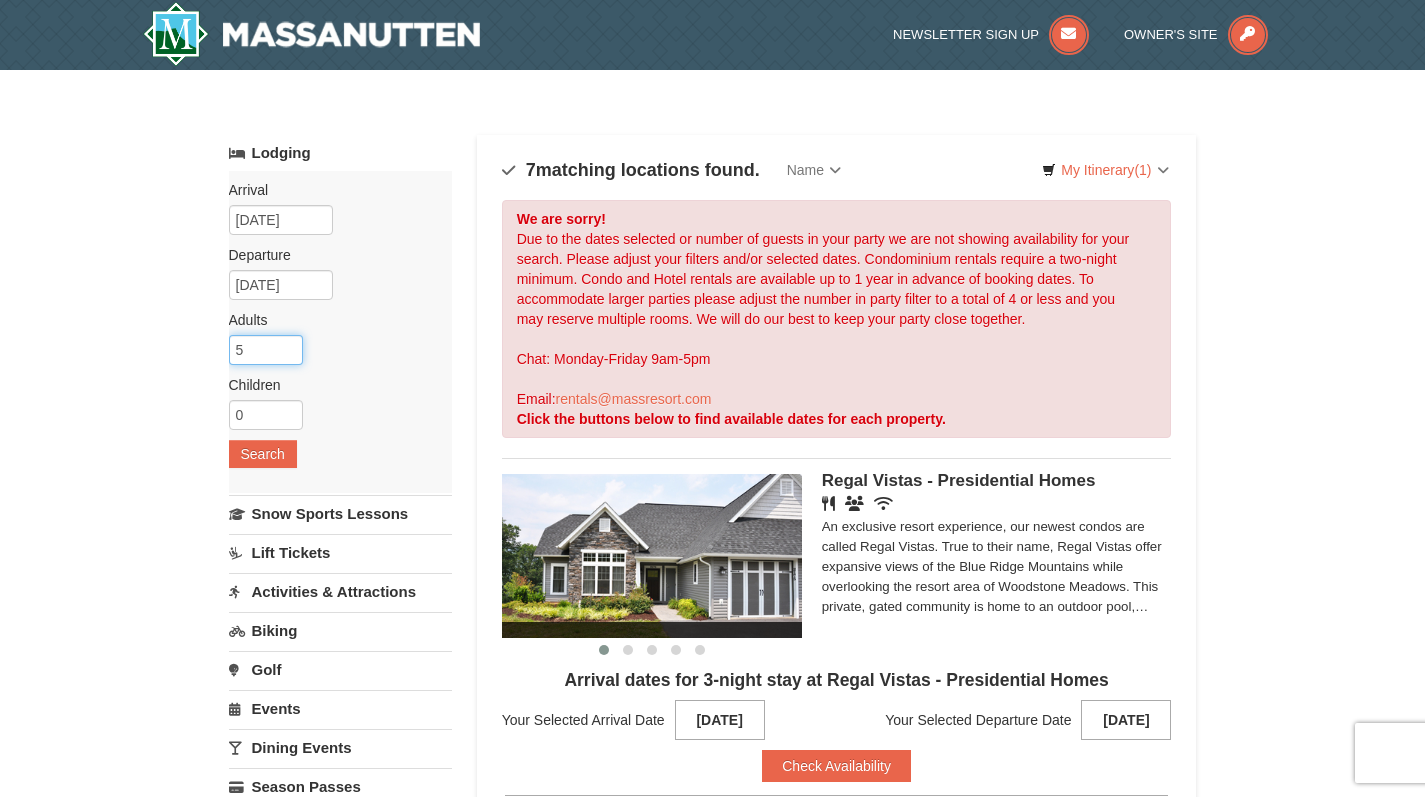 click on "5" at bounding box center [266, 350] 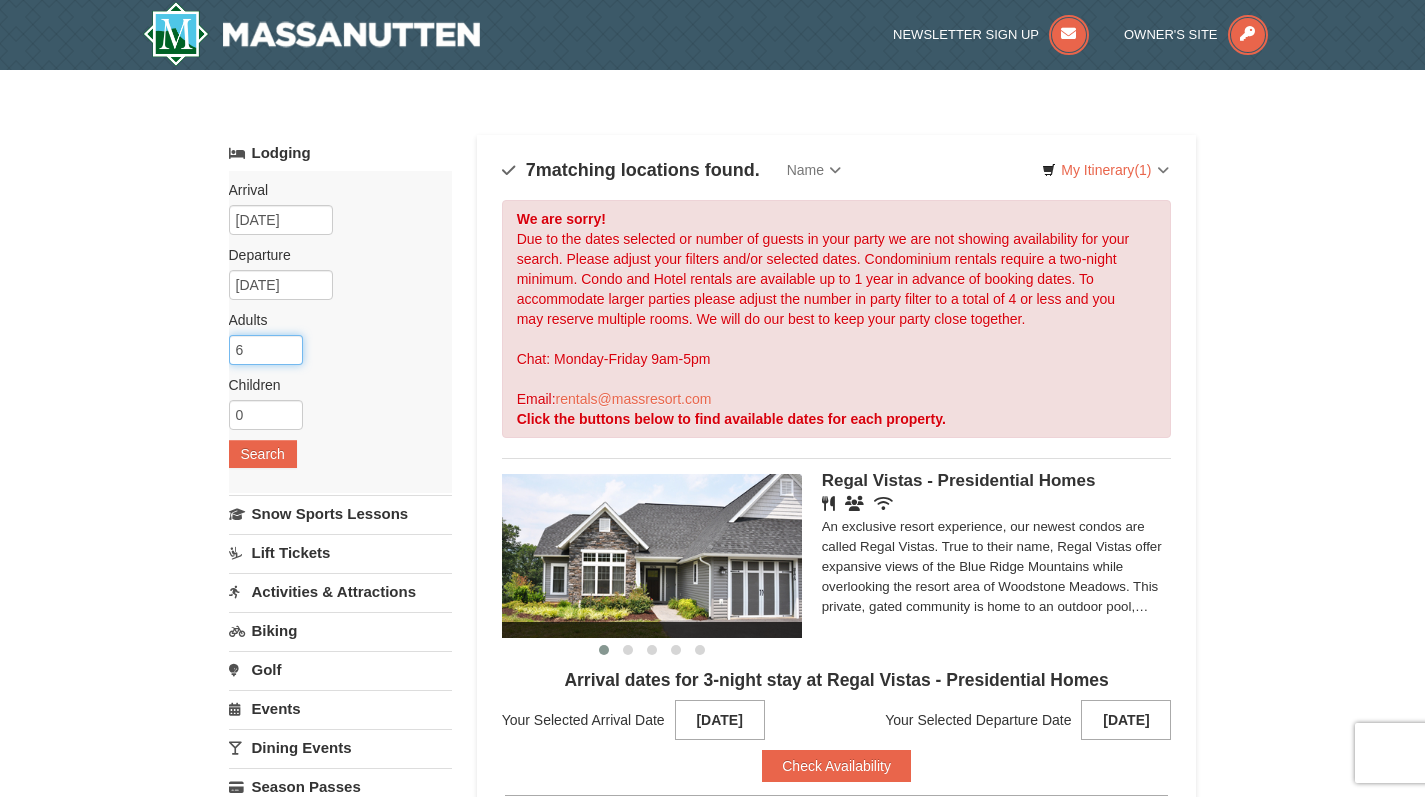 click on "6" at bounding box center (266, 350) 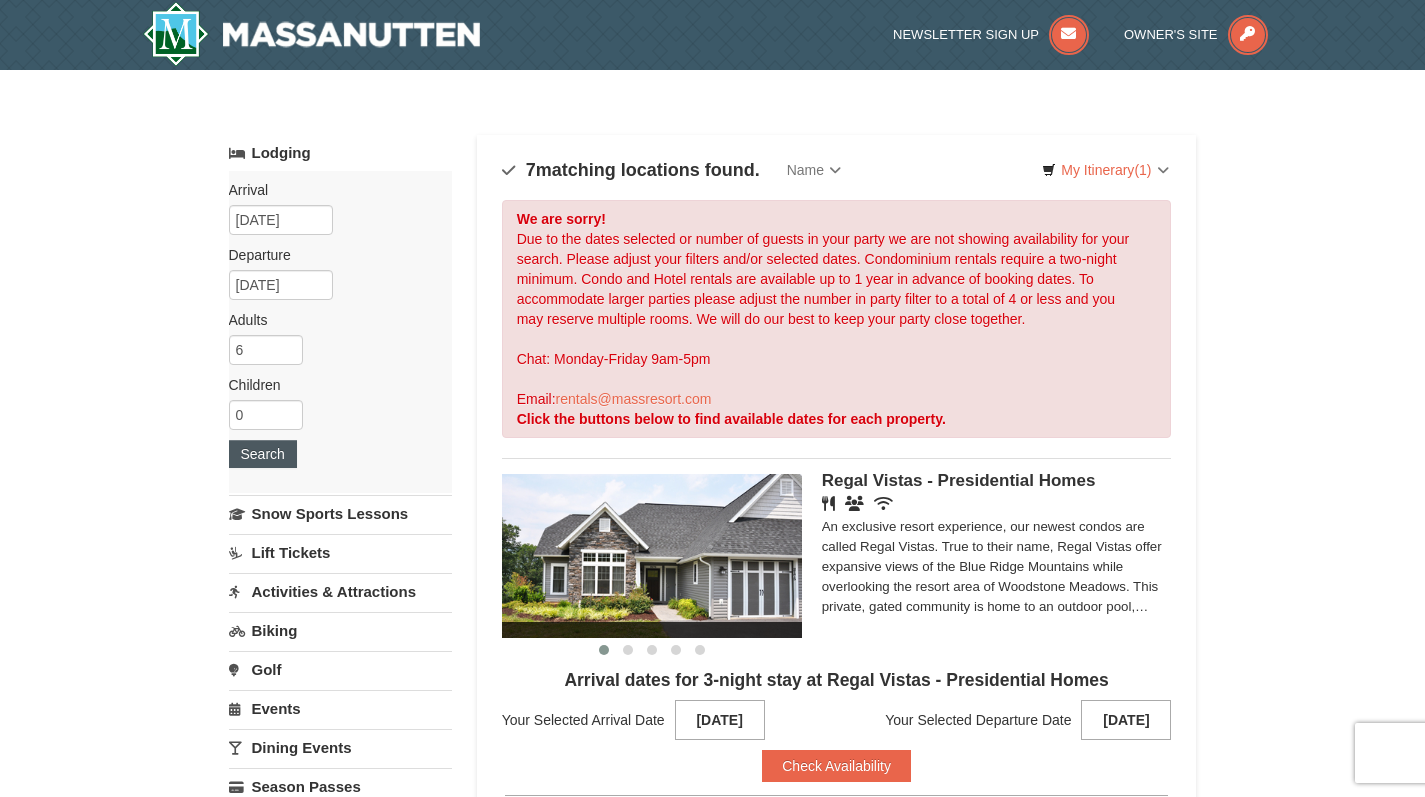 click on "Search" at bounding box center (263, 454) 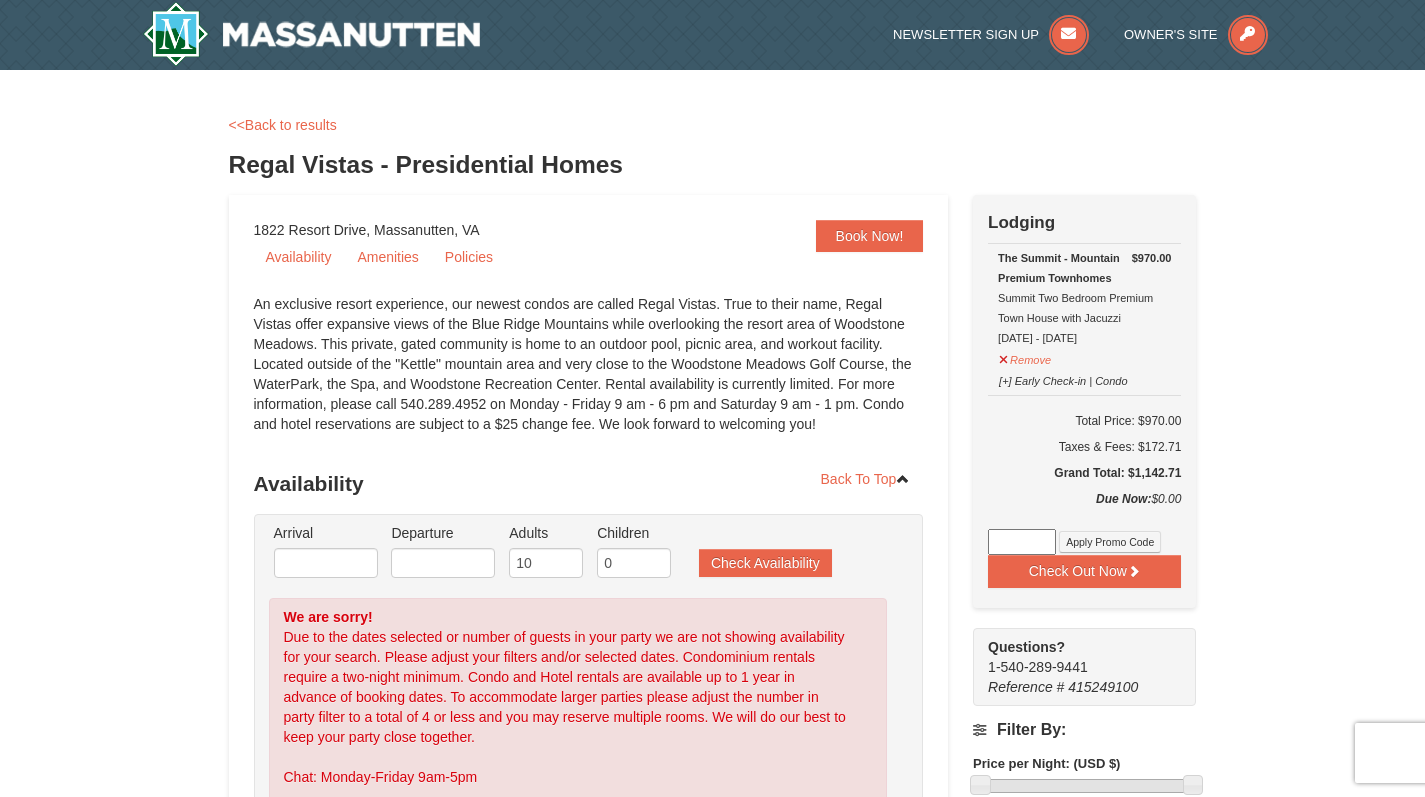 scroll, scrollTop: 0, scrollLeft: 0, axis: both 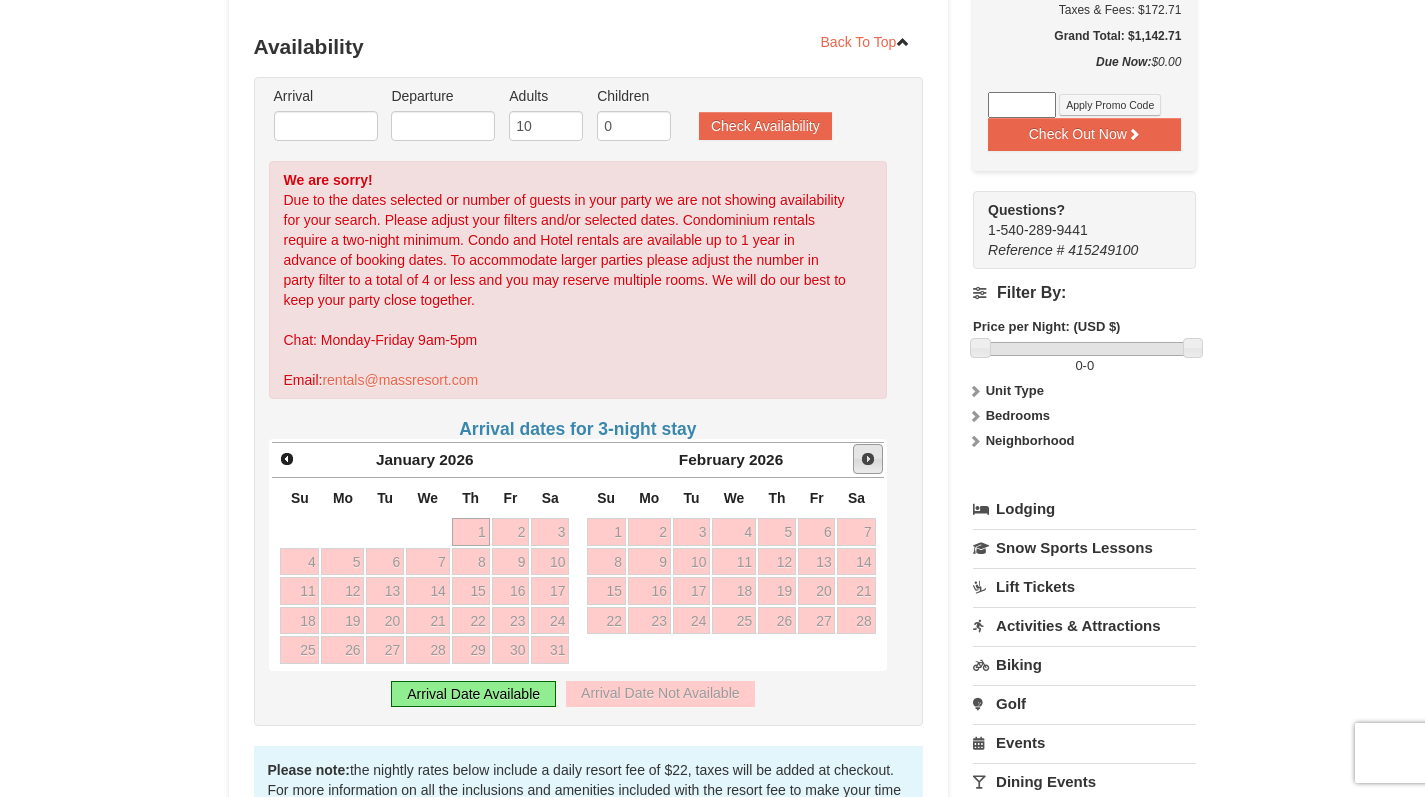 click on "Next" at bounding box center (868, 459) 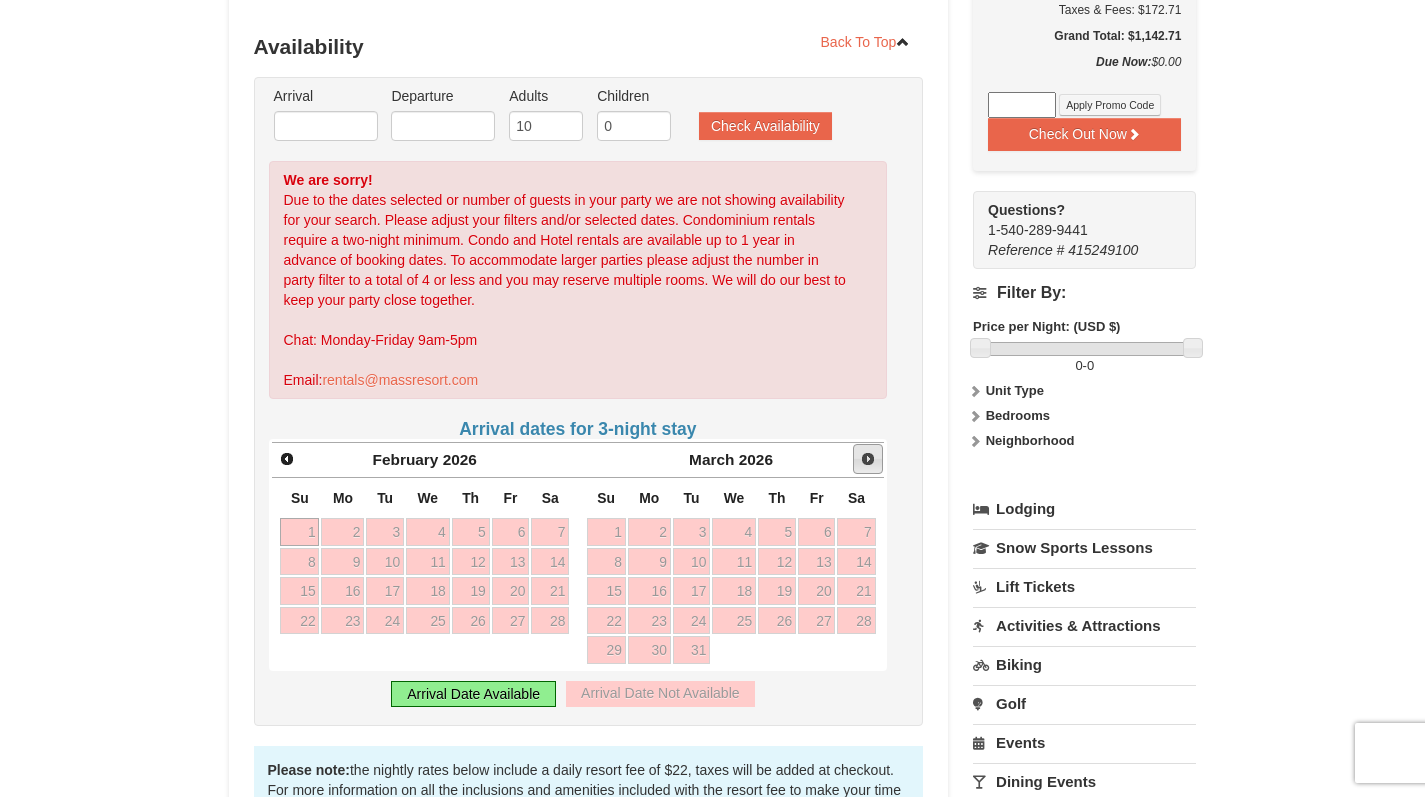 click on "Next" at bounding box center (868, 459) 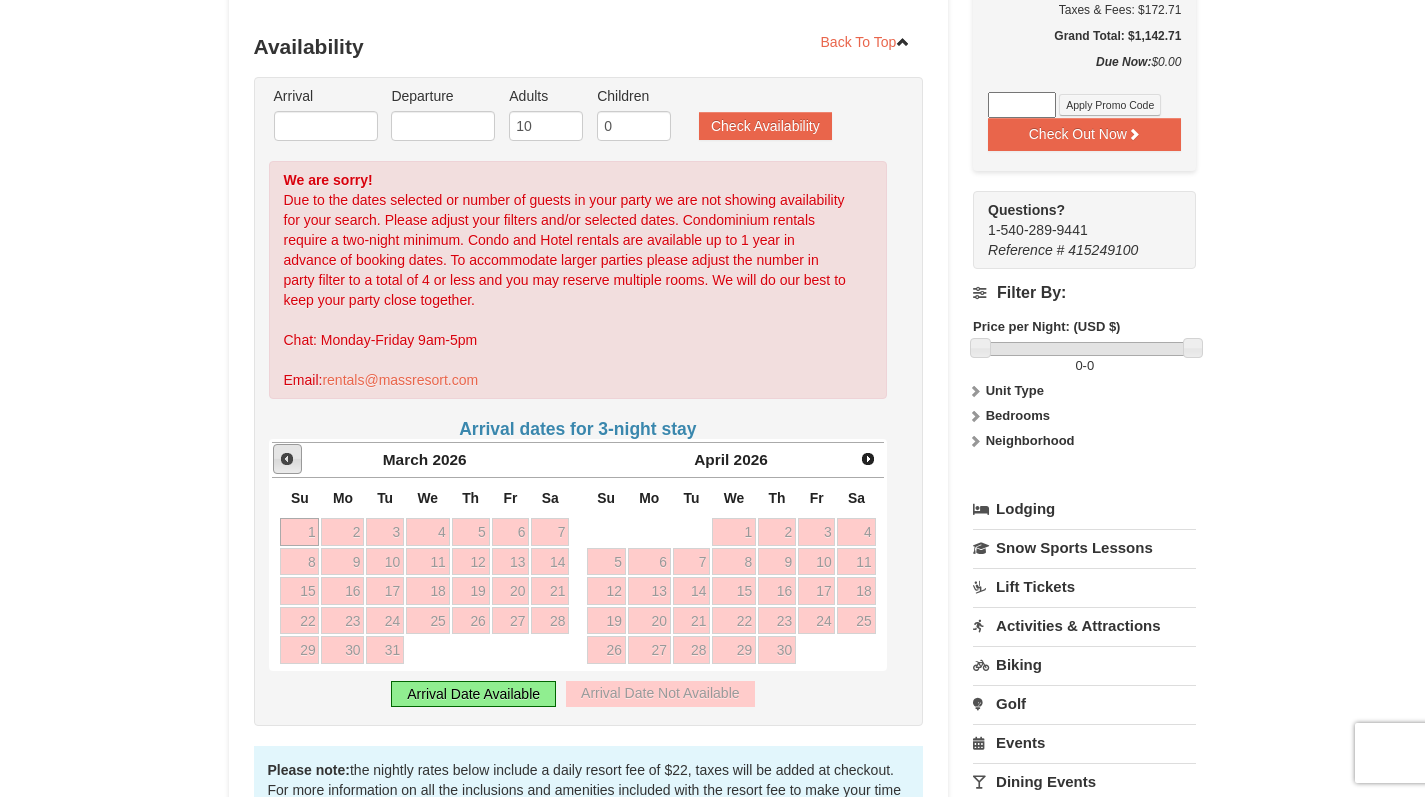 click on "Prev" at bounding box center [287, 459] 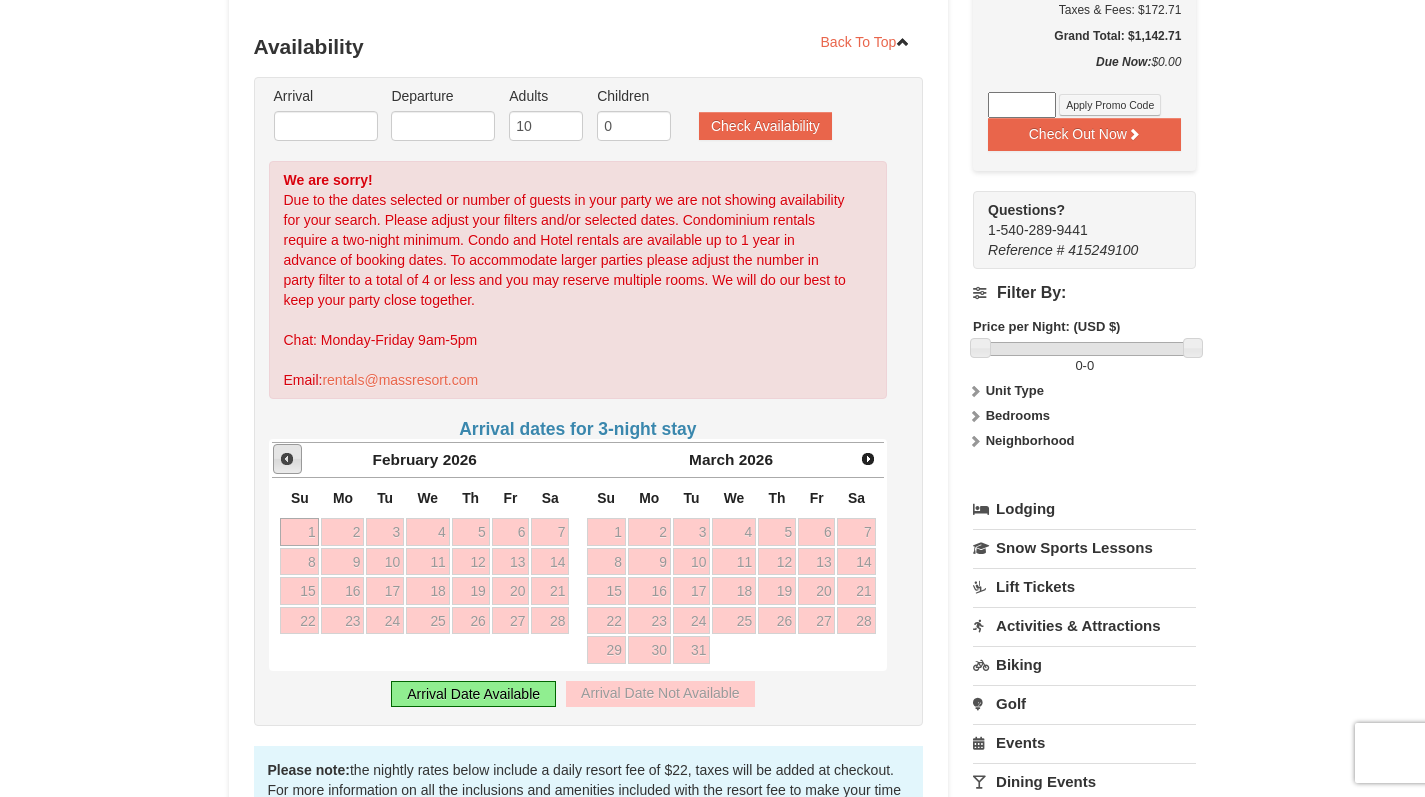 click on "Prev" at bounding box center [287, 459] 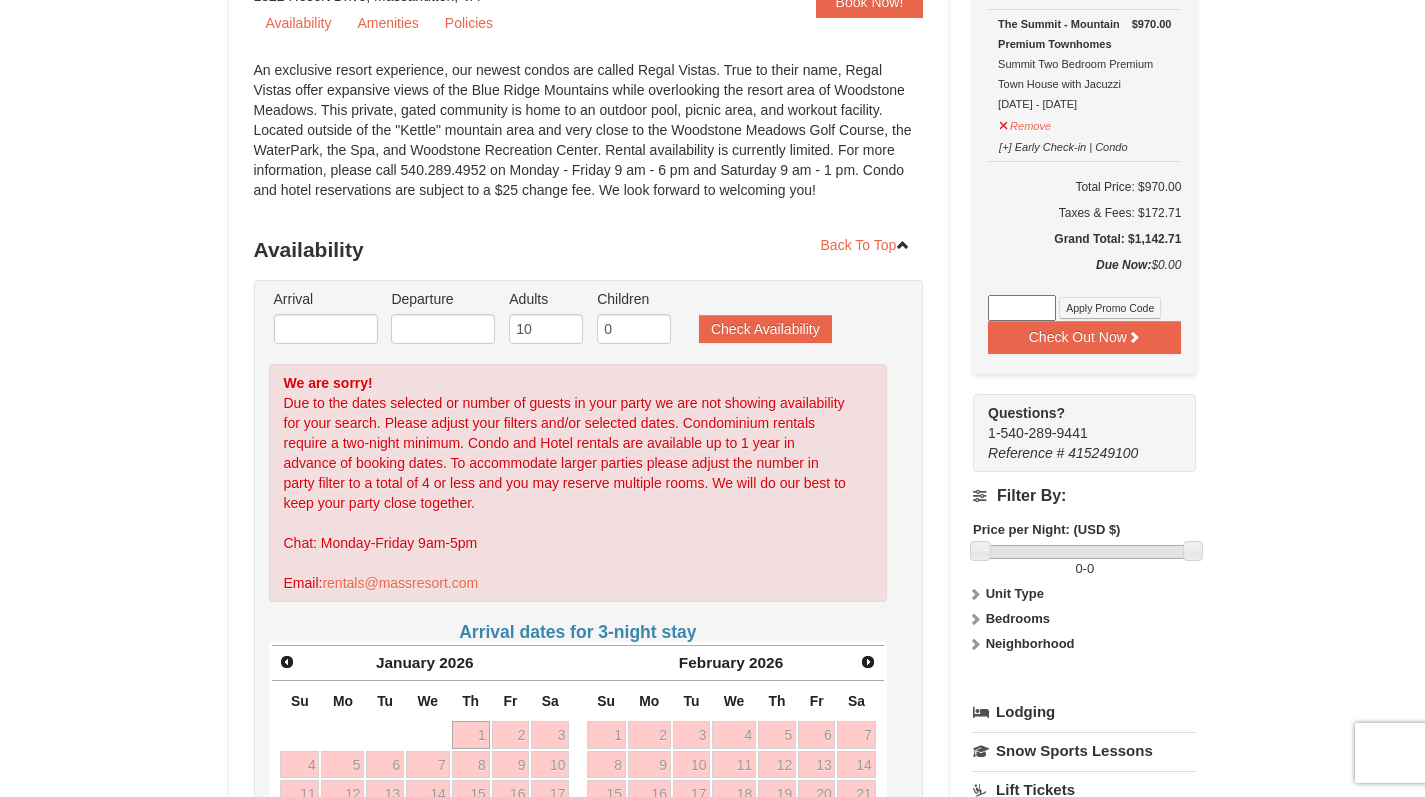 scroll, scrollTop: 228, scrollLeft: 0, axis: vertical 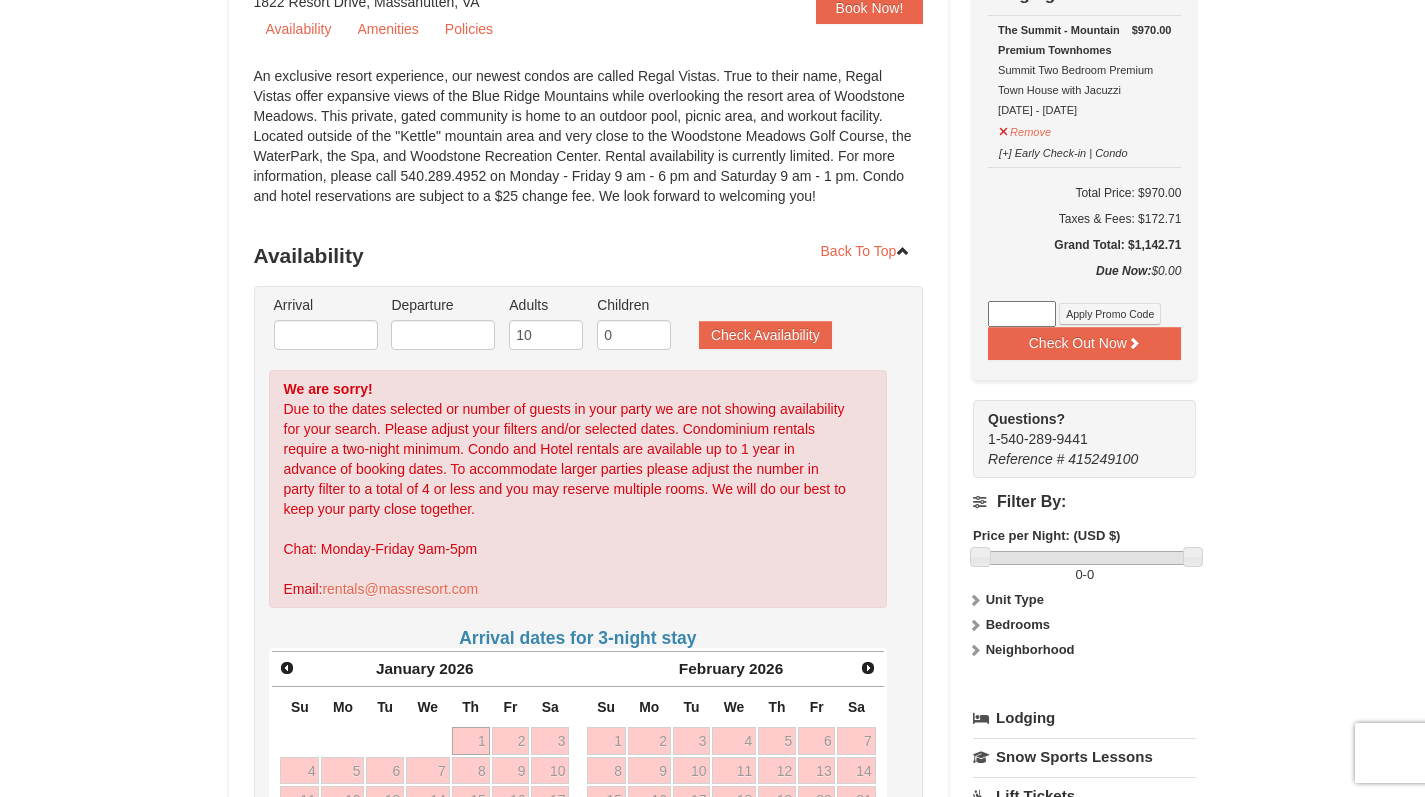 click on "Arrival Please format dates MM/DD/YYYY Please format dates MM/DD/YYYY" at bounding box center [326, 327] 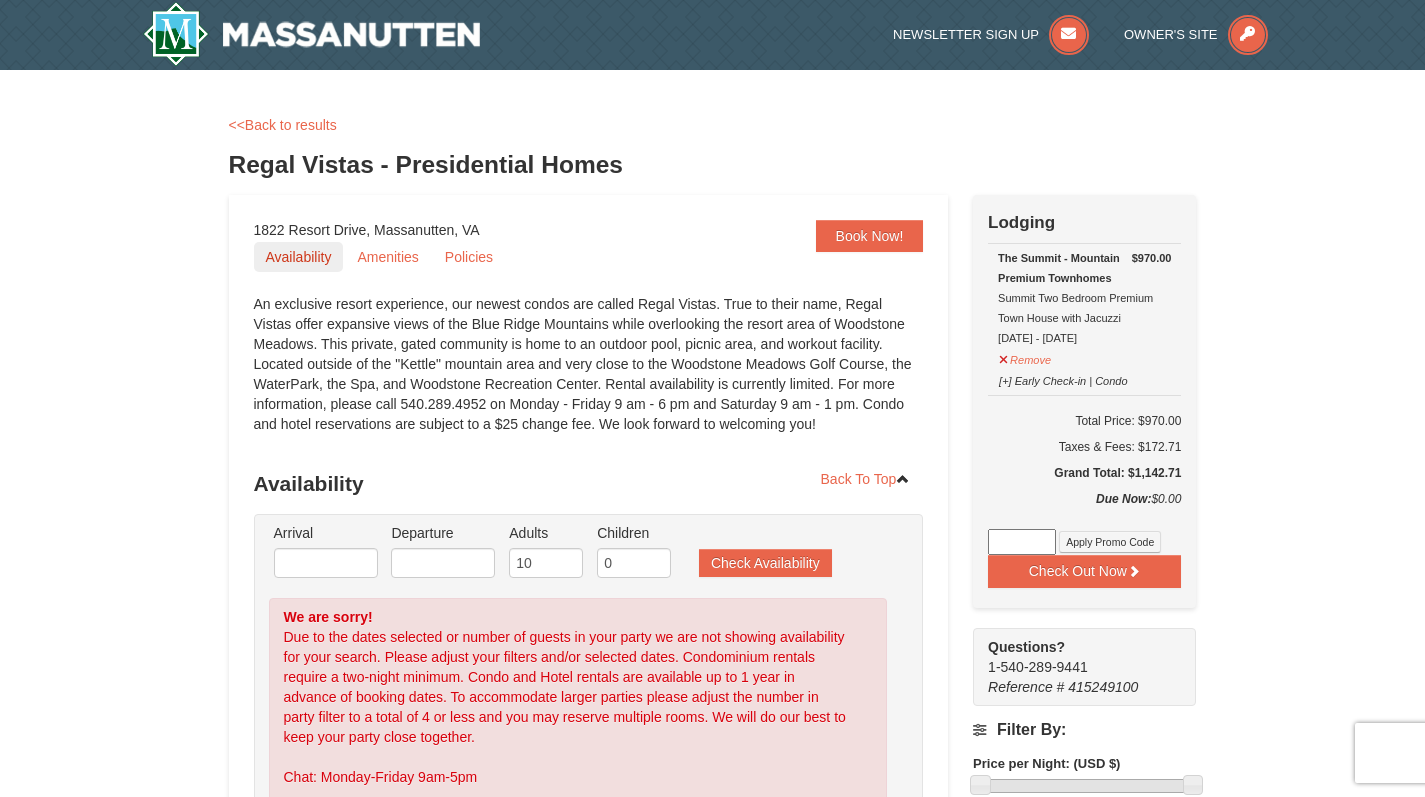 scroll, scrollTop: 0, scrollLeft: 0, axis: both 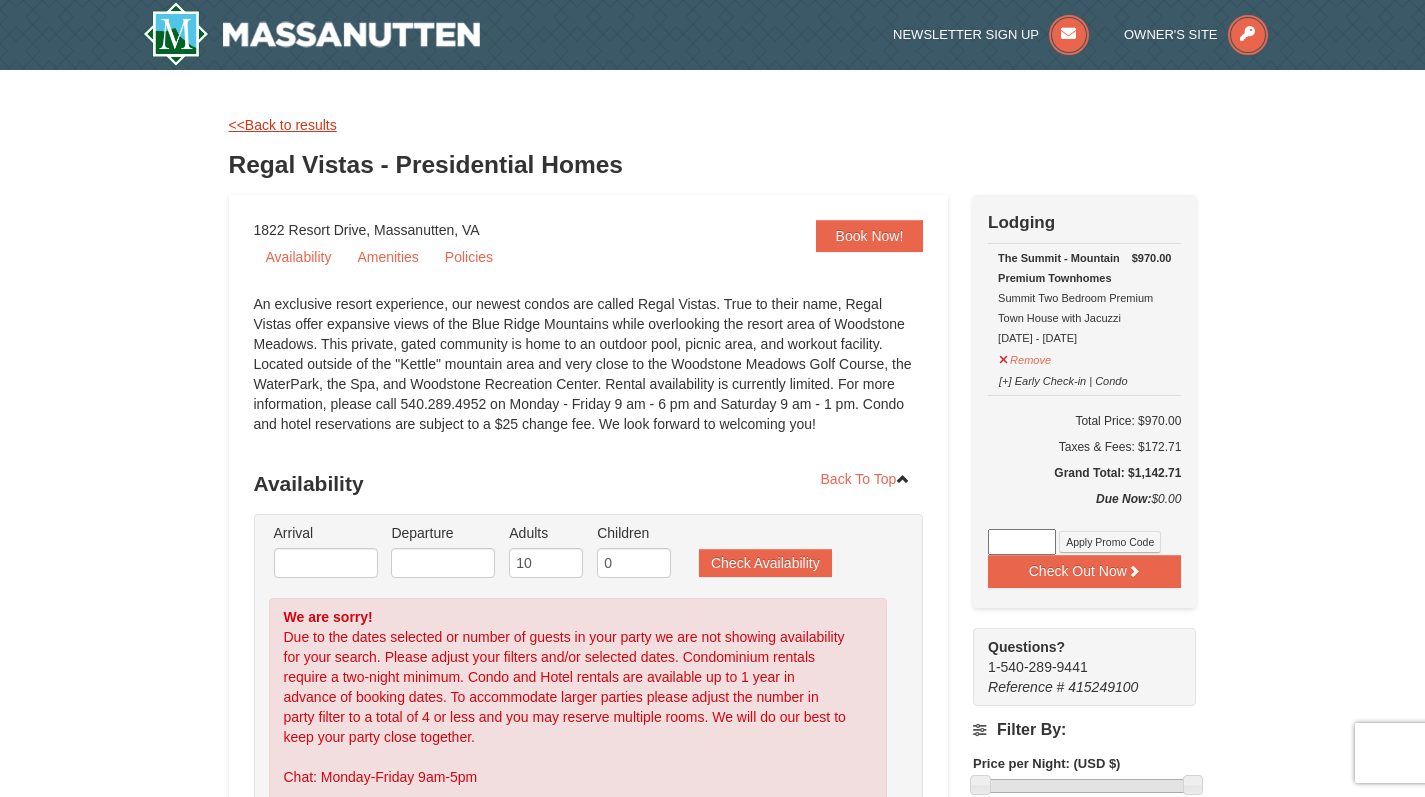 click on "<<Back to results" at bounding box center [283, 125] 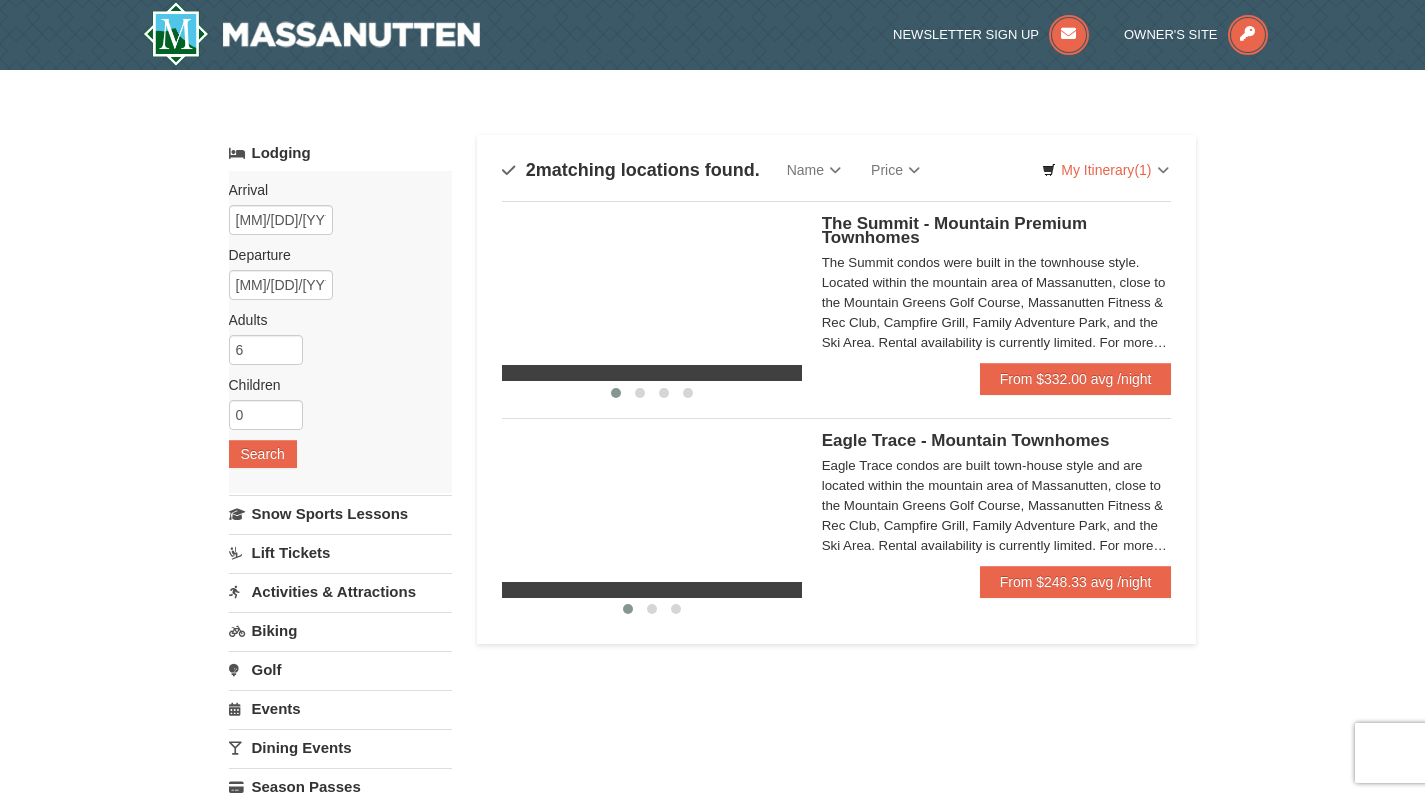 scroll, scrollTop: 0, scrollLeft: 0, axis: both 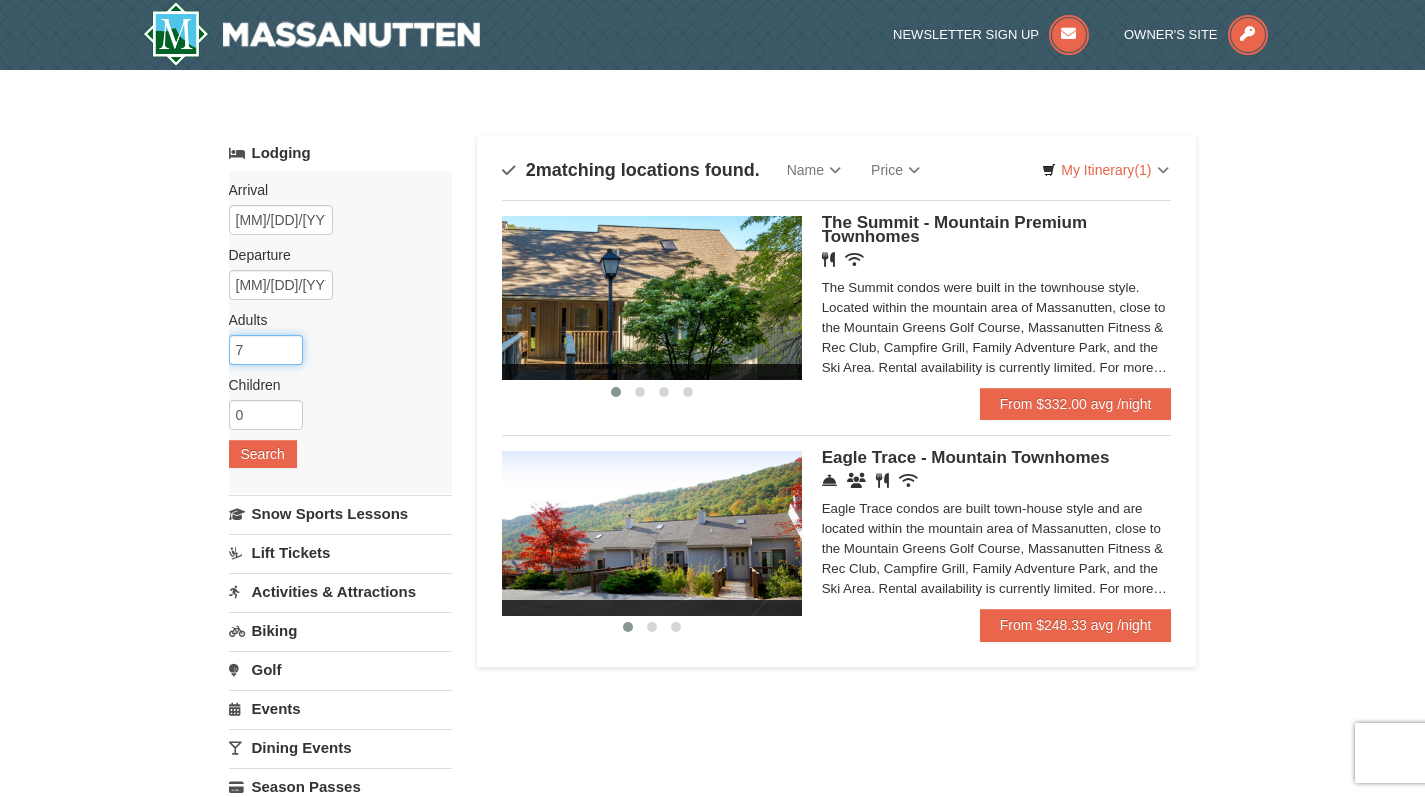 click on "7" at bounding box center (266, 350) 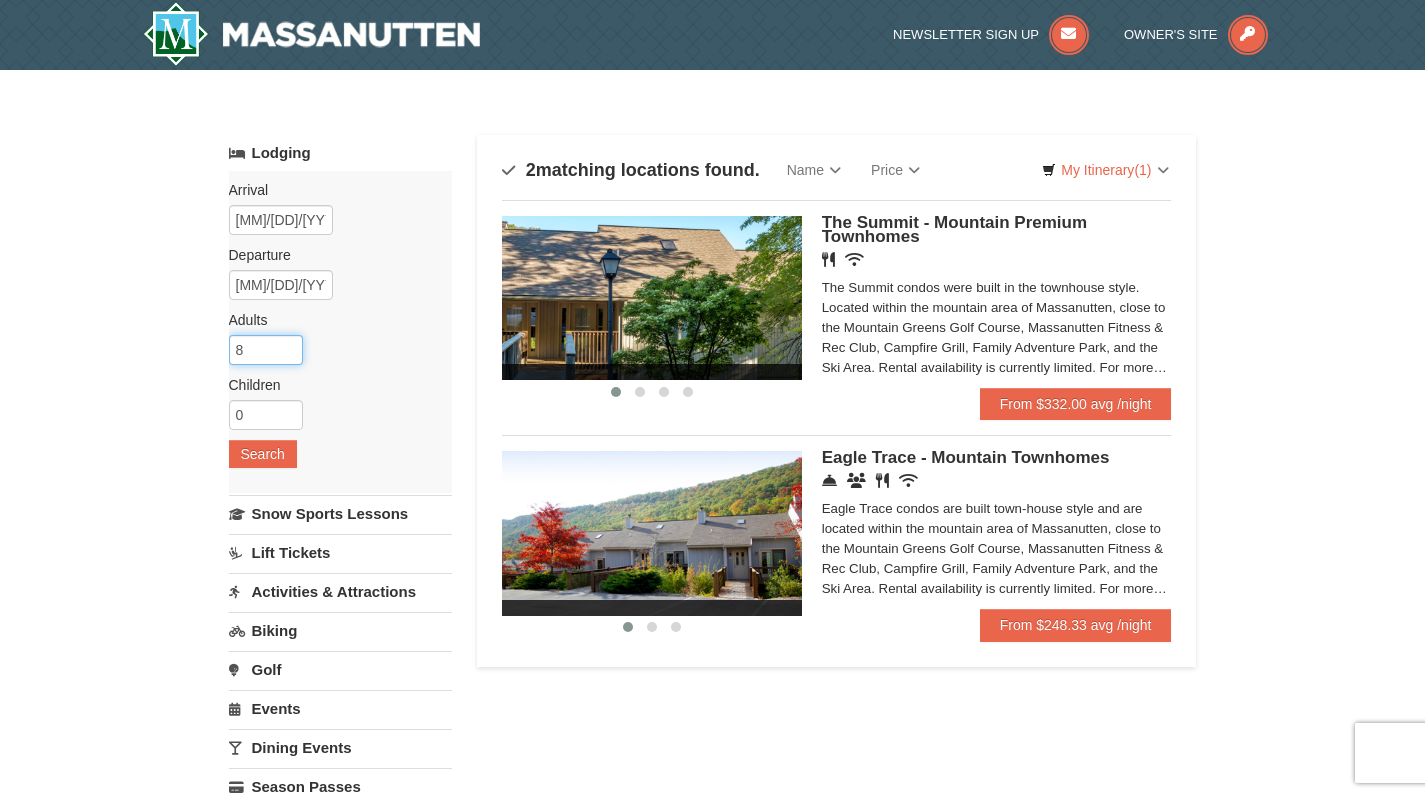click on "8" at bounding box center (266, 350) 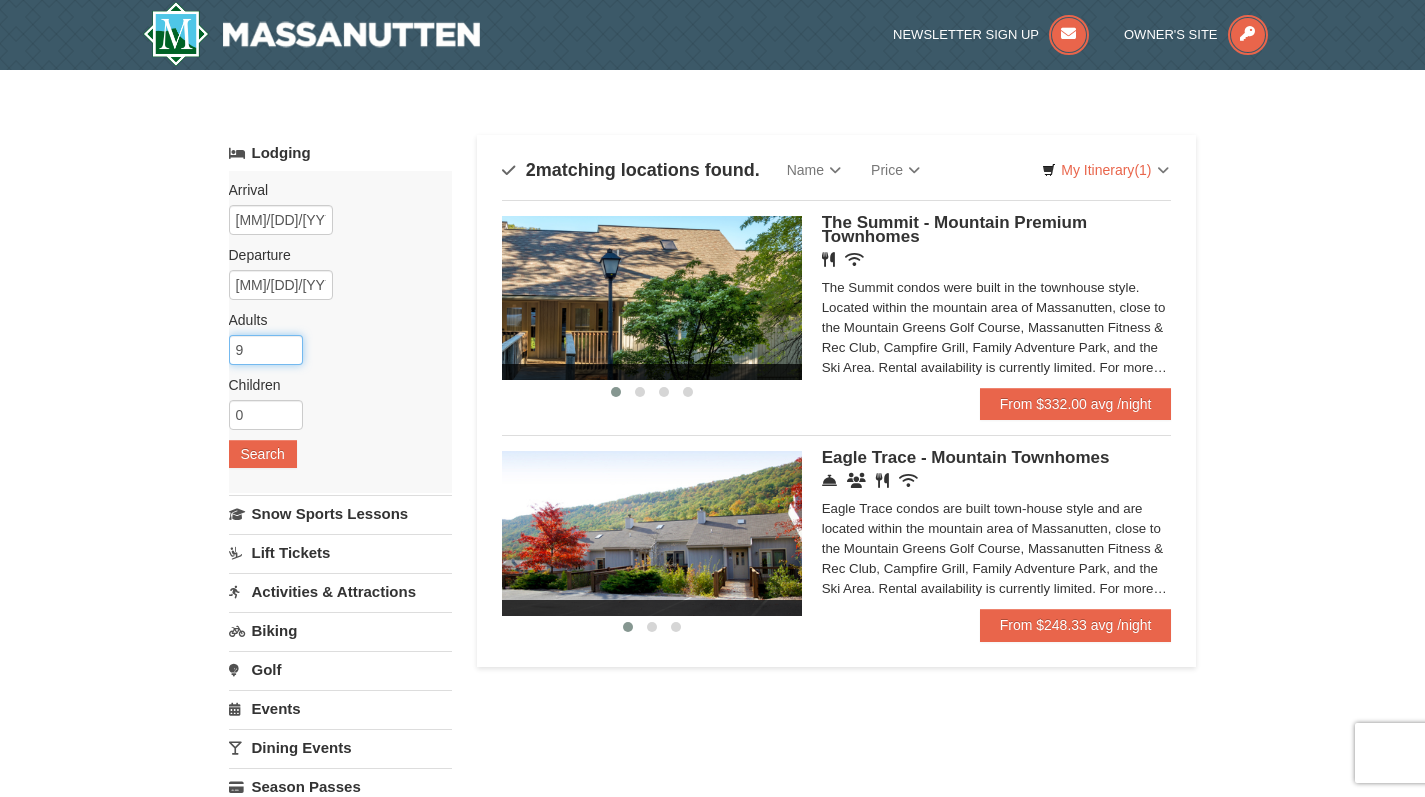 click on "9" at bounding box center [266, 350] 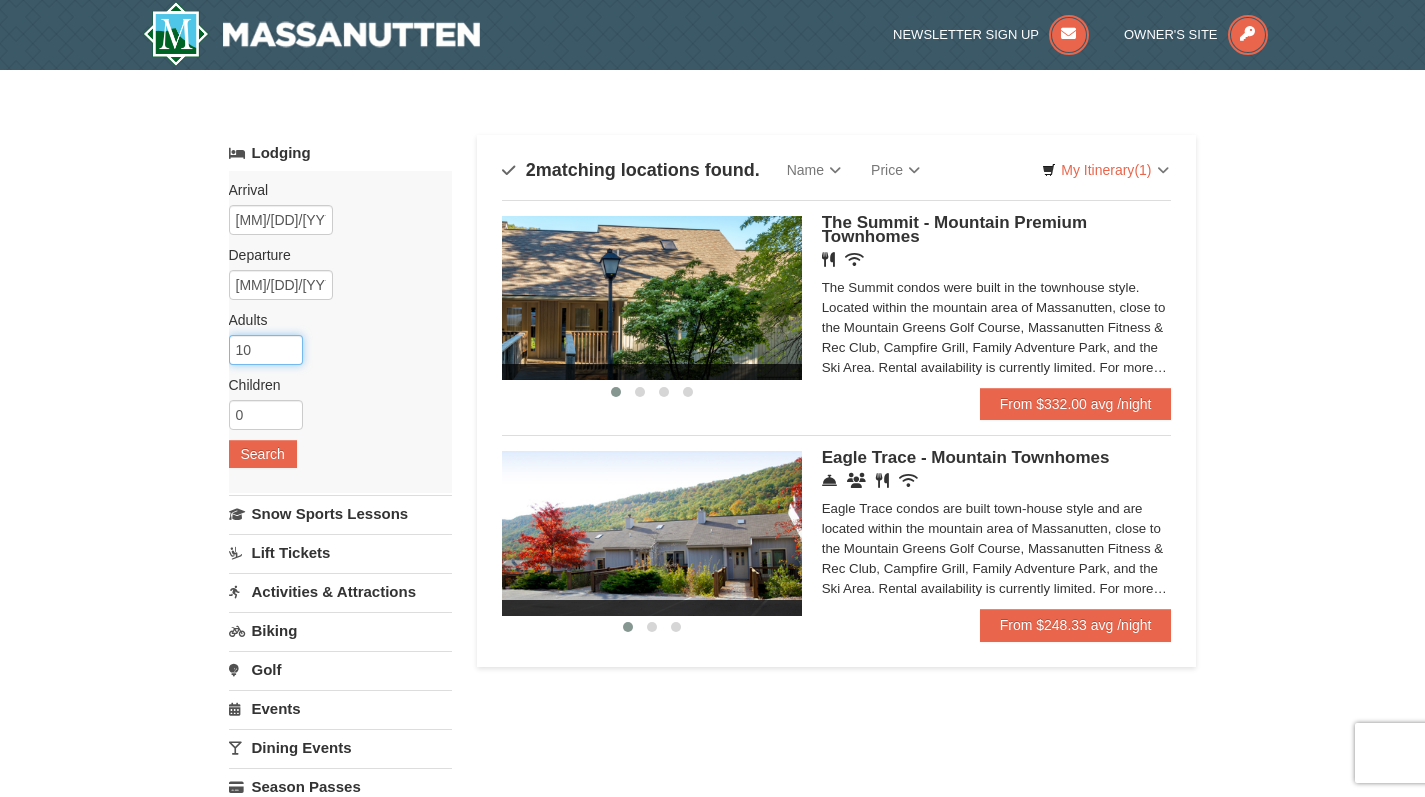 click on "10" at bounding box center (266, 350) 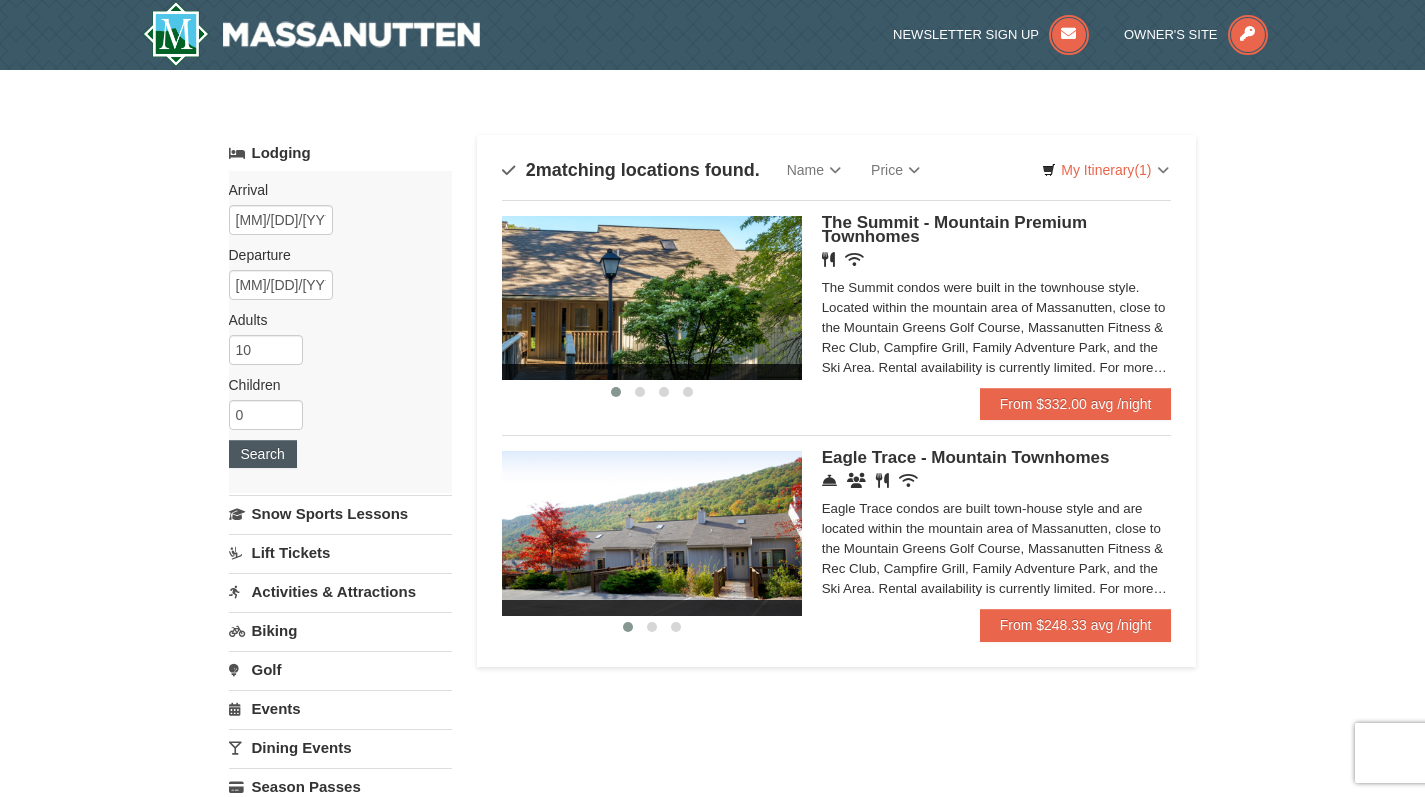 click on "Search" at bounding box center [263, 454] 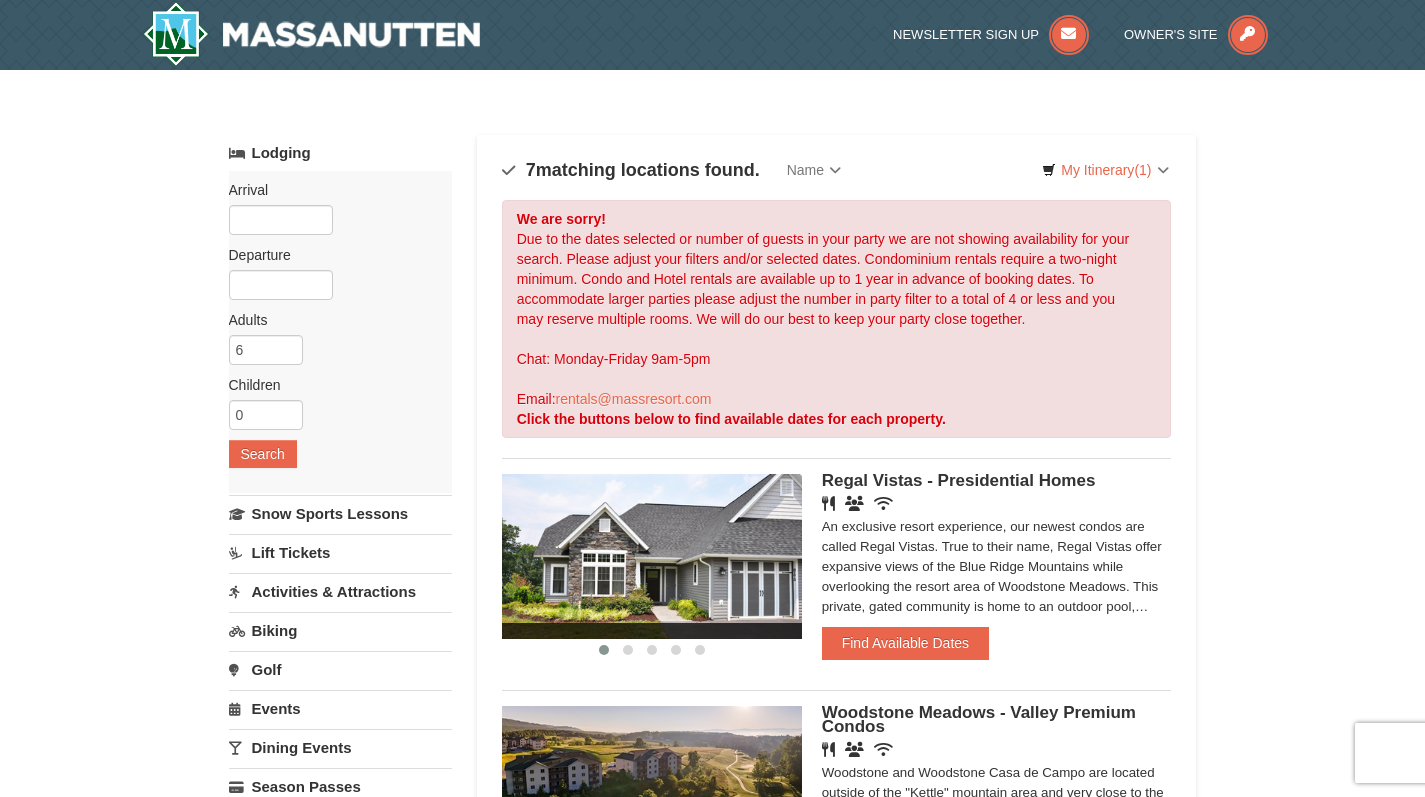 scroll, scrollTop: 0, scrollLeft: 0, axis: both 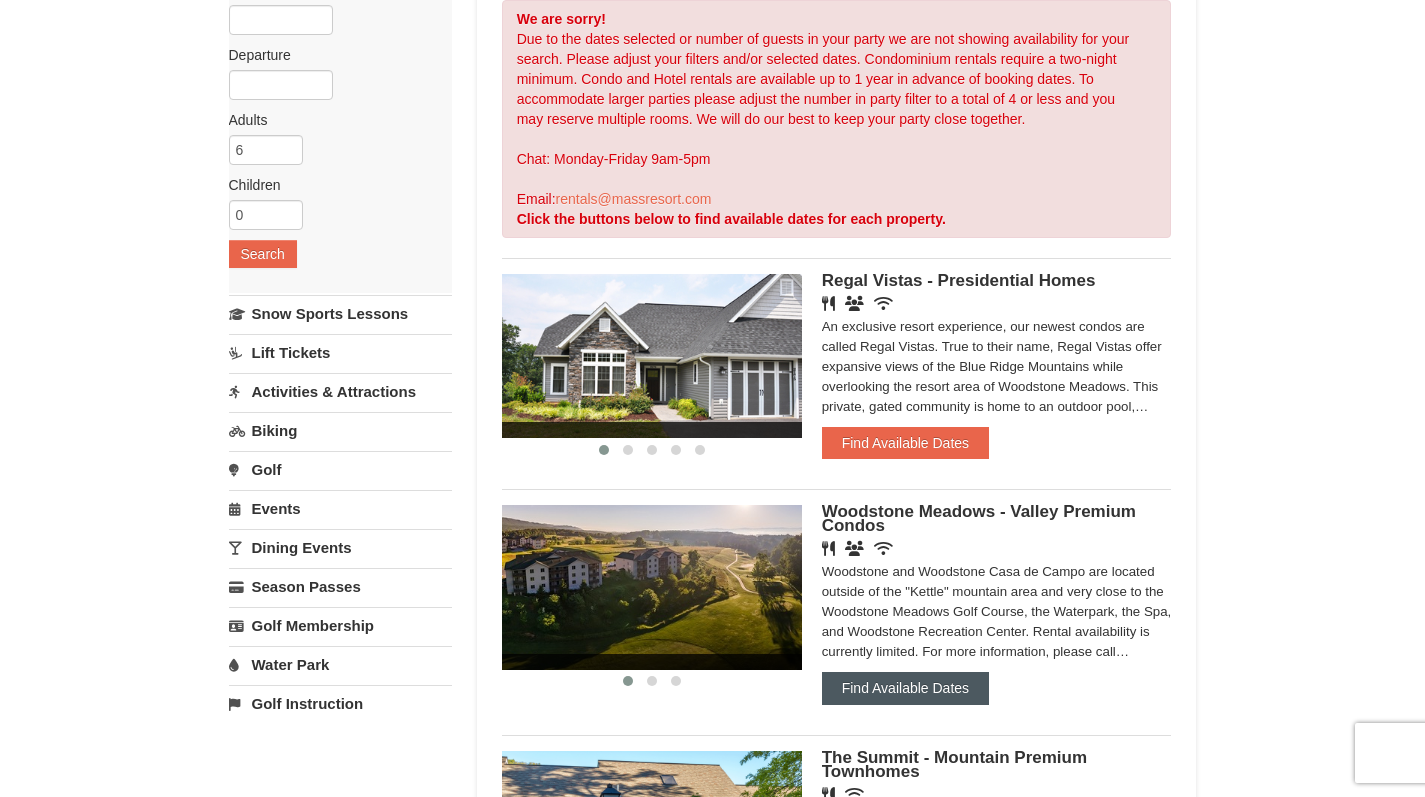 click on "Find Available Dates" at bounding box center [905, 688] 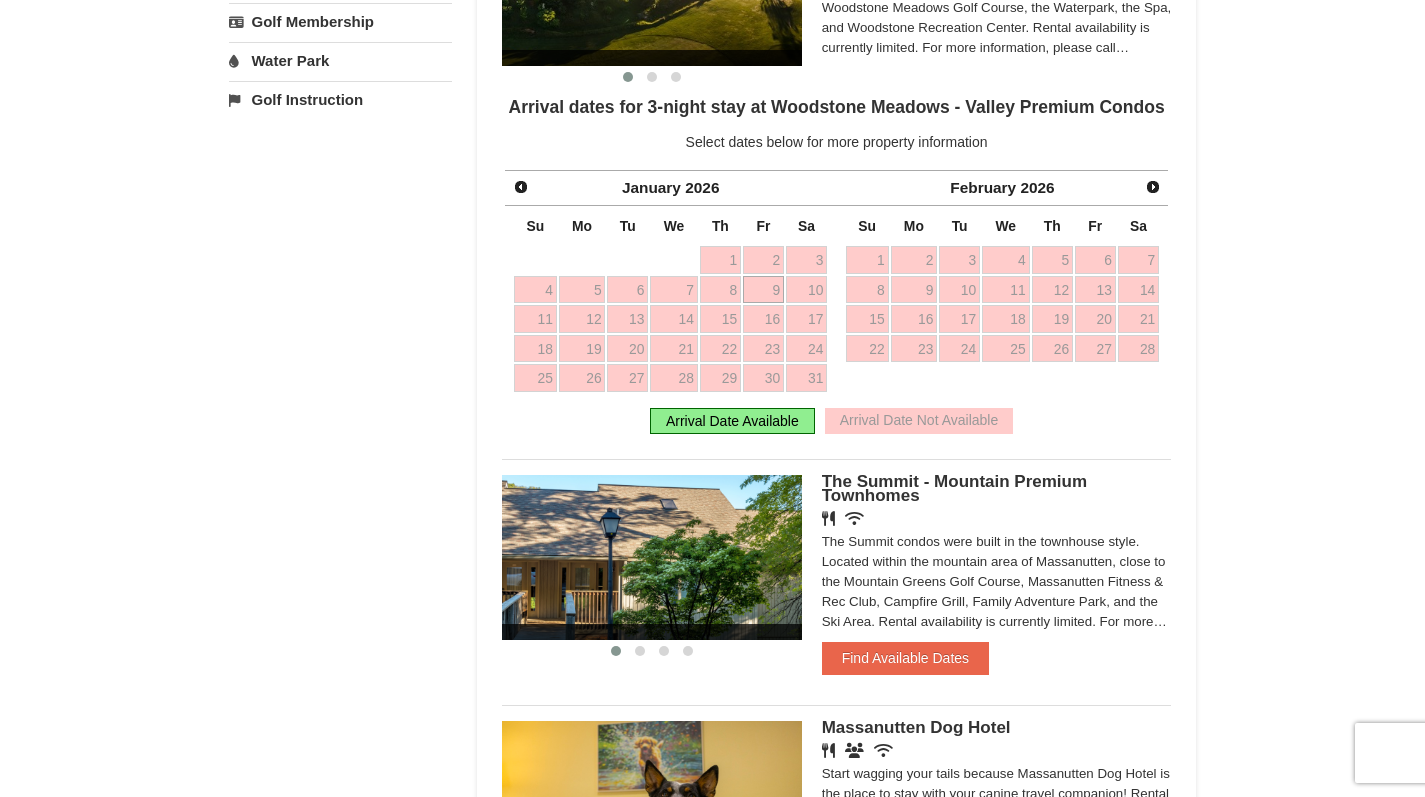 scroll, scrollTop: 812, scrollLeft: 0, axis: vertical 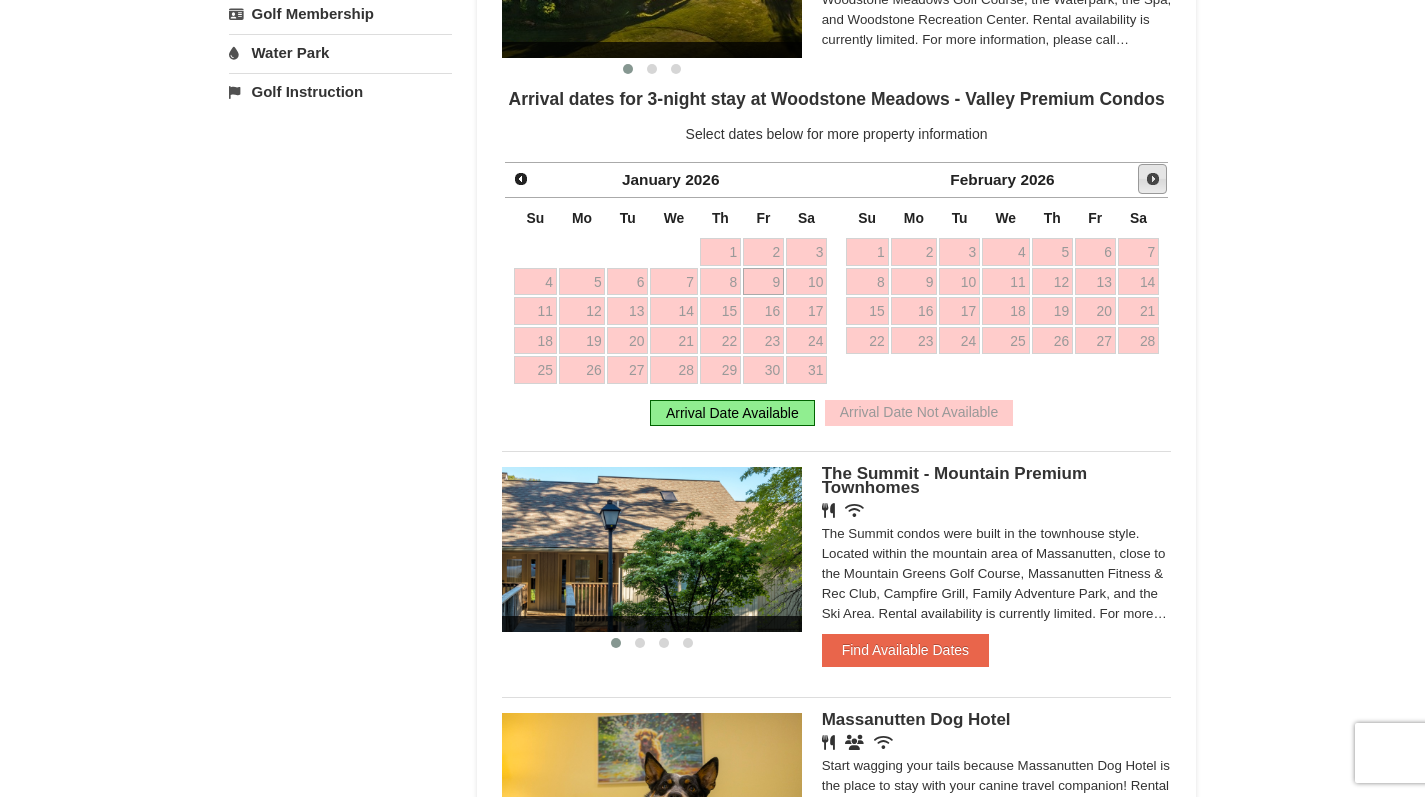 click on "Next" at bounding box center [1153, 179] 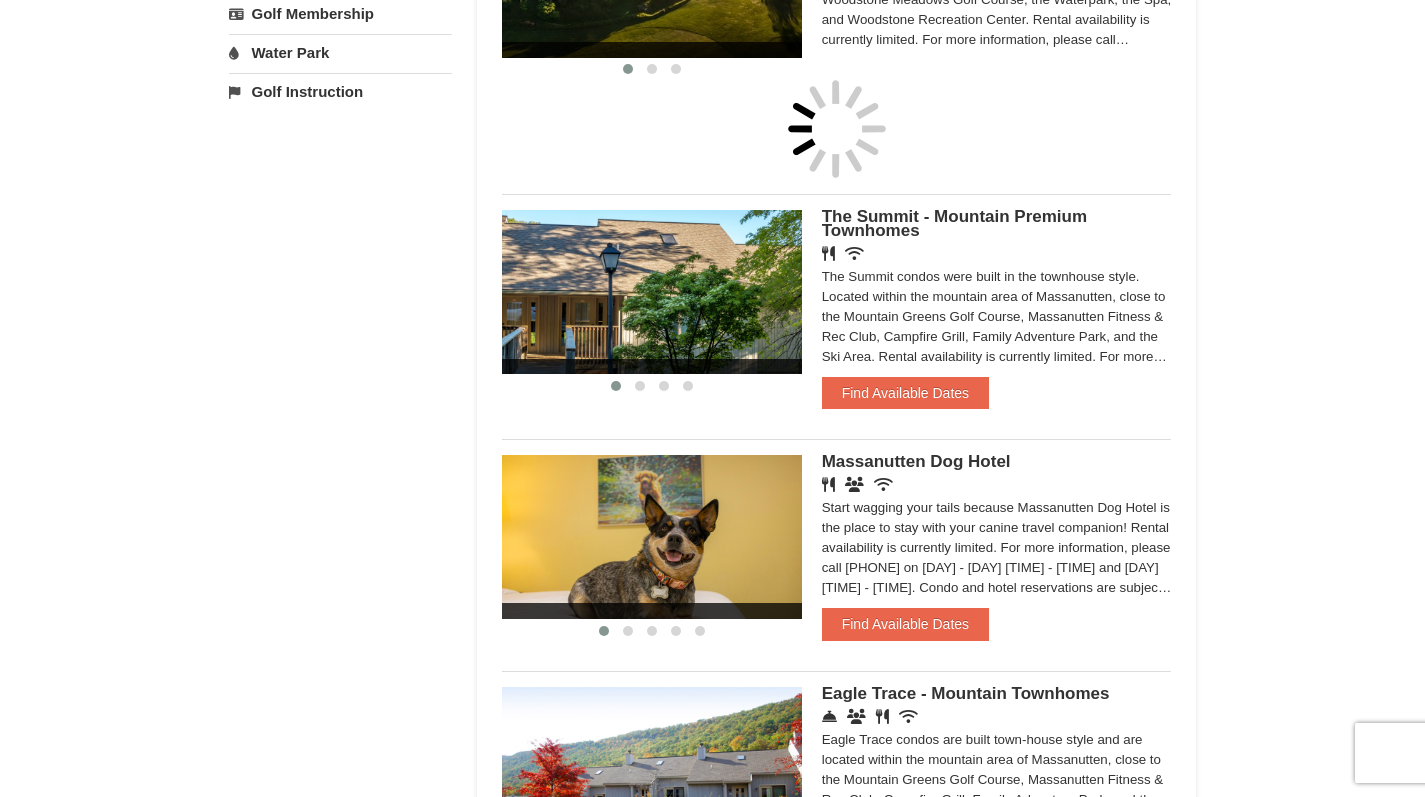 click at bounding box center [837, 129] 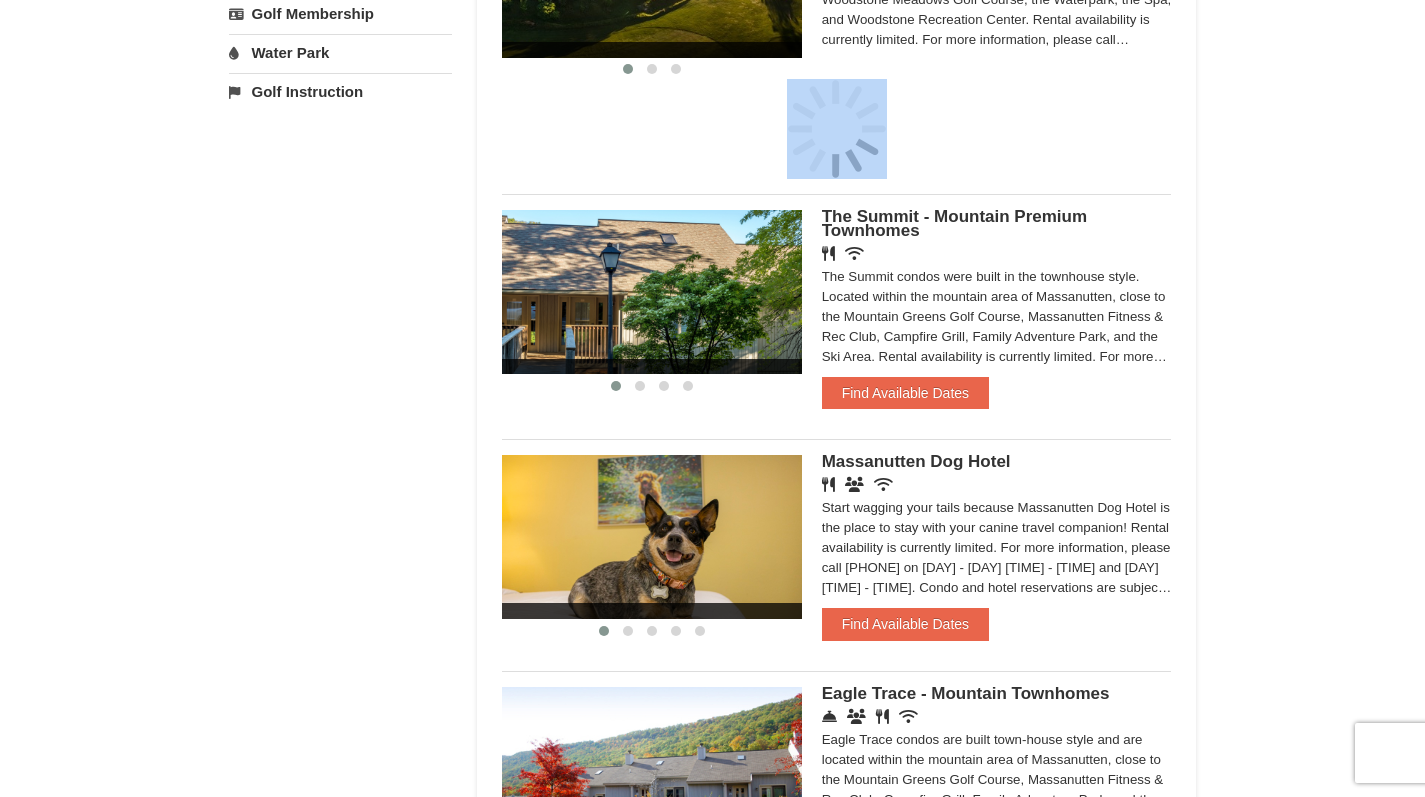 click at bounding box center [837, 129] 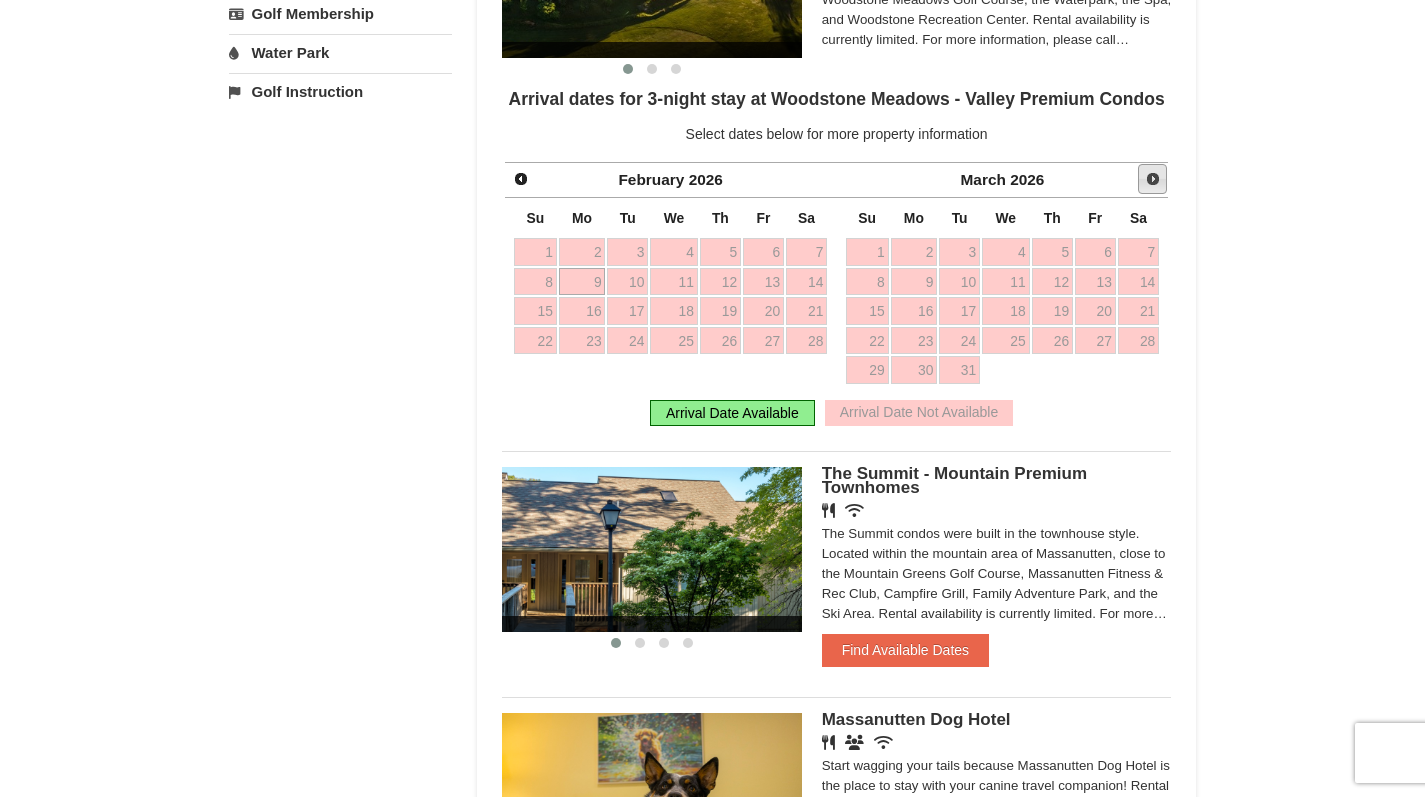click on "Next" at bounding box center [1153, 179] 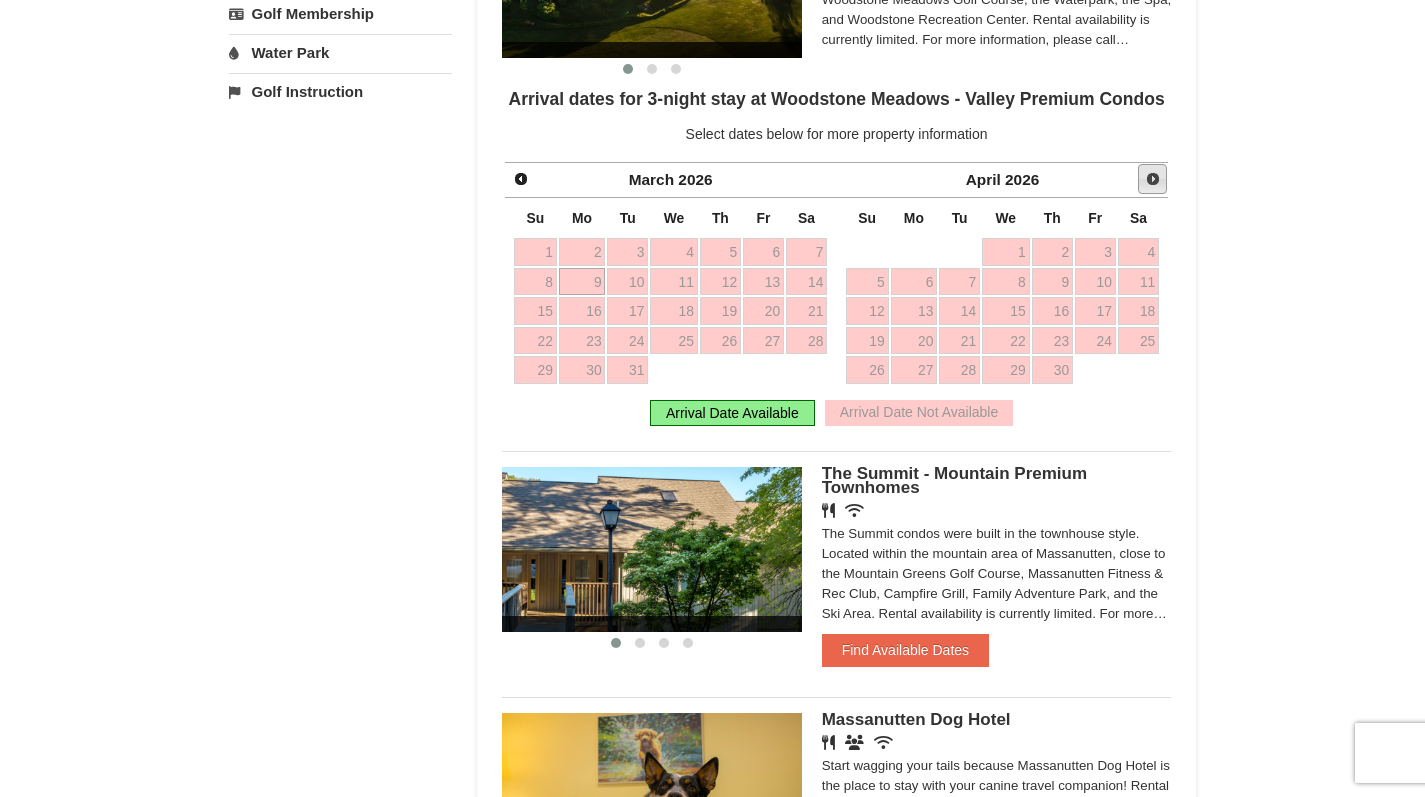 click on "Next" at bounding box center [1153, 179] 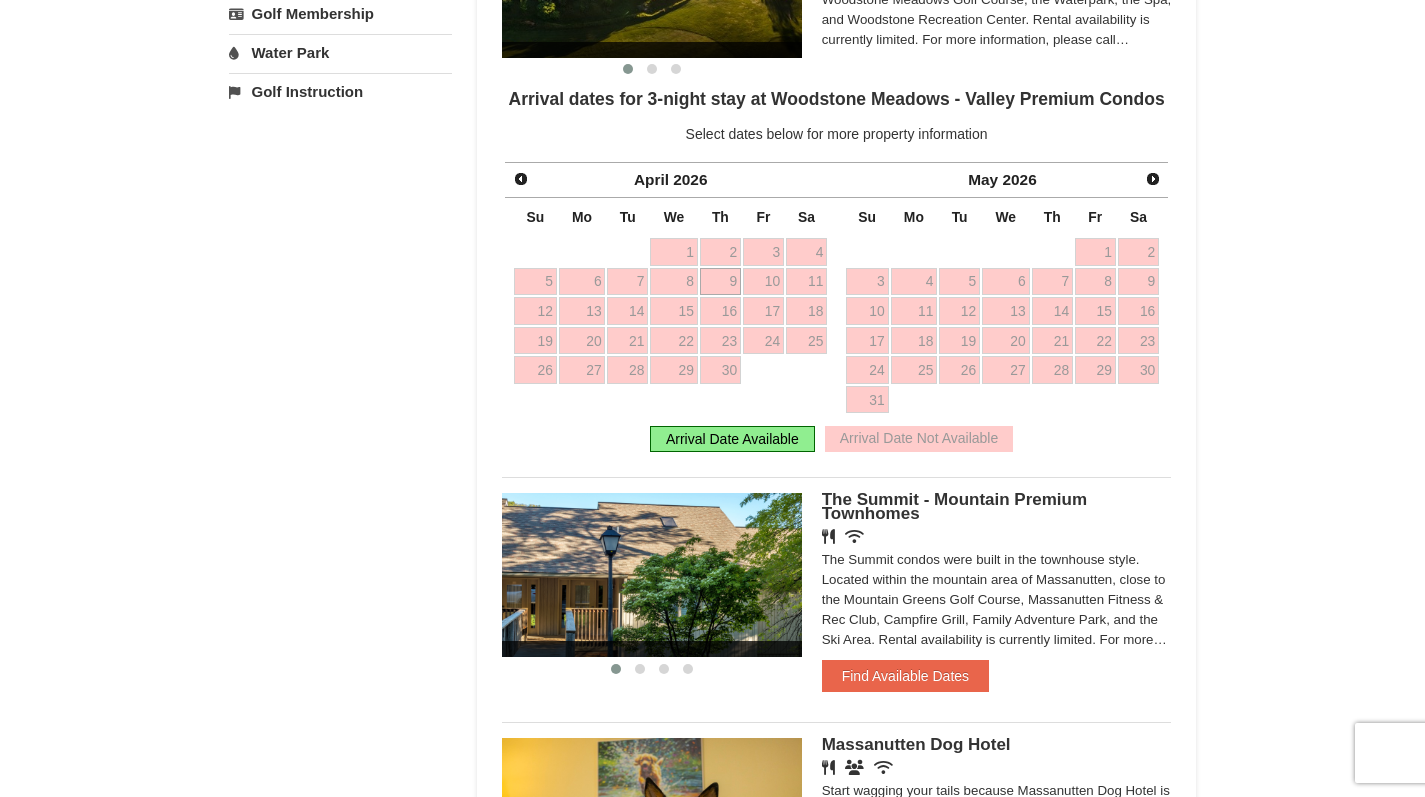 click on "Next" at bounding box center [1153, 179] 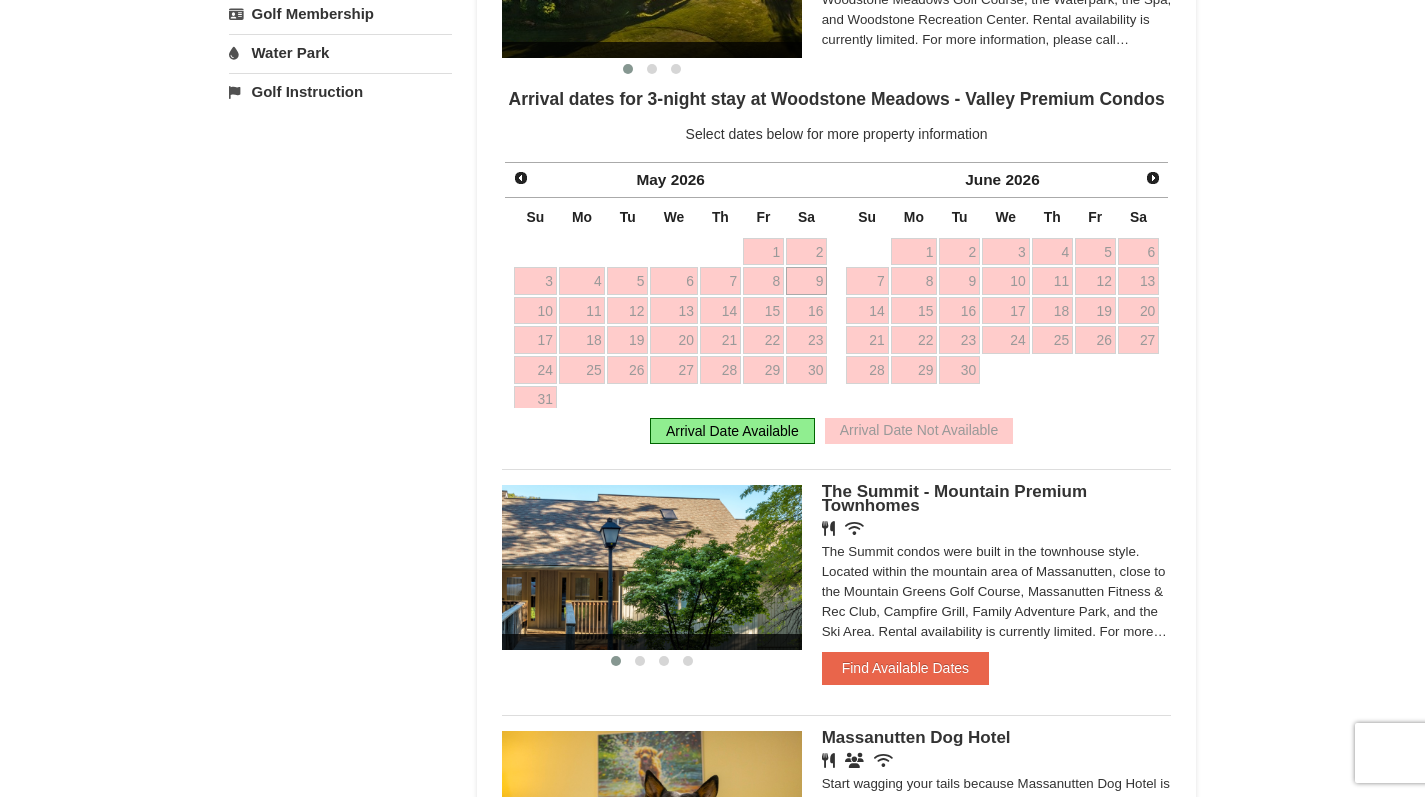 click on "Next" at bounding box center (1153, 178) 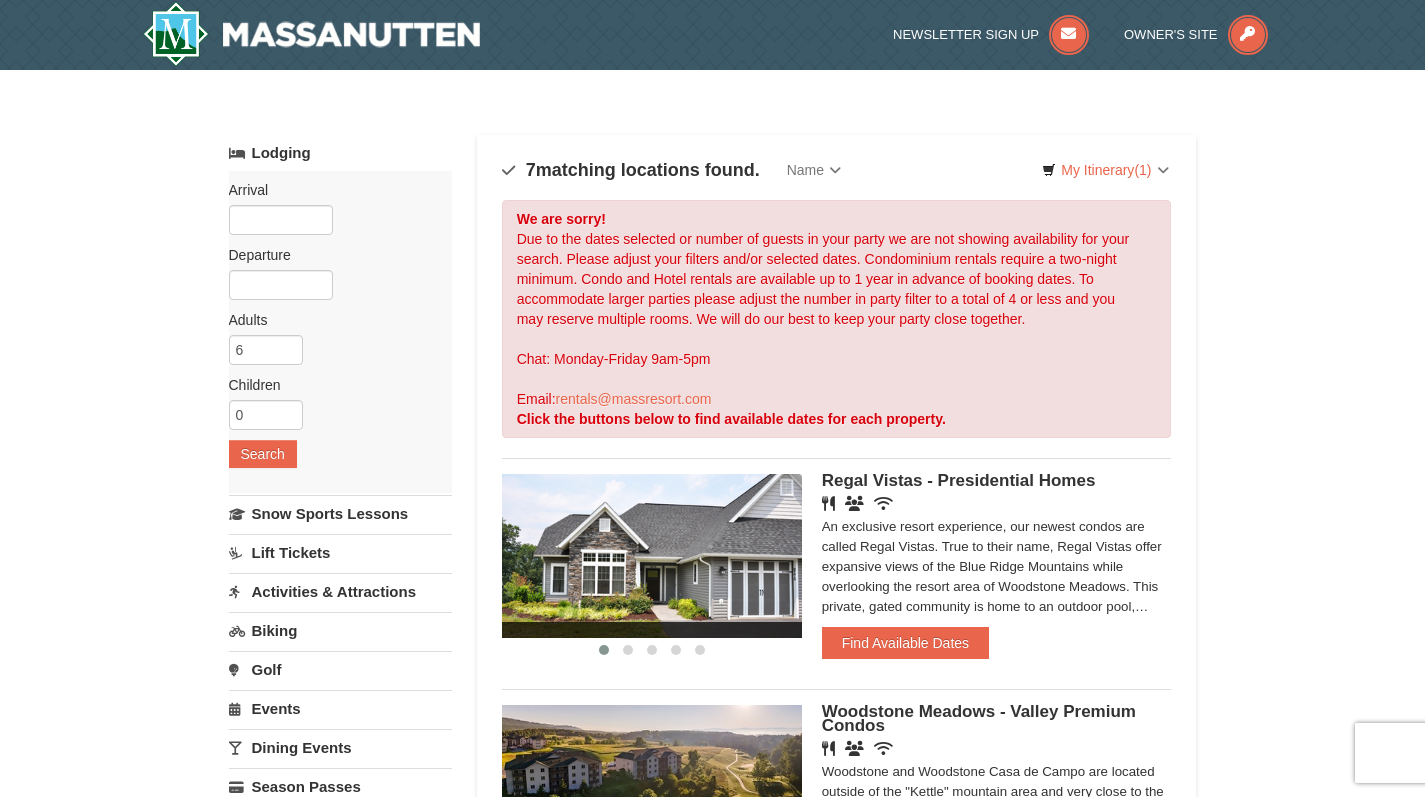scroll, scrollTop: 0, scrollLeft: 0, axis: both 